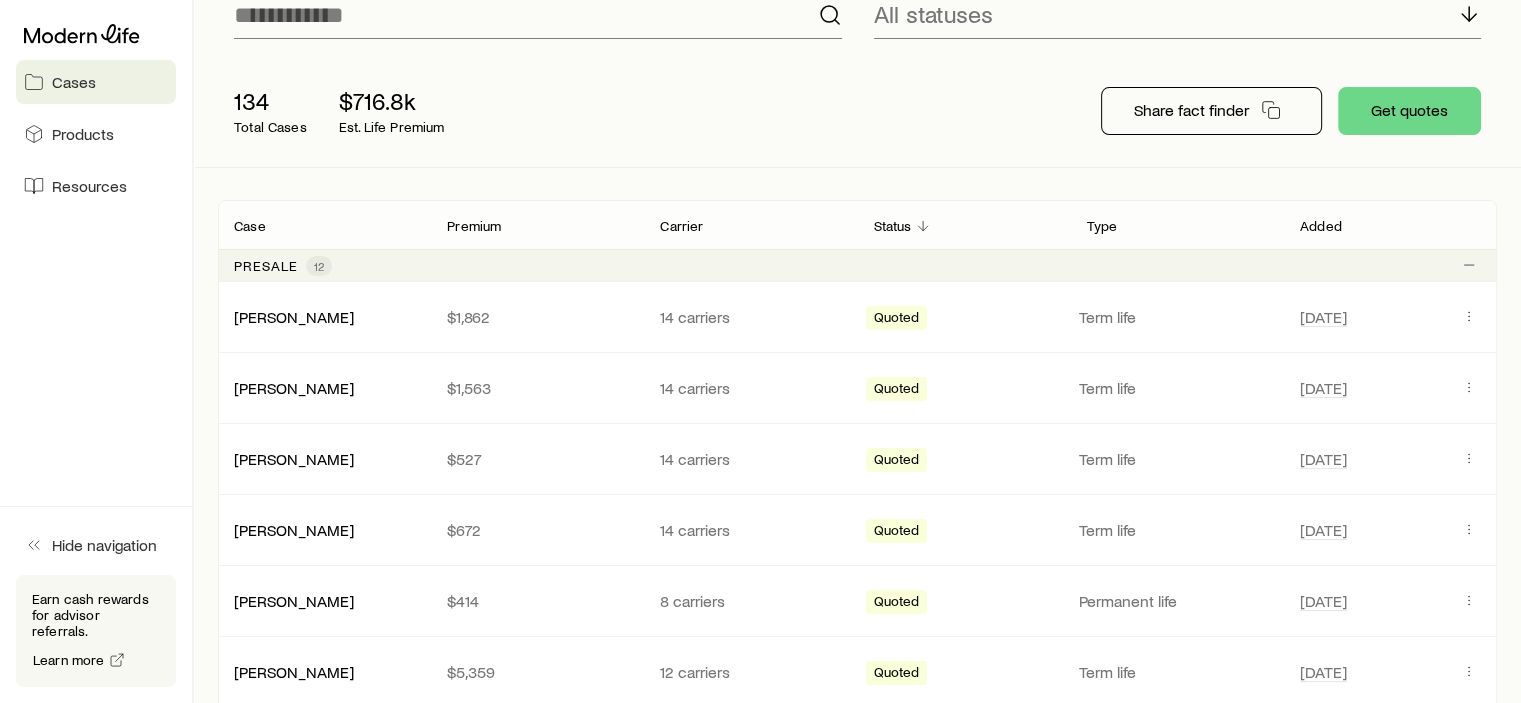 scroll, scrollTop: 0, scrollLeft: 0, axis: both 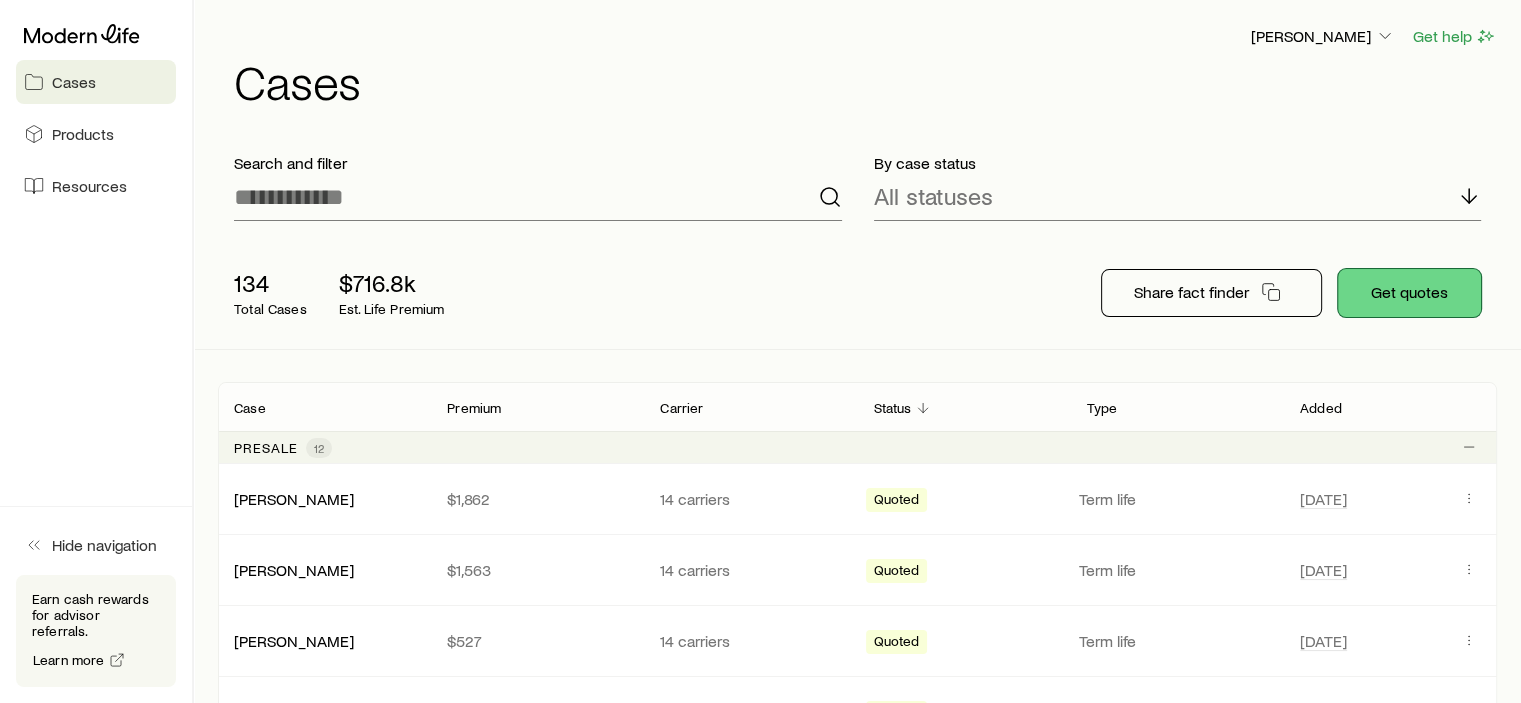 click on "Get quotes" at bounding box center (1409, 293) 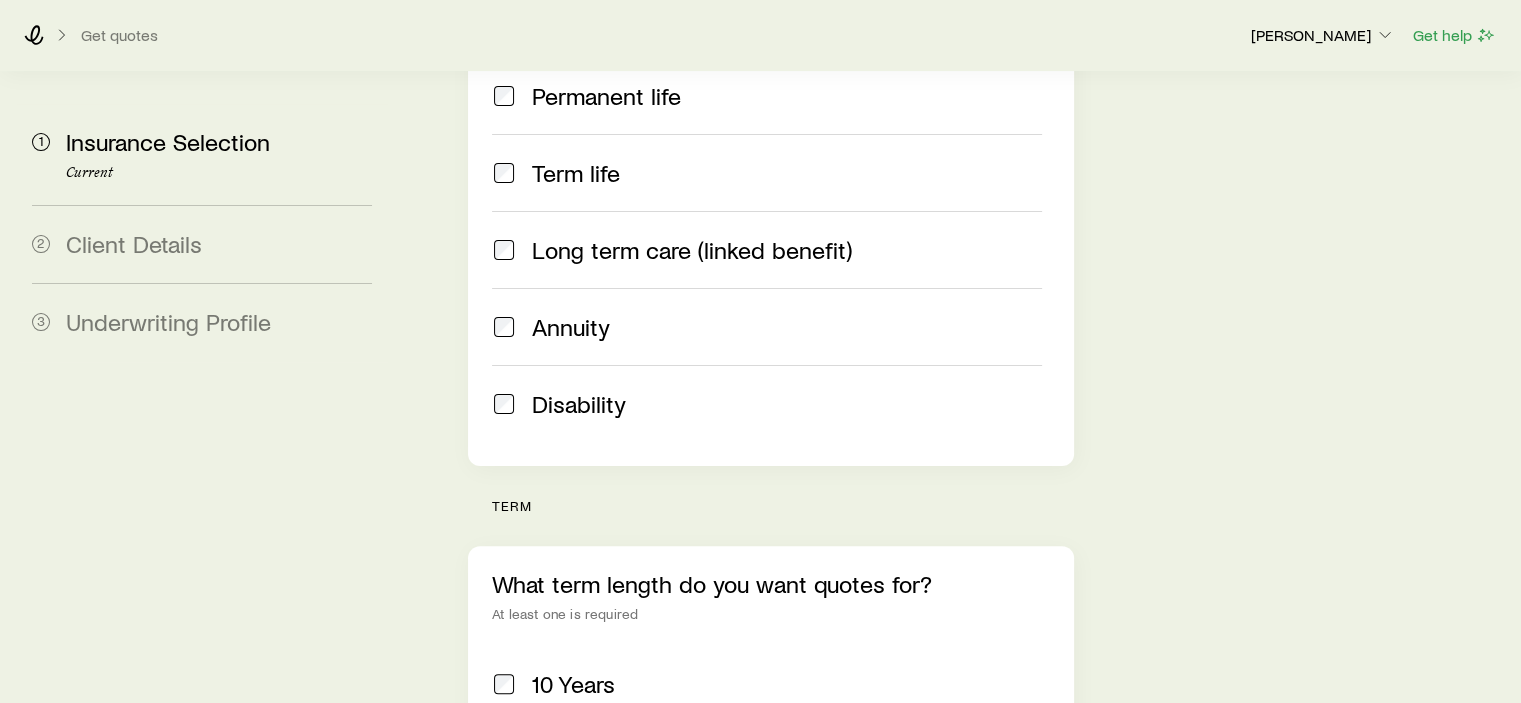 scroll, scrollTop: 700, scrollLeft: 0, axis: vertical 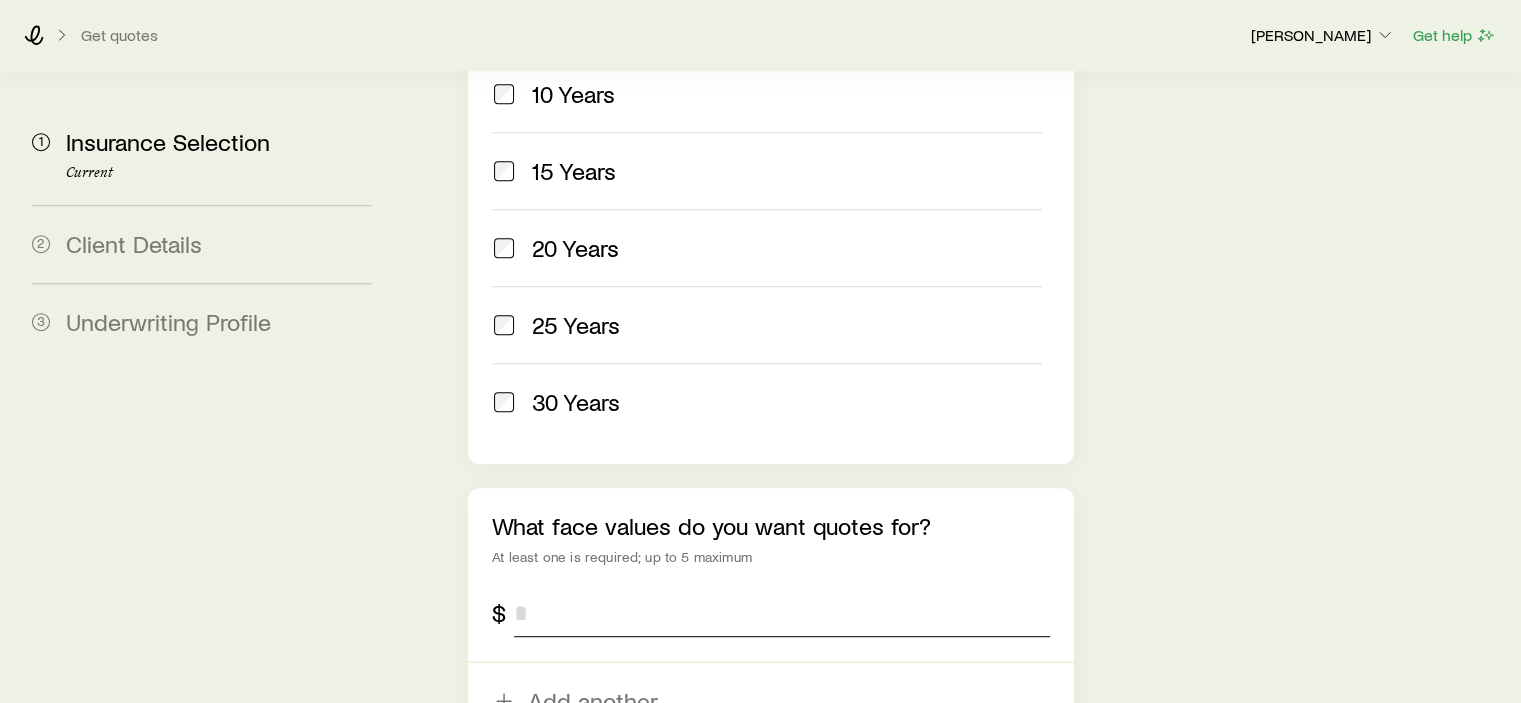 click at bounding box center [781, 613] 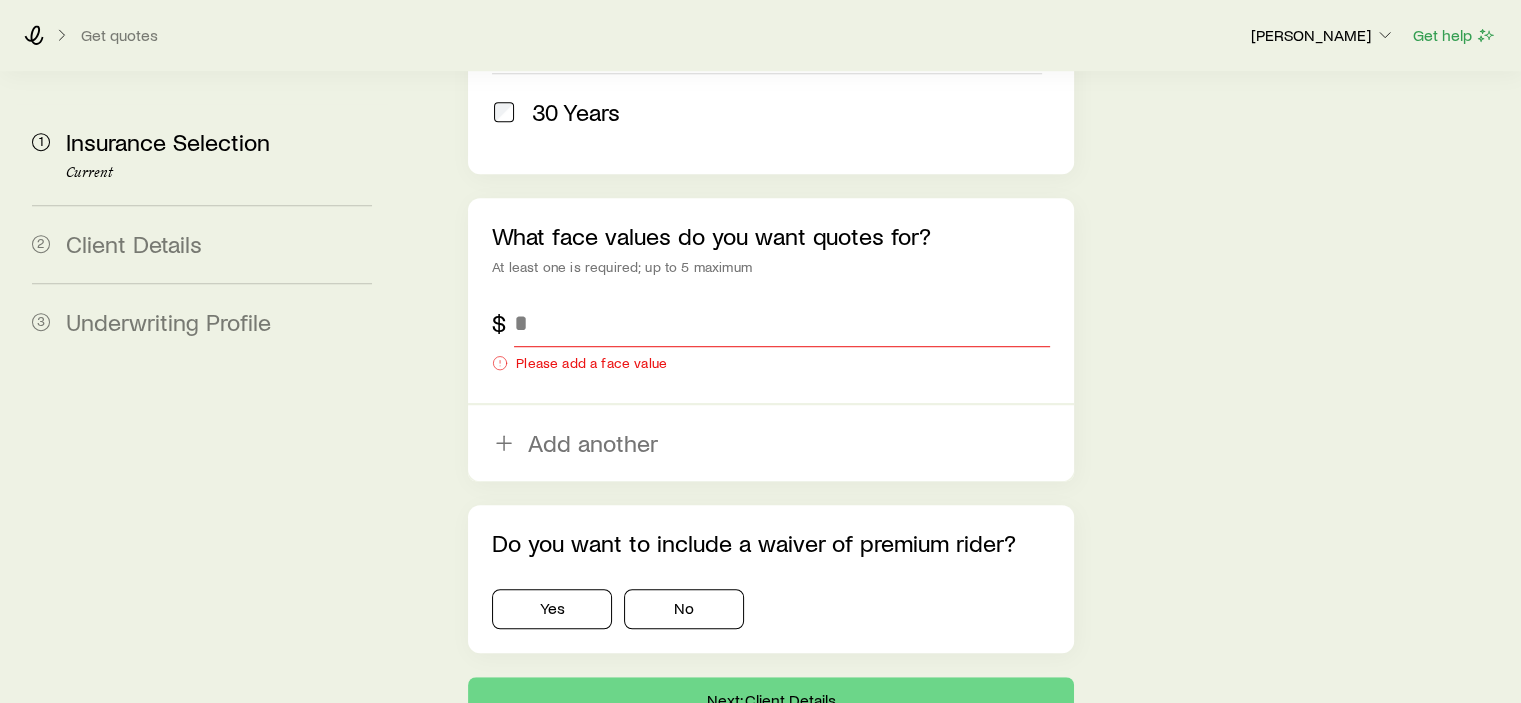 scroll, scrollTop: 1300, scrollLeft: 0, axis: vertical 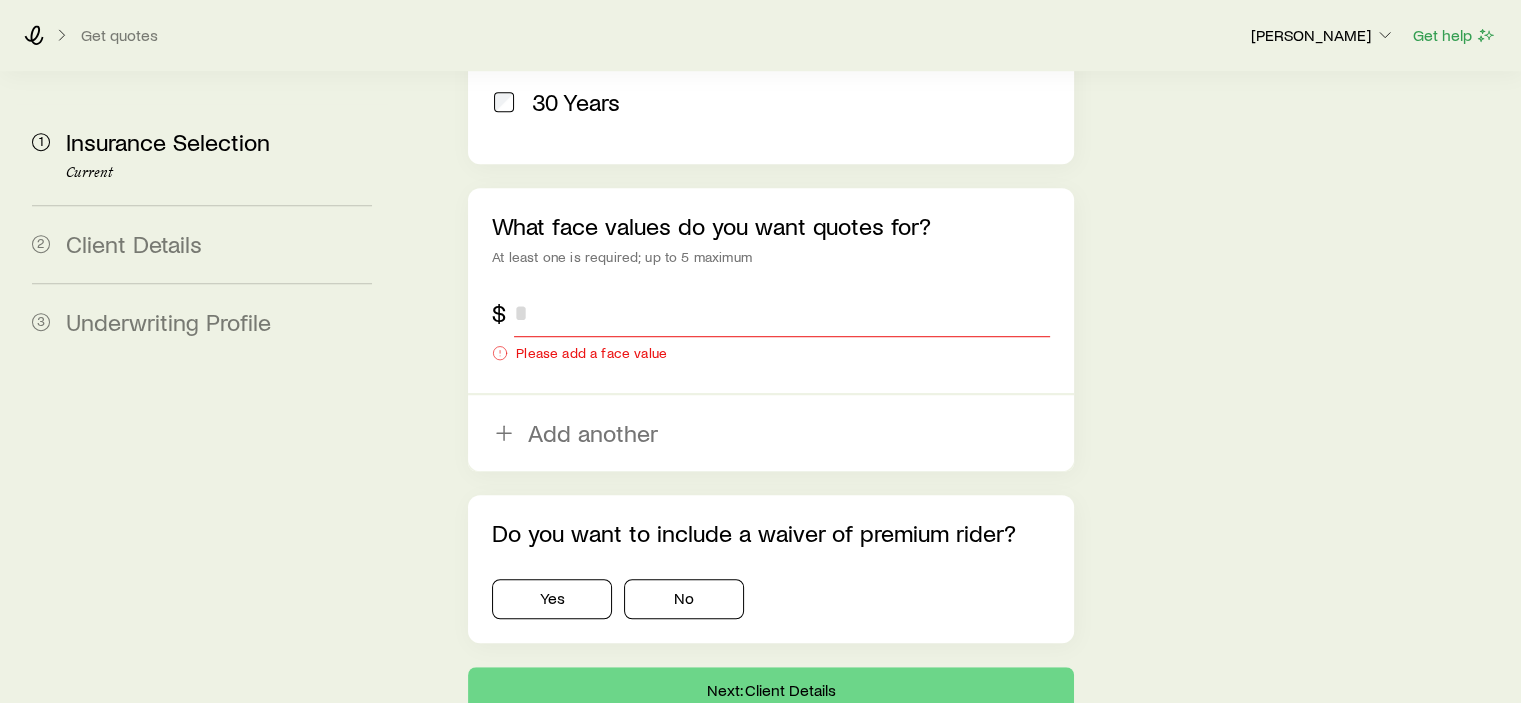 click at bounding box center [781, 313] 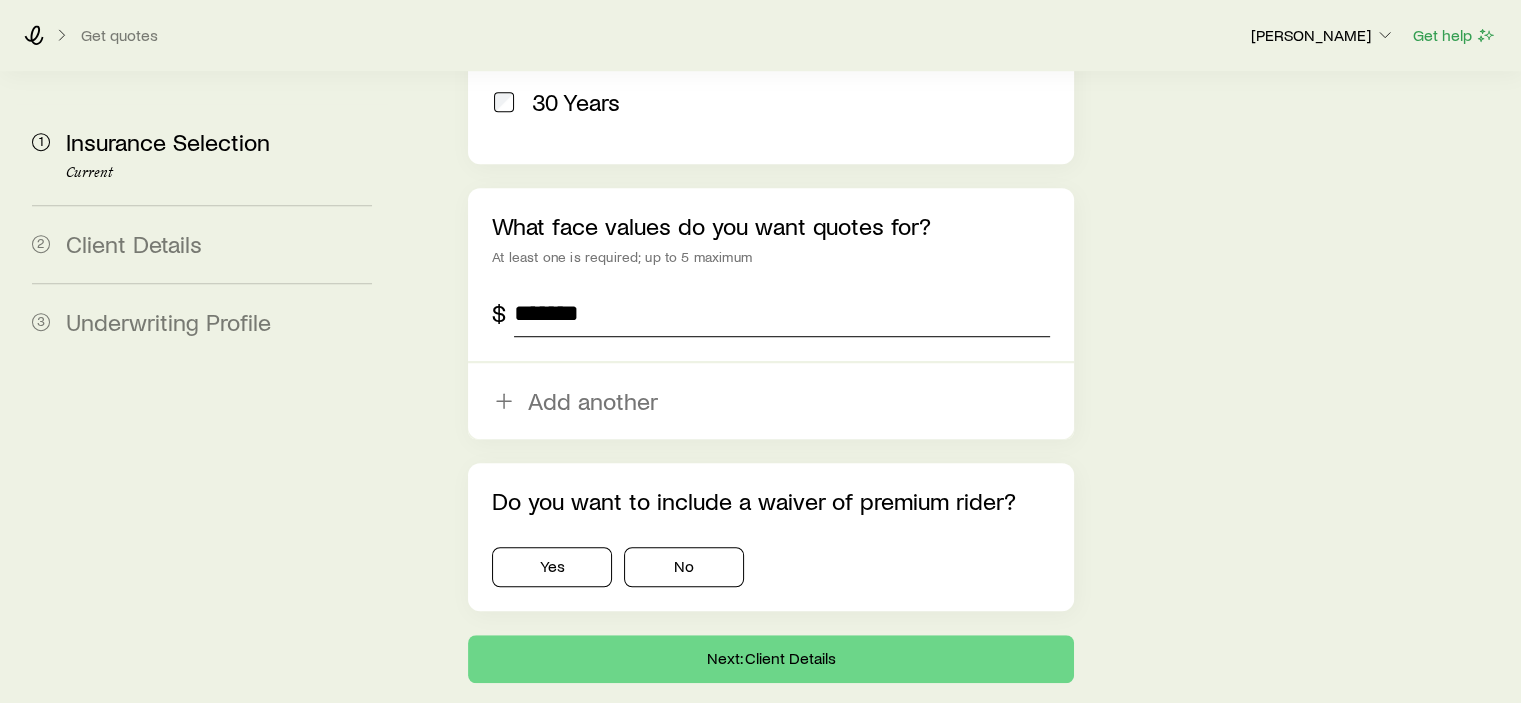type on "*******" 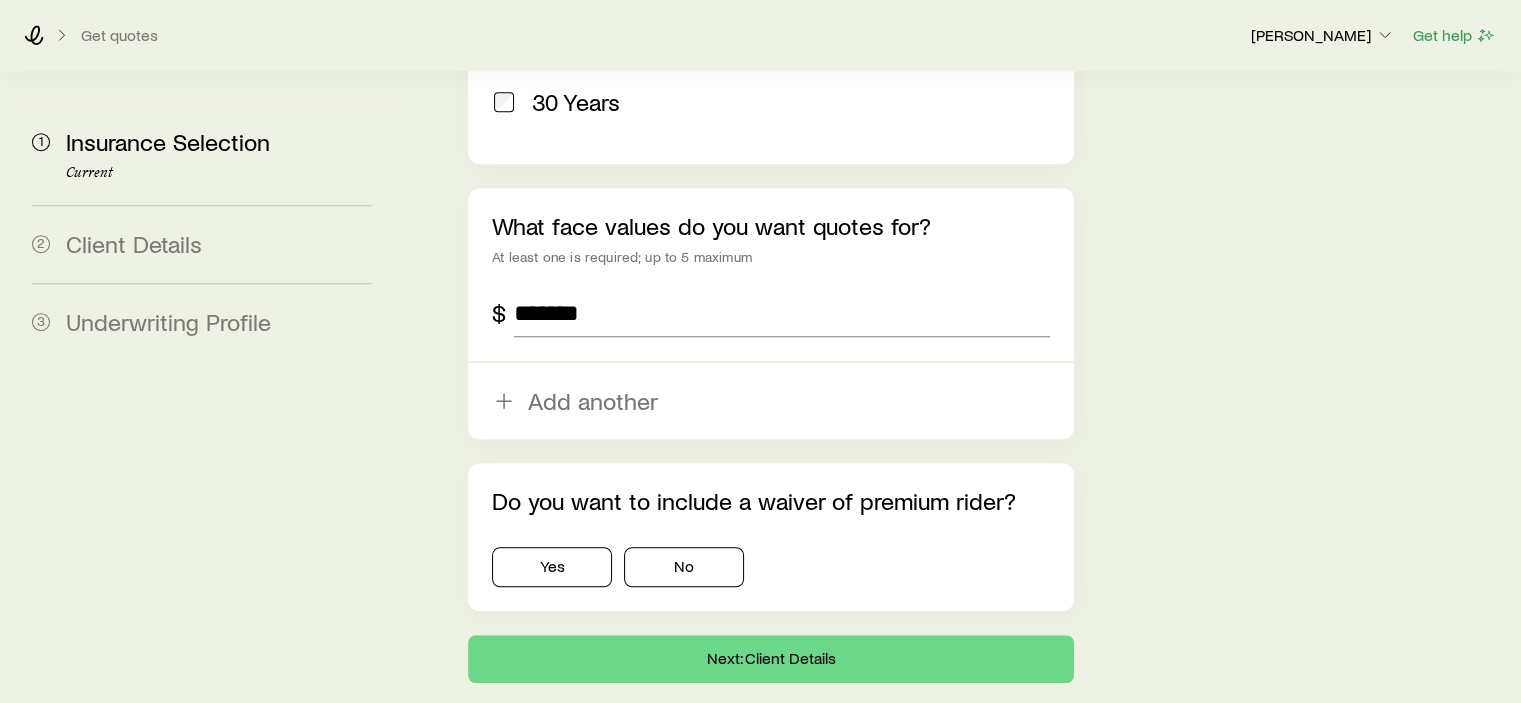 click on "Insurance Selection Start by specifying details about any product types you are considering. What type of product are you looking for? At least one is required Permanent life Term life Long term care (linked benefit) Annuity Disability term What term length do you want quotes for? At least one is required 10 Years 15 Years 20 Years 25 Years 30 Years What face values do you want quotes for? At least one is required; up to 5 maximum $ ******* Add another Do you want to include a waiver of premium rider? Yes No Next: Client Details" at bounding box center (958, -273) 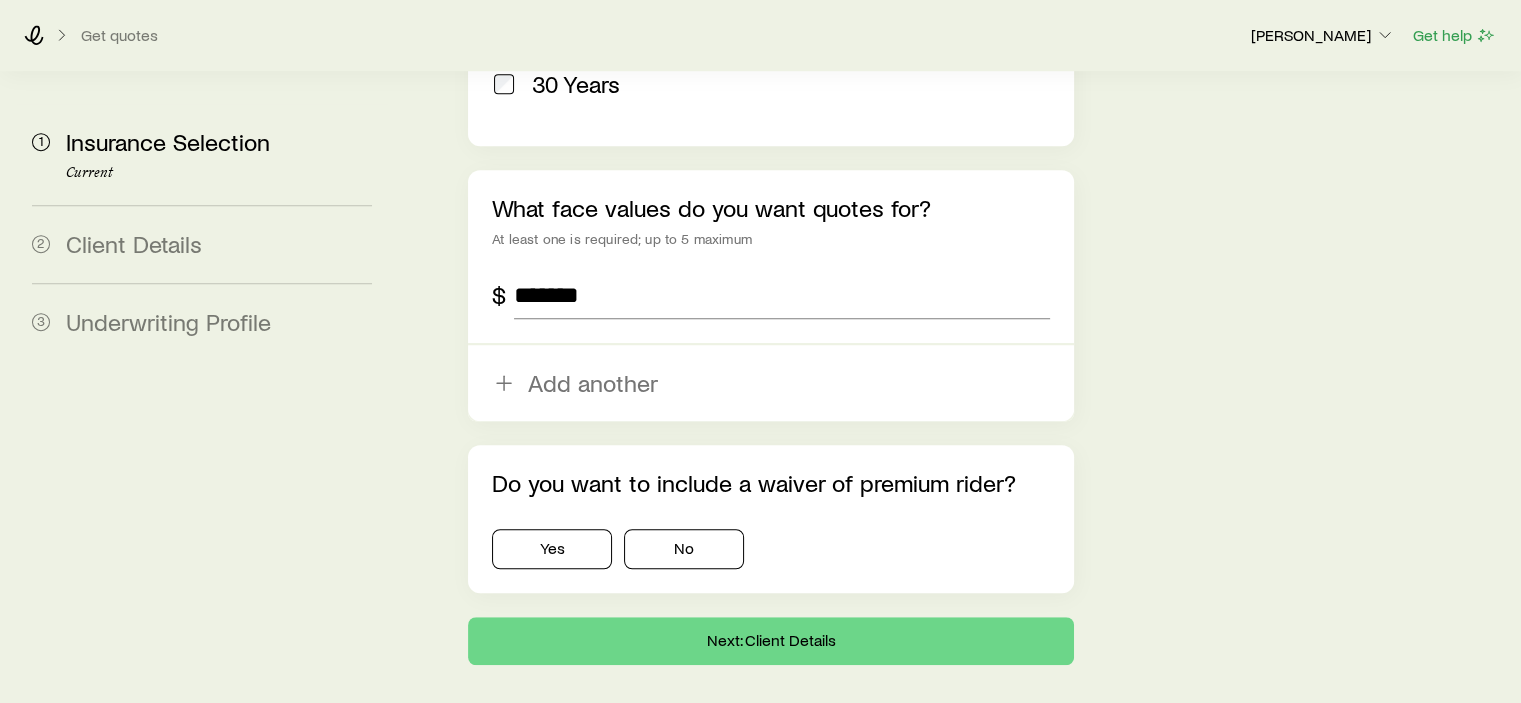 scroll, scrollTop: 1334, scrollLeft: 0, axis: vertical 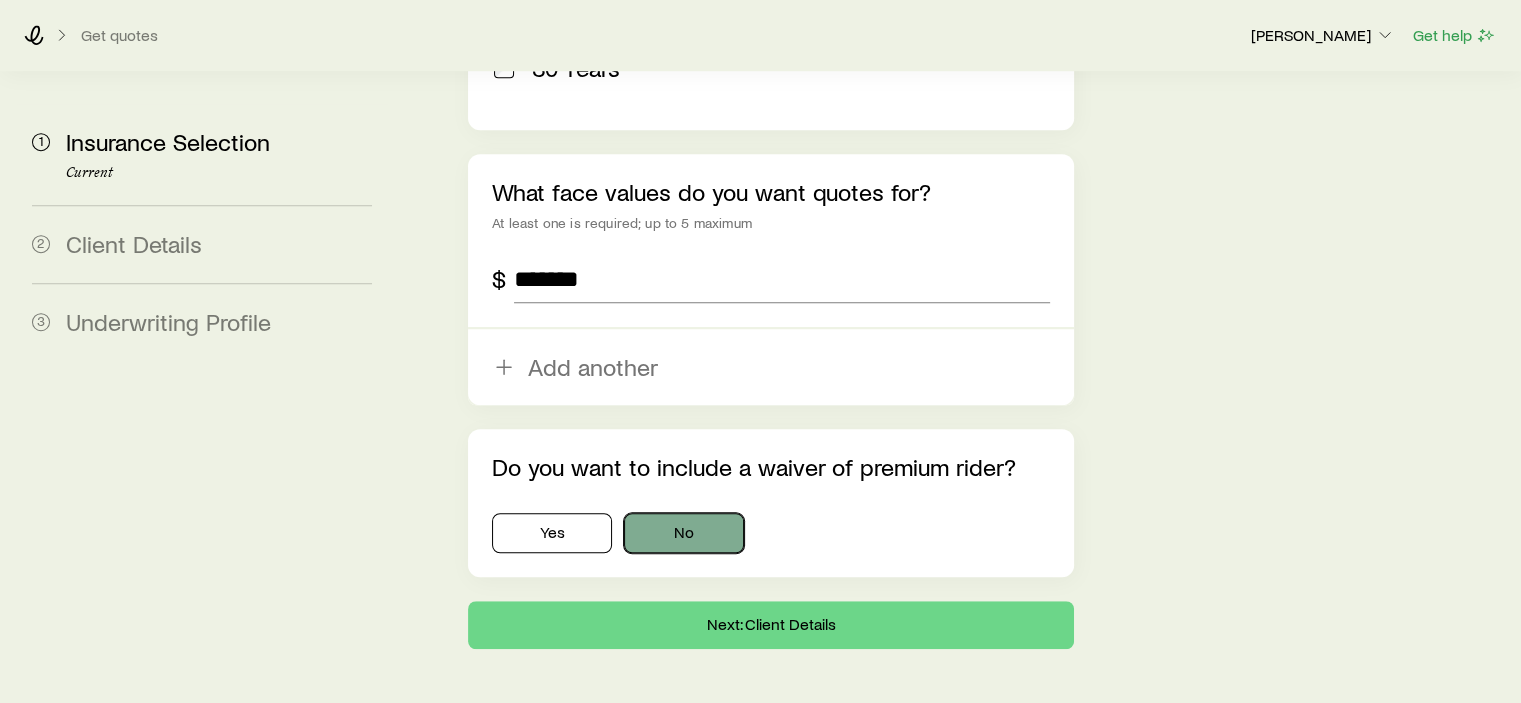 click on "No" at bounding box center [684, 533] 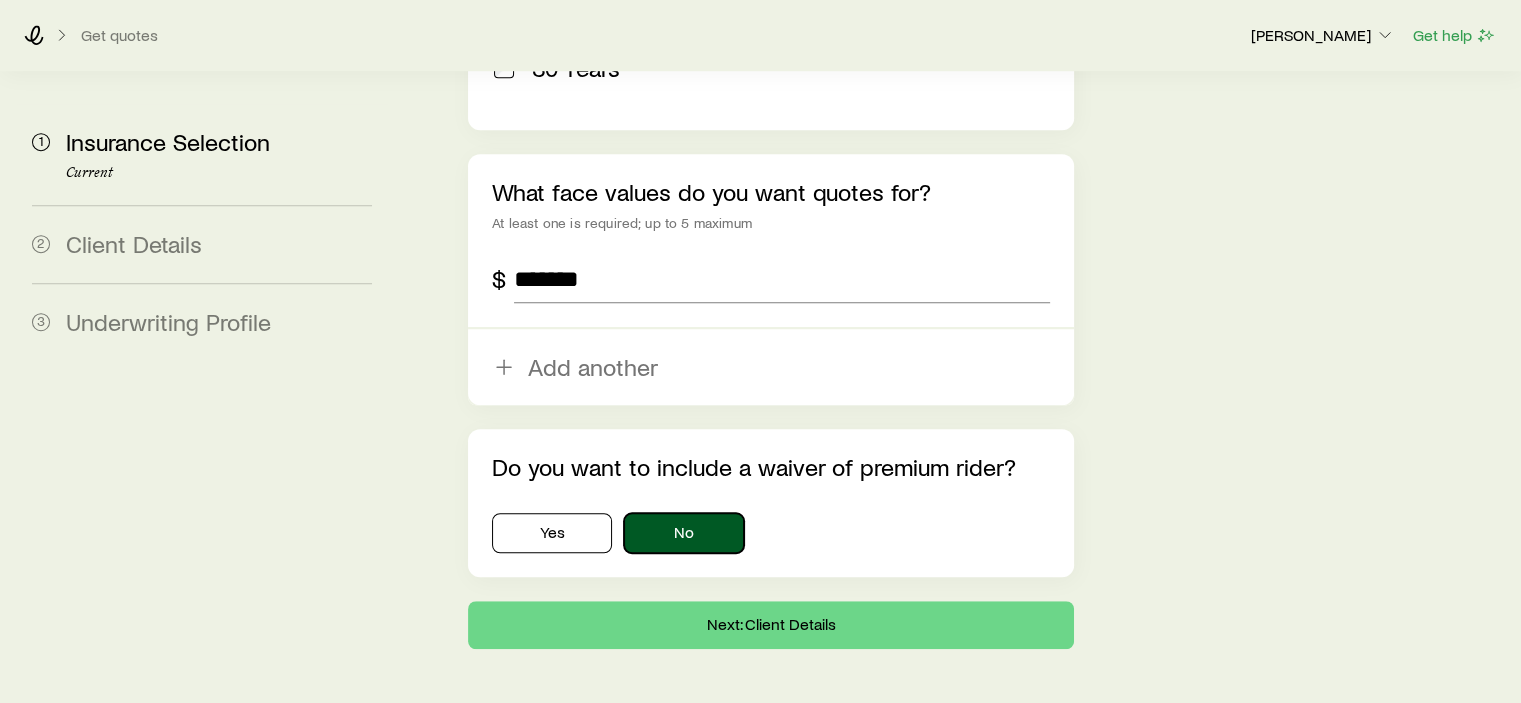 scroll, scrollTop: 1234, scrollLeft: 0, axis: vertical 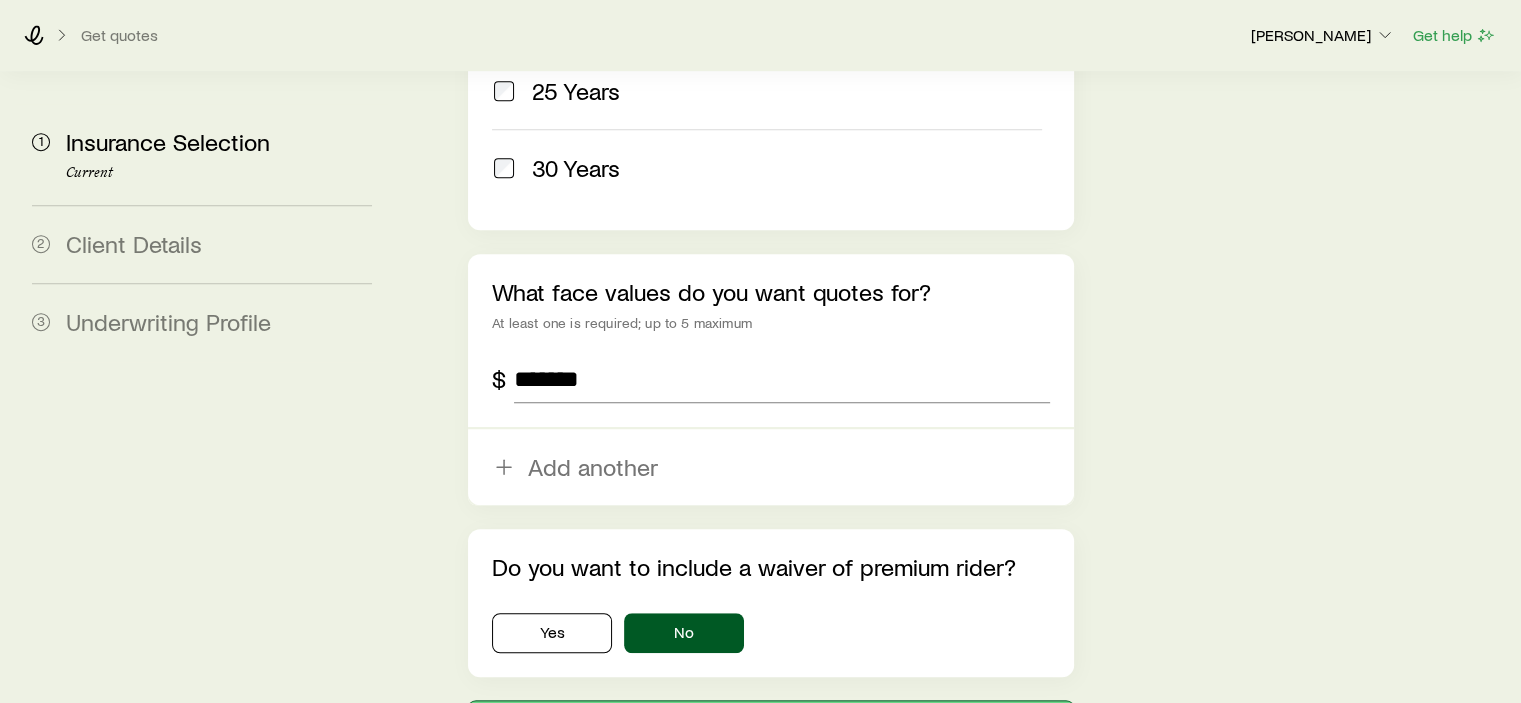click on "Next: Client Details" at bounding box center [770, 725] 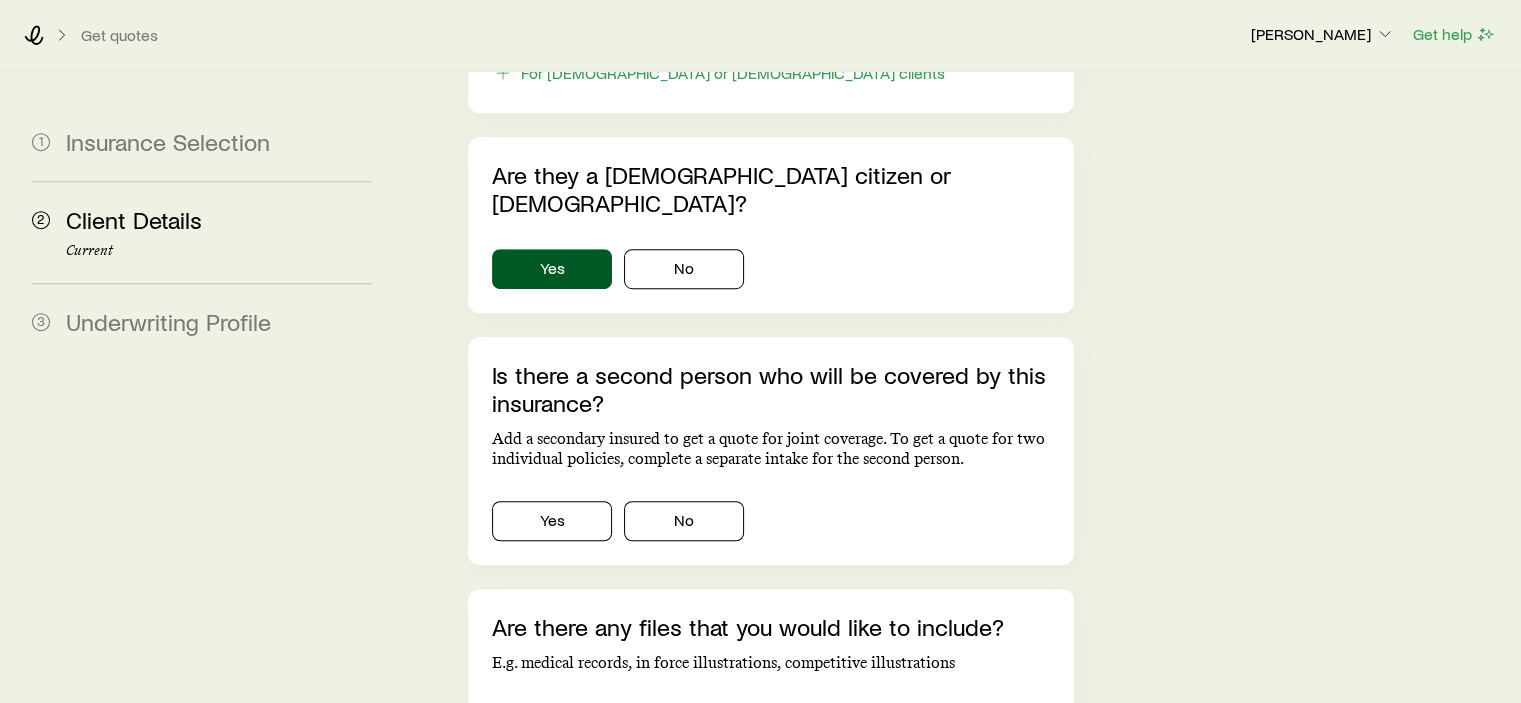 scroll, scrollTop: 0, scrollLeft: 0, axis: both 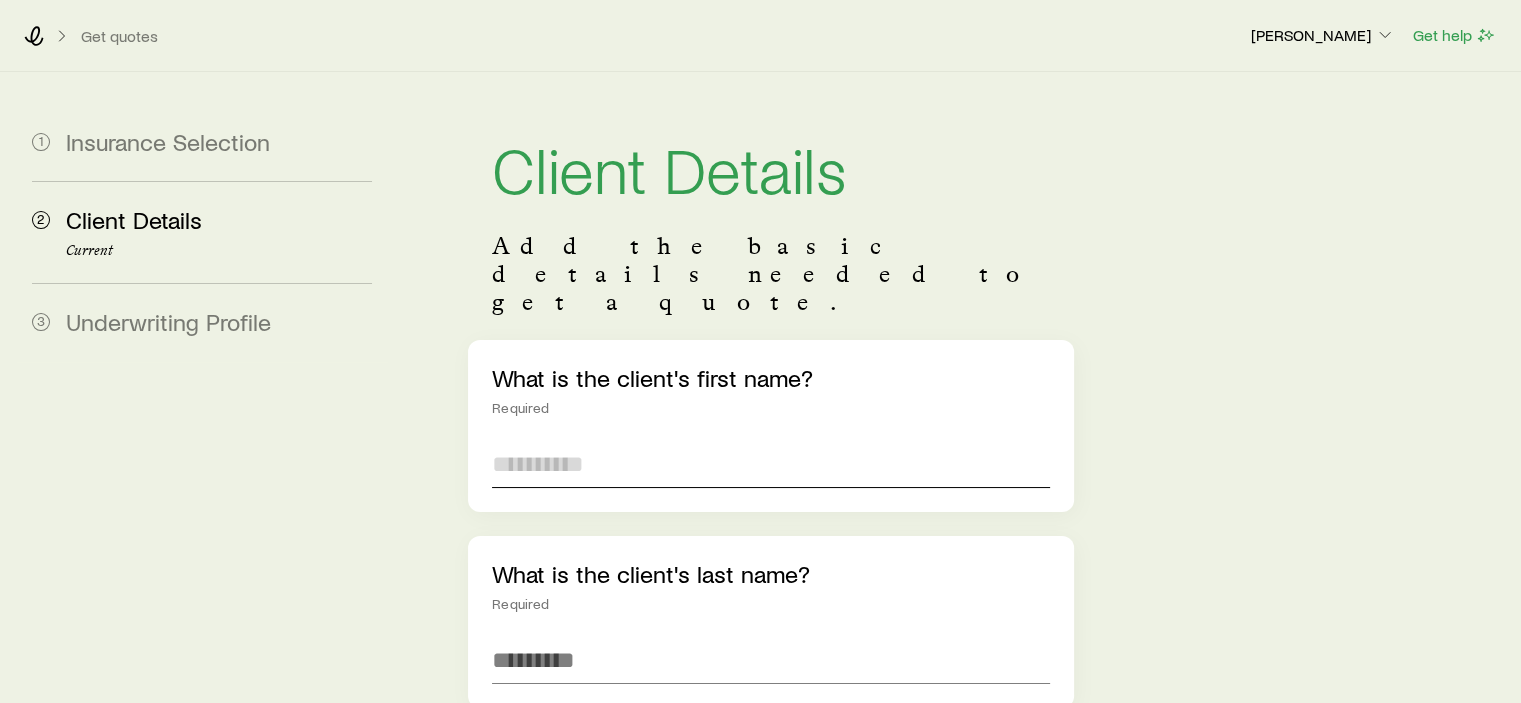 drag, startPoint x: 760, startPoint y: 420, endPoint x: 780, endPoint y: 407, distance: 23.853722 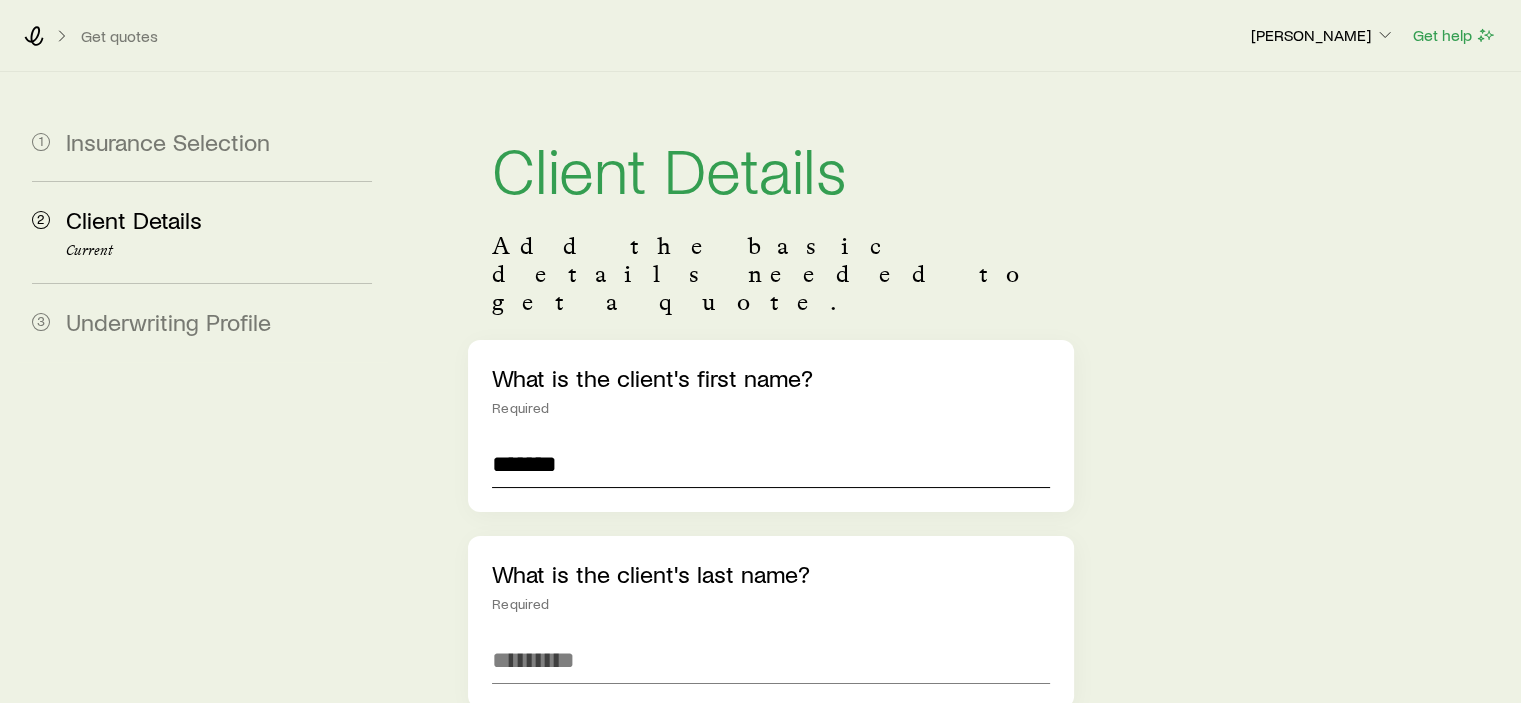 type on "******" 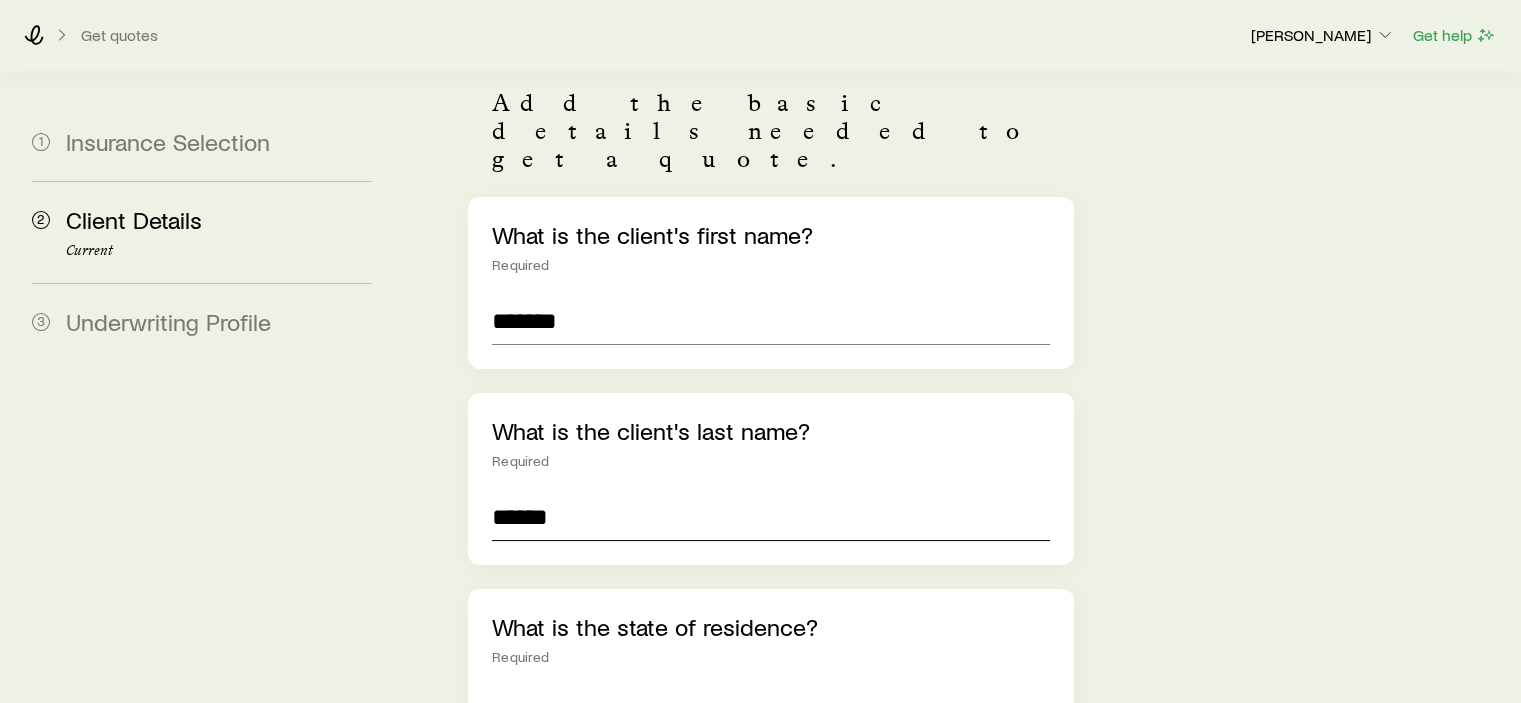 scroll, scrollTop: 300, scrollLeft: 0, axis: vertical 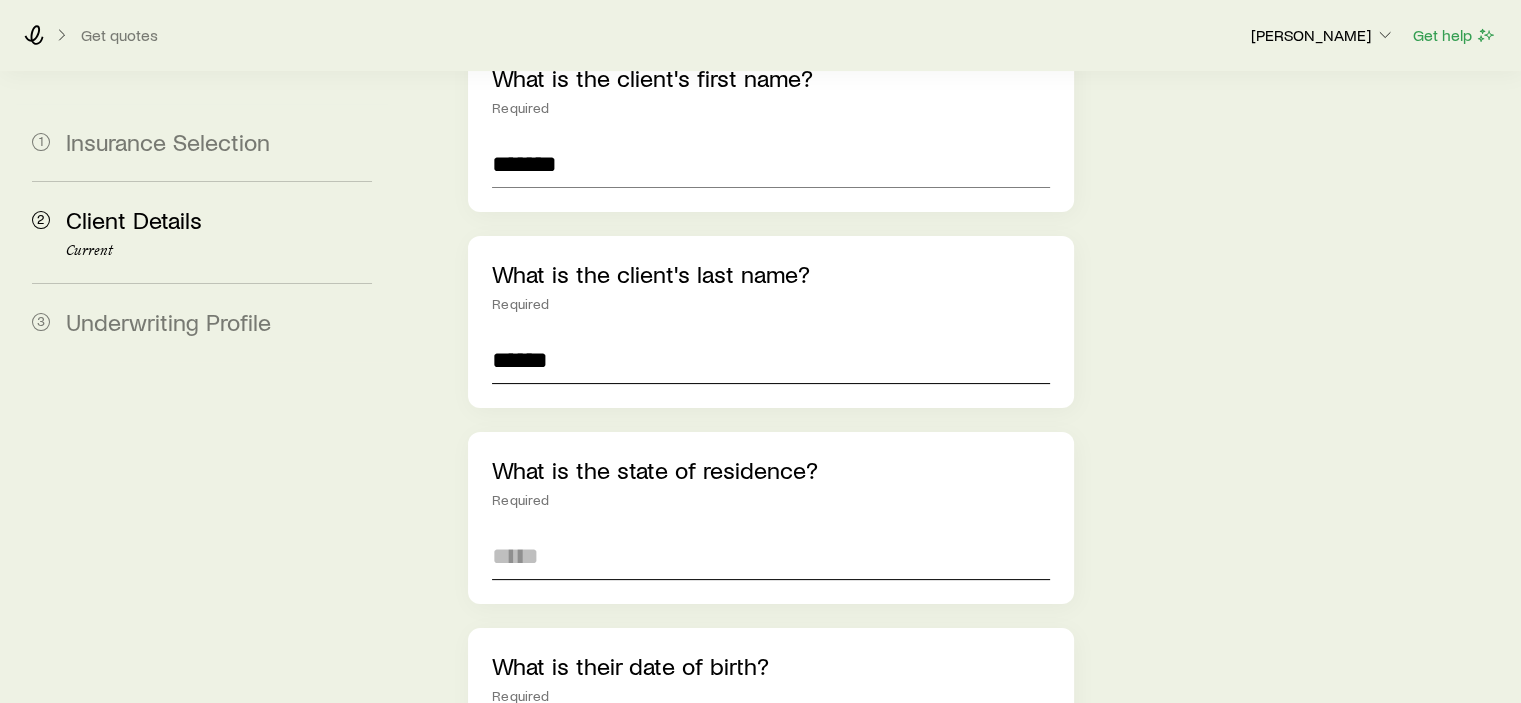 type on "******" 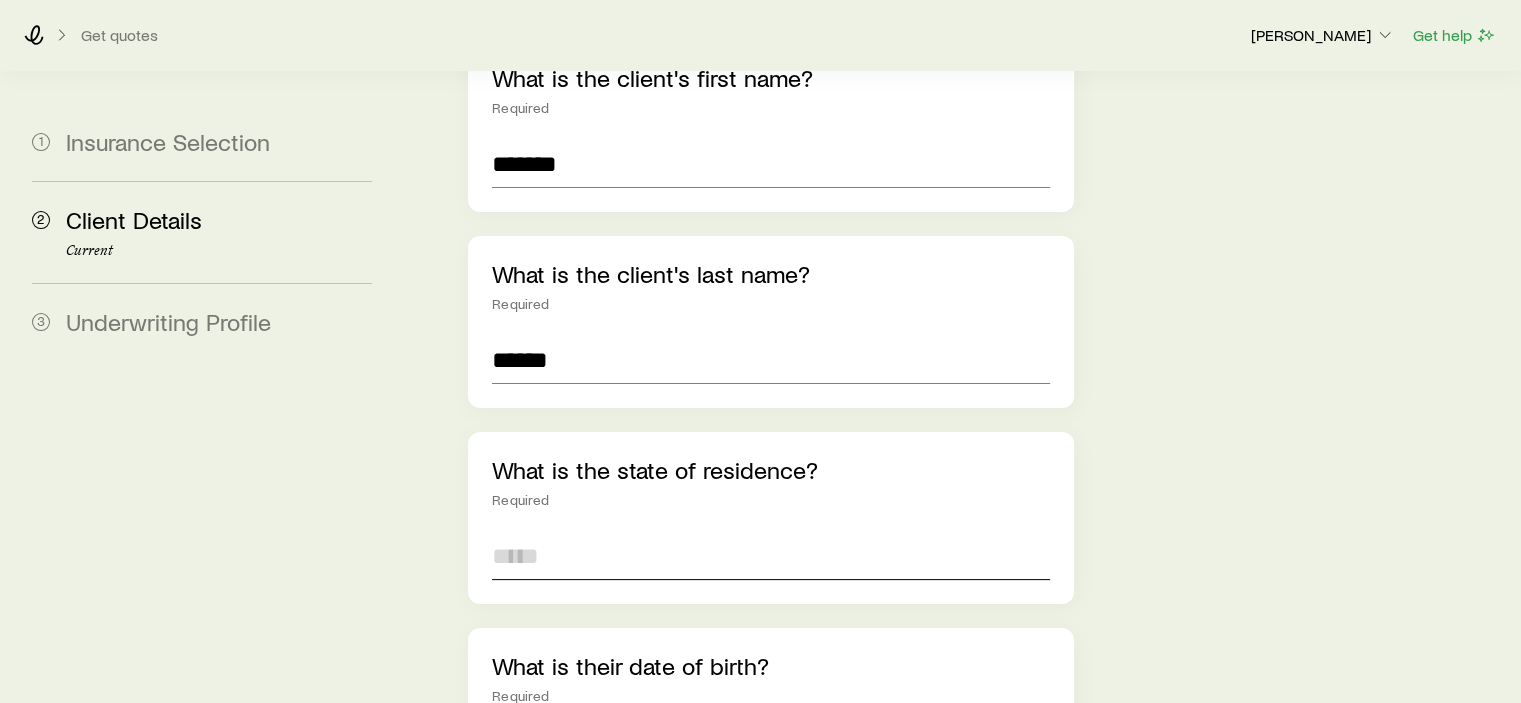 click at bounding box center [770, 556] 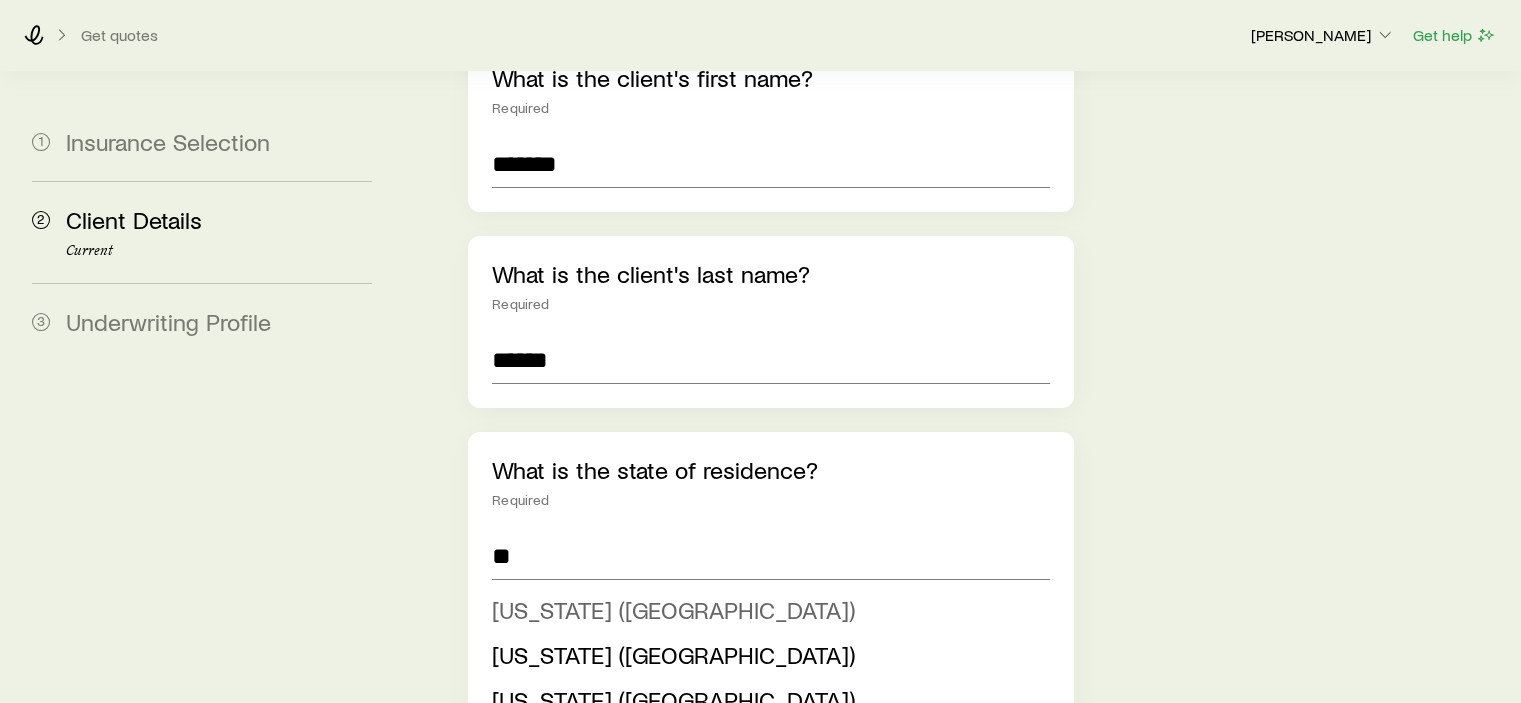 click on "[US_STATE] ([GEOGRAPHIC_DATA])" at bounding box center [764, 610] 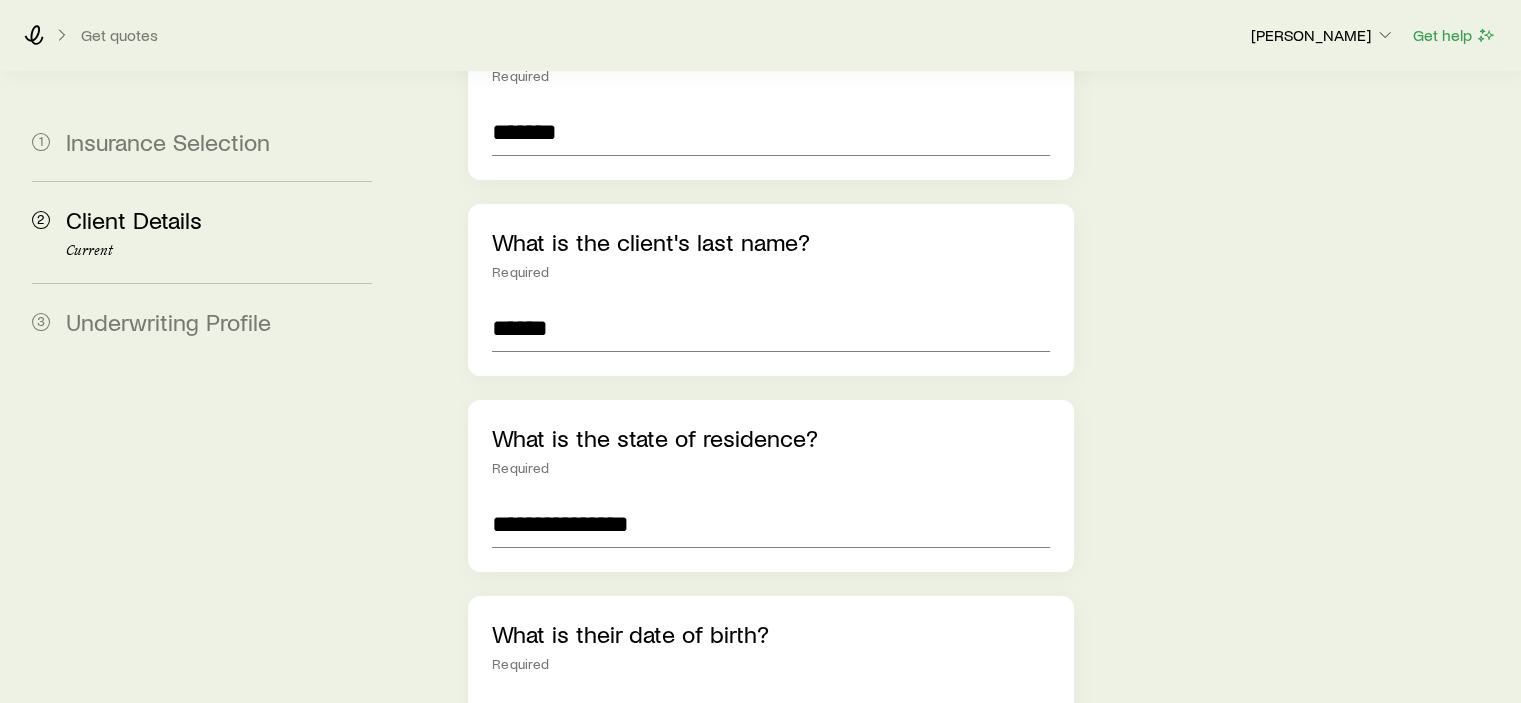 scroll, scrollTop: 600, scrollLeft: 0, axis: vertical 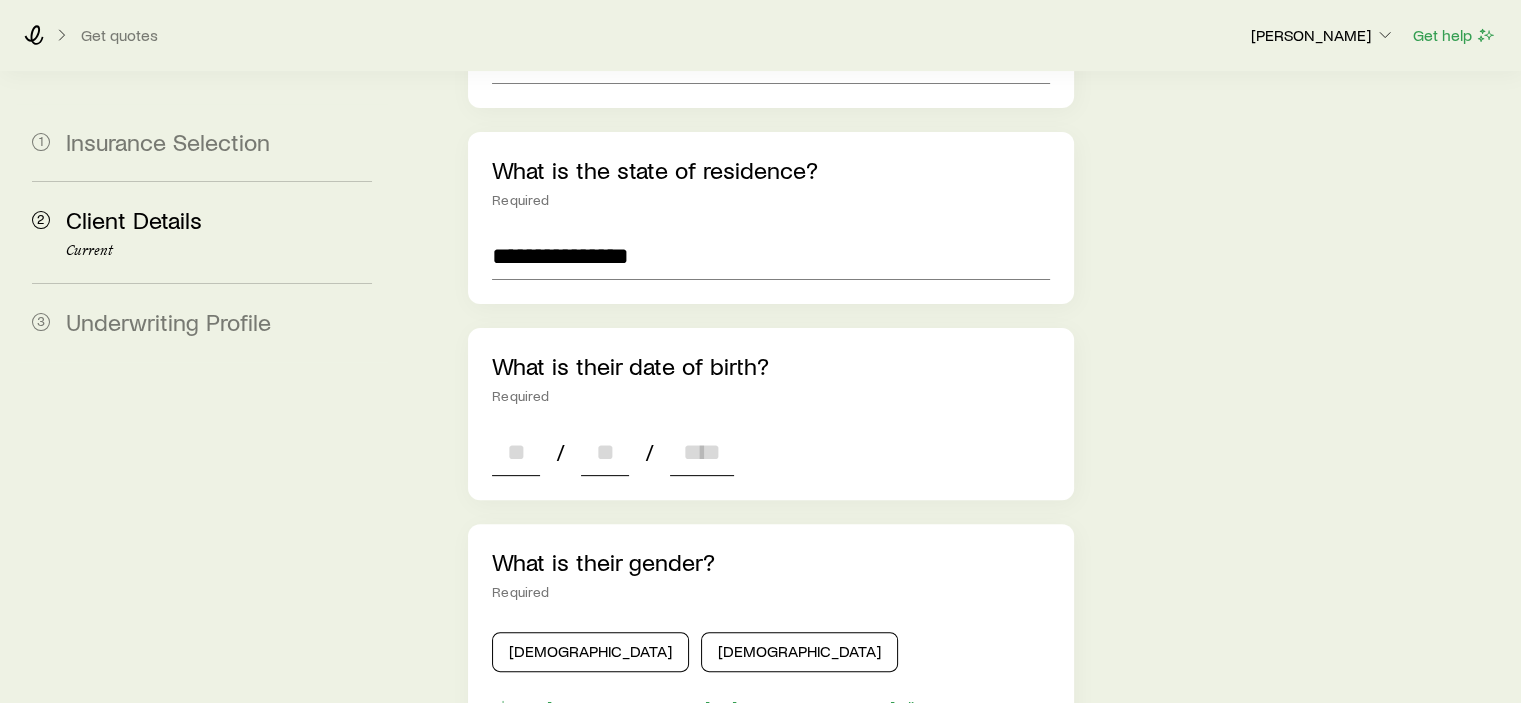 click at bounding box center (516, 452) 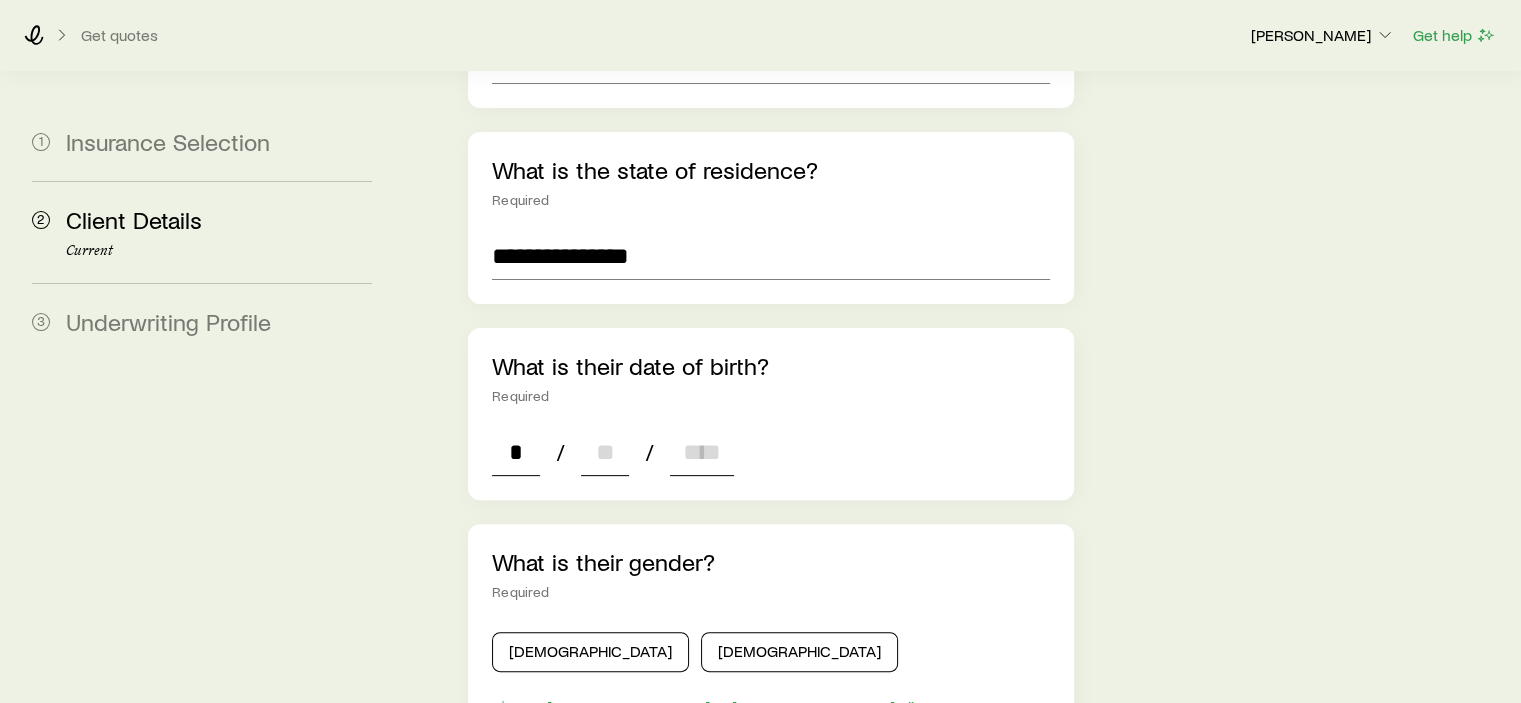 type on "**" 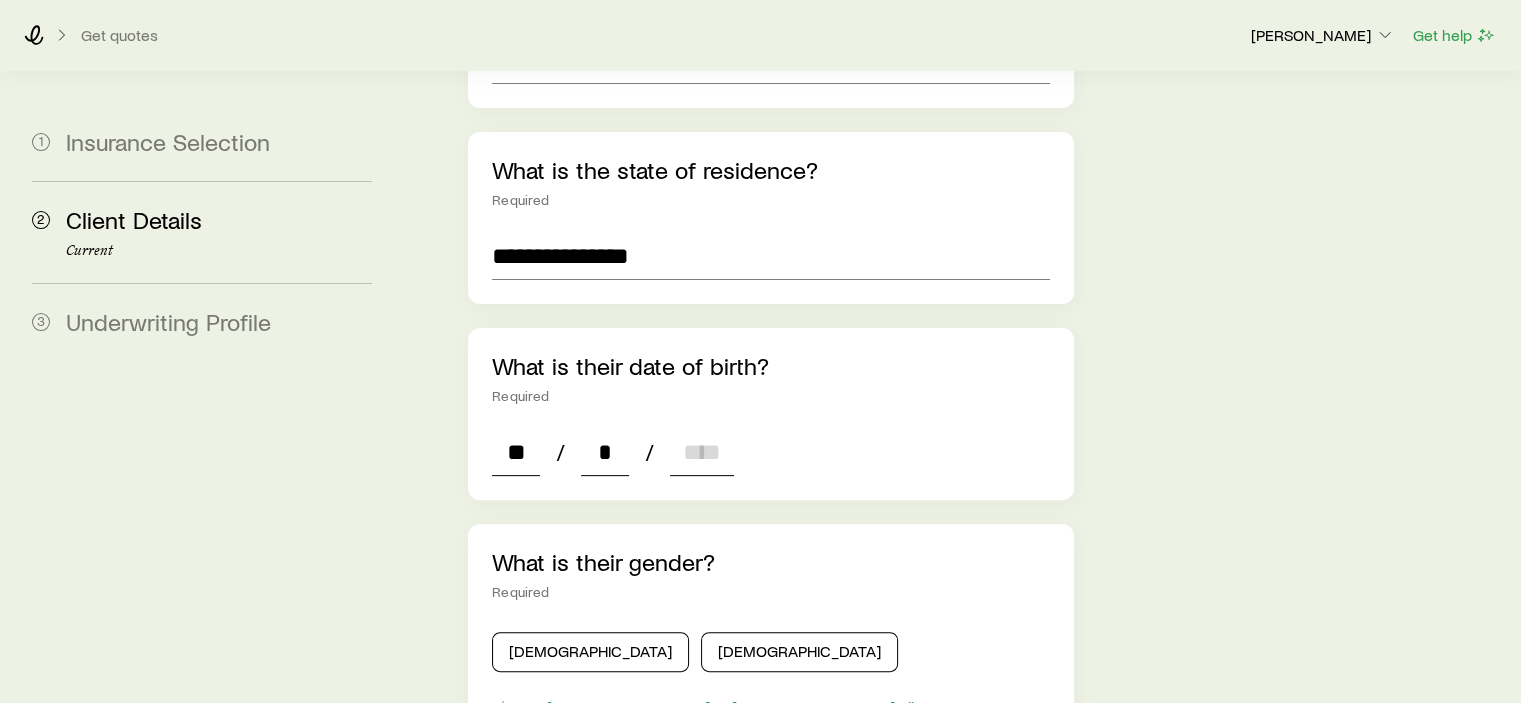 type on "**" 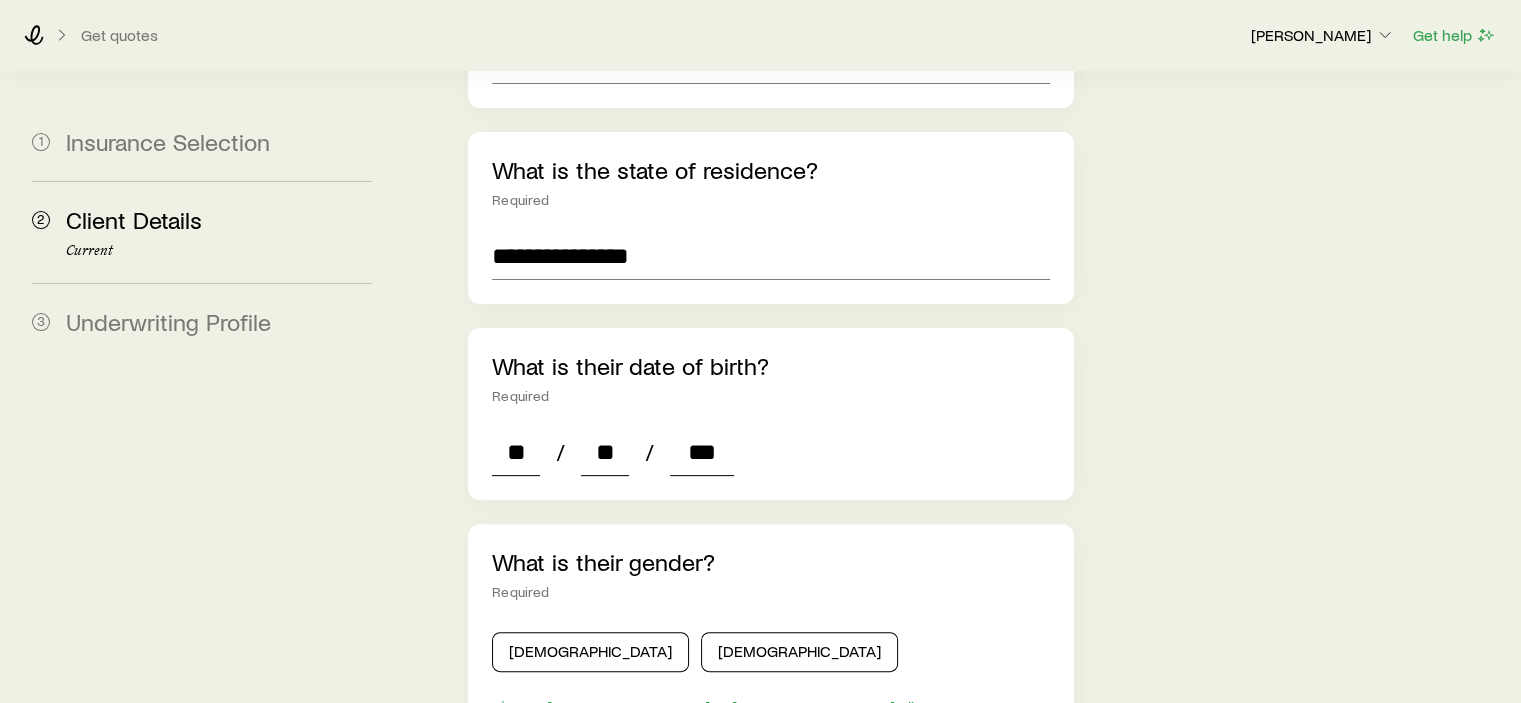 type on "****" 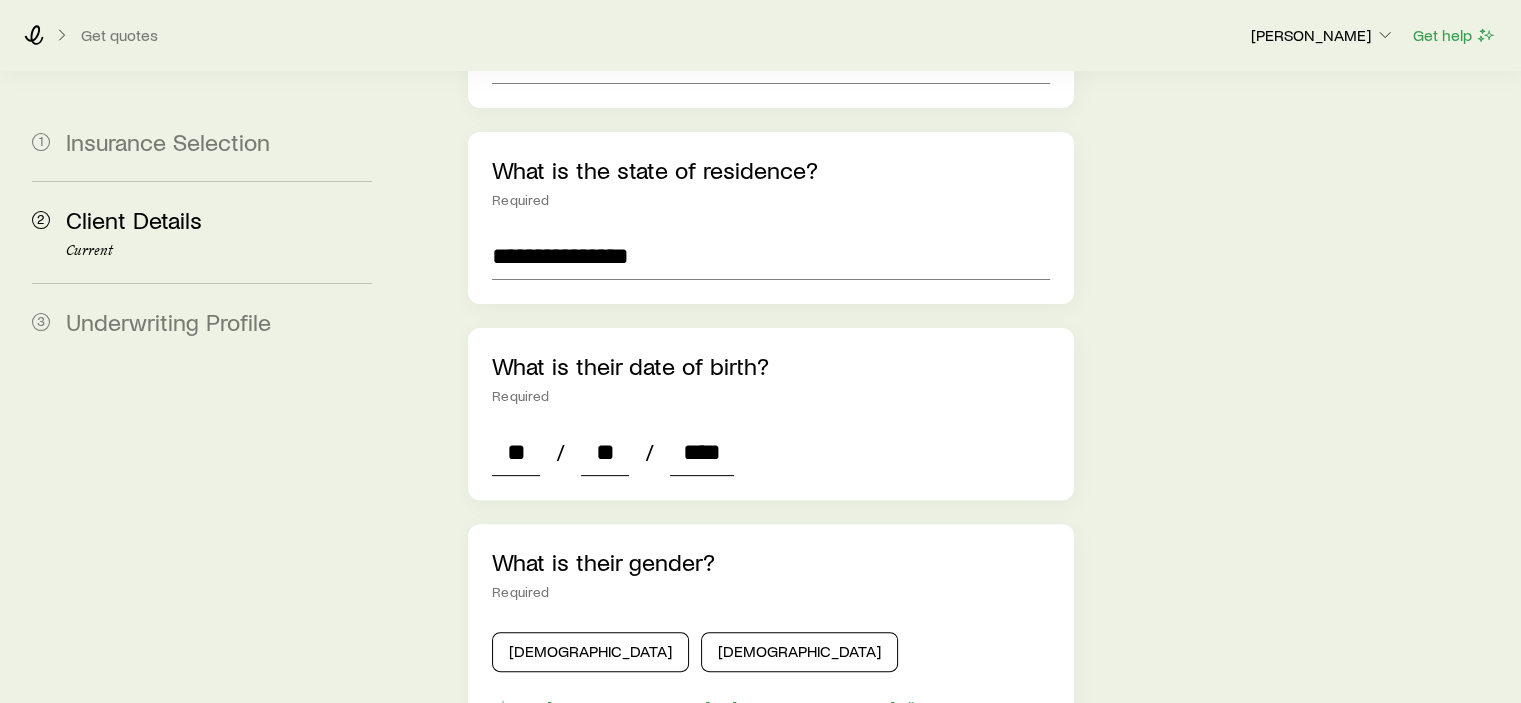 type on "*" 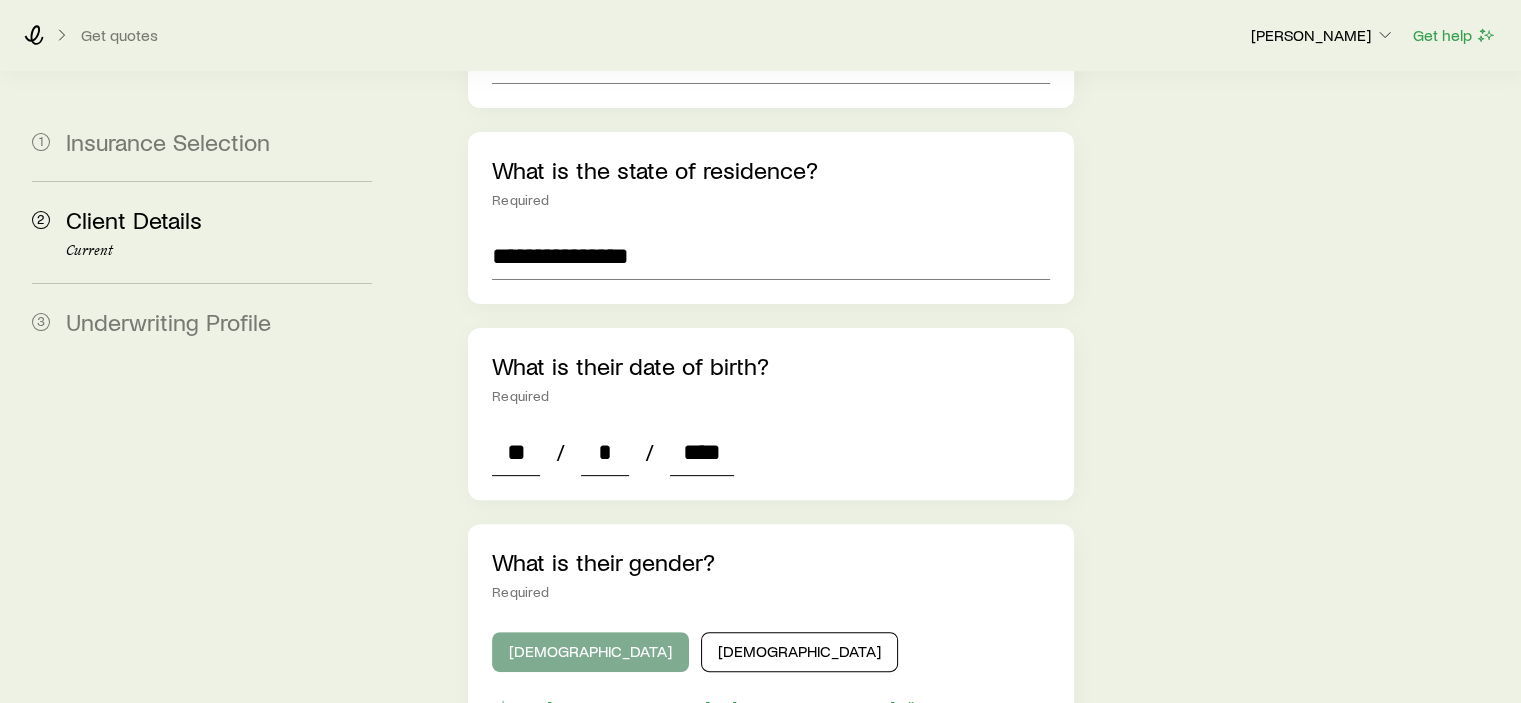 type on "****" 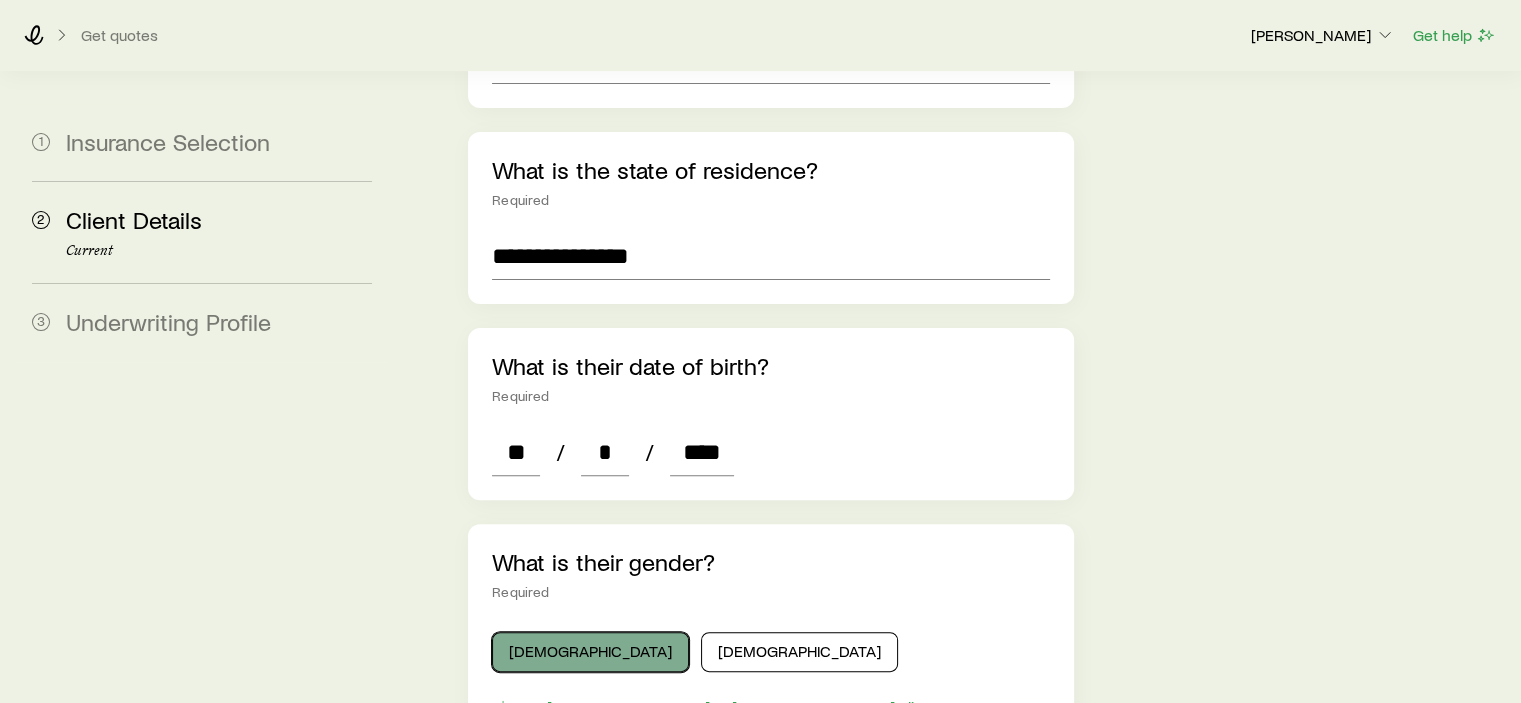 click on "[DEMOGRAPHIC_DATA]" at bounding box center [590, 652] 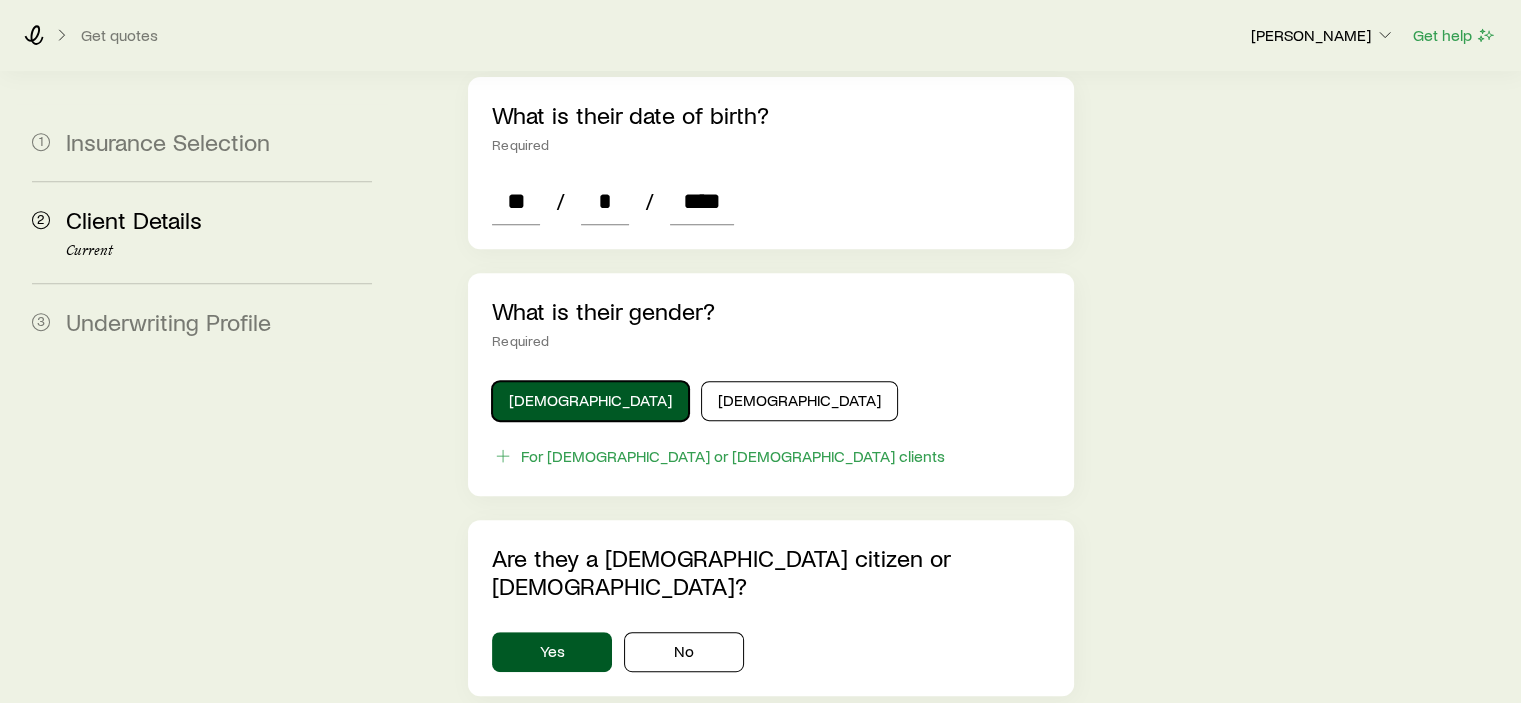 scroll, scrollTop: 1100, scrollLeft: 0, axis: vertical 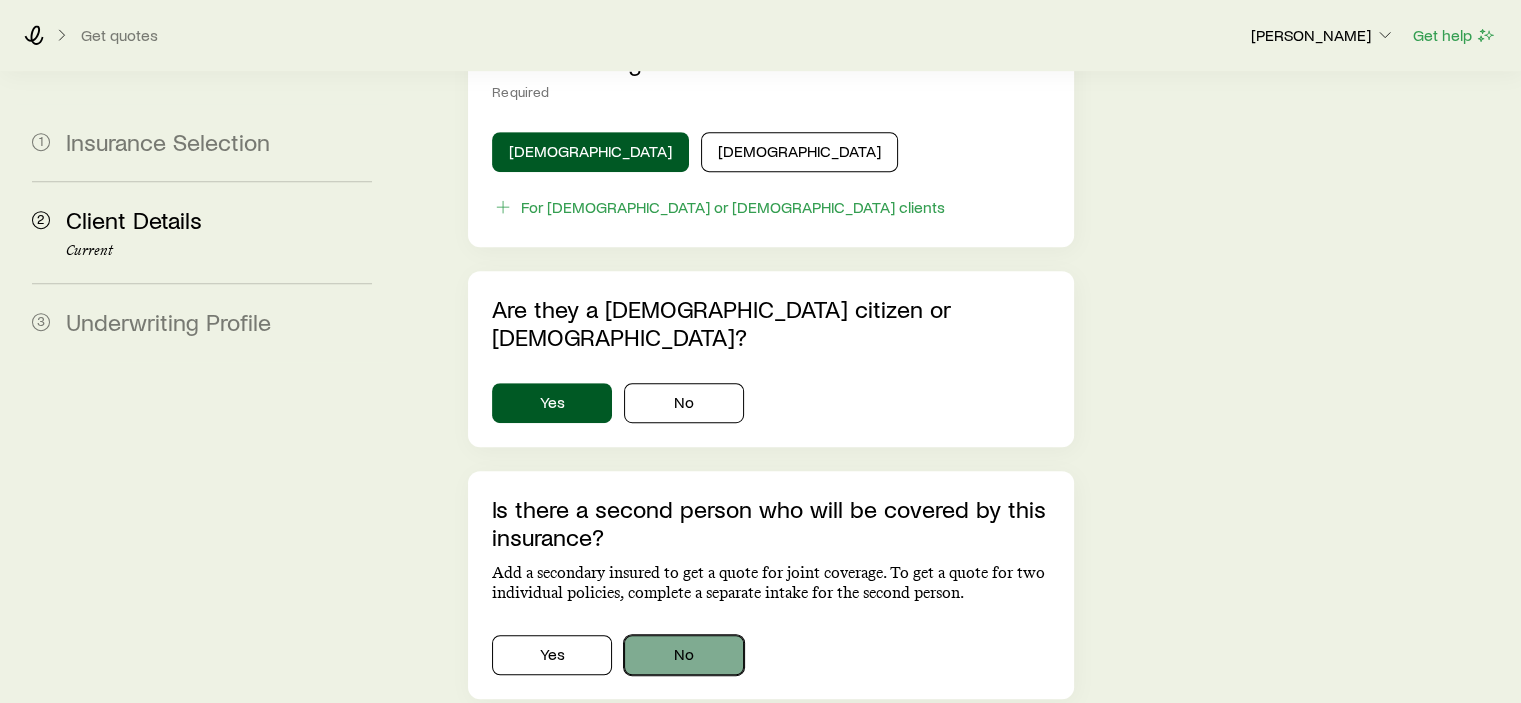 click on "No" at bounding box center [684, 655] 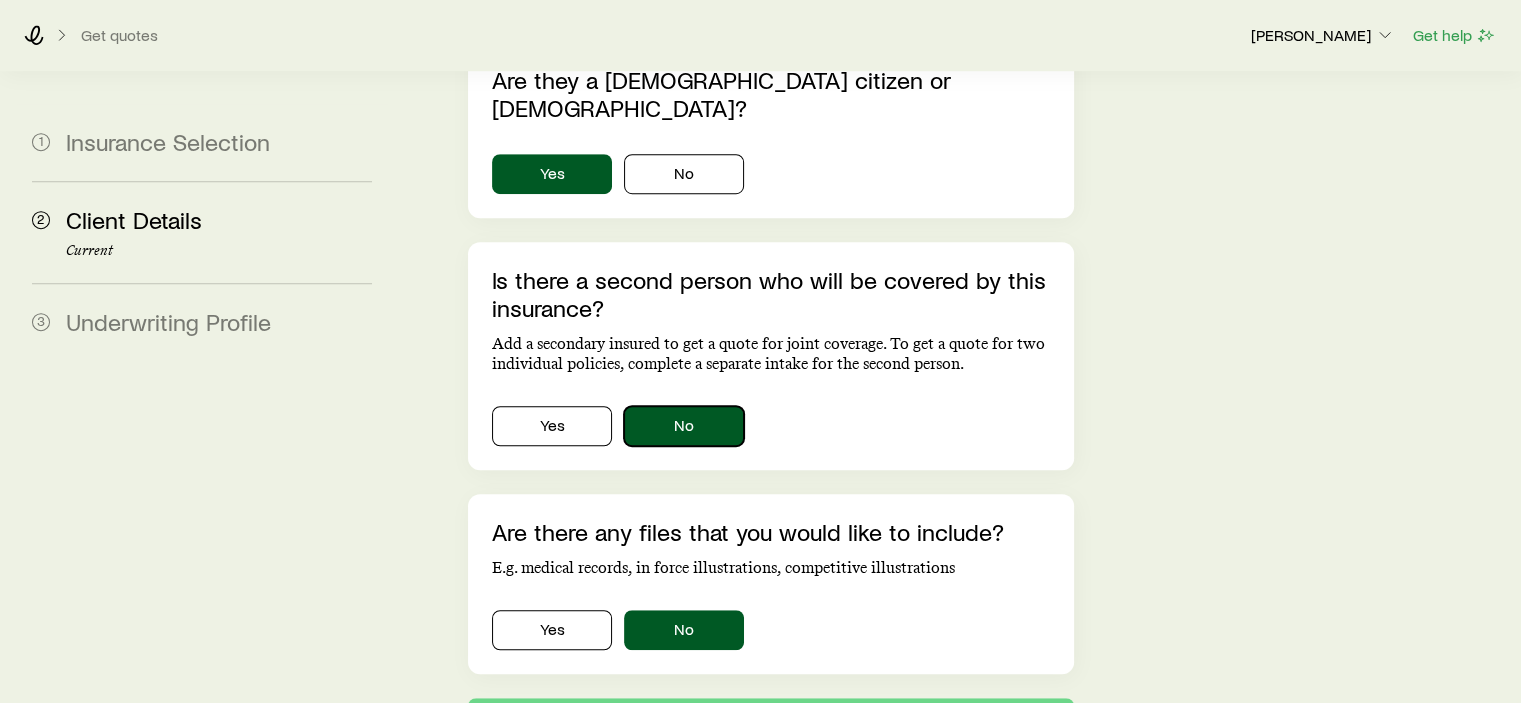 scroll, scrollTop: 1400, scrollLeft: 0, axis: vertical 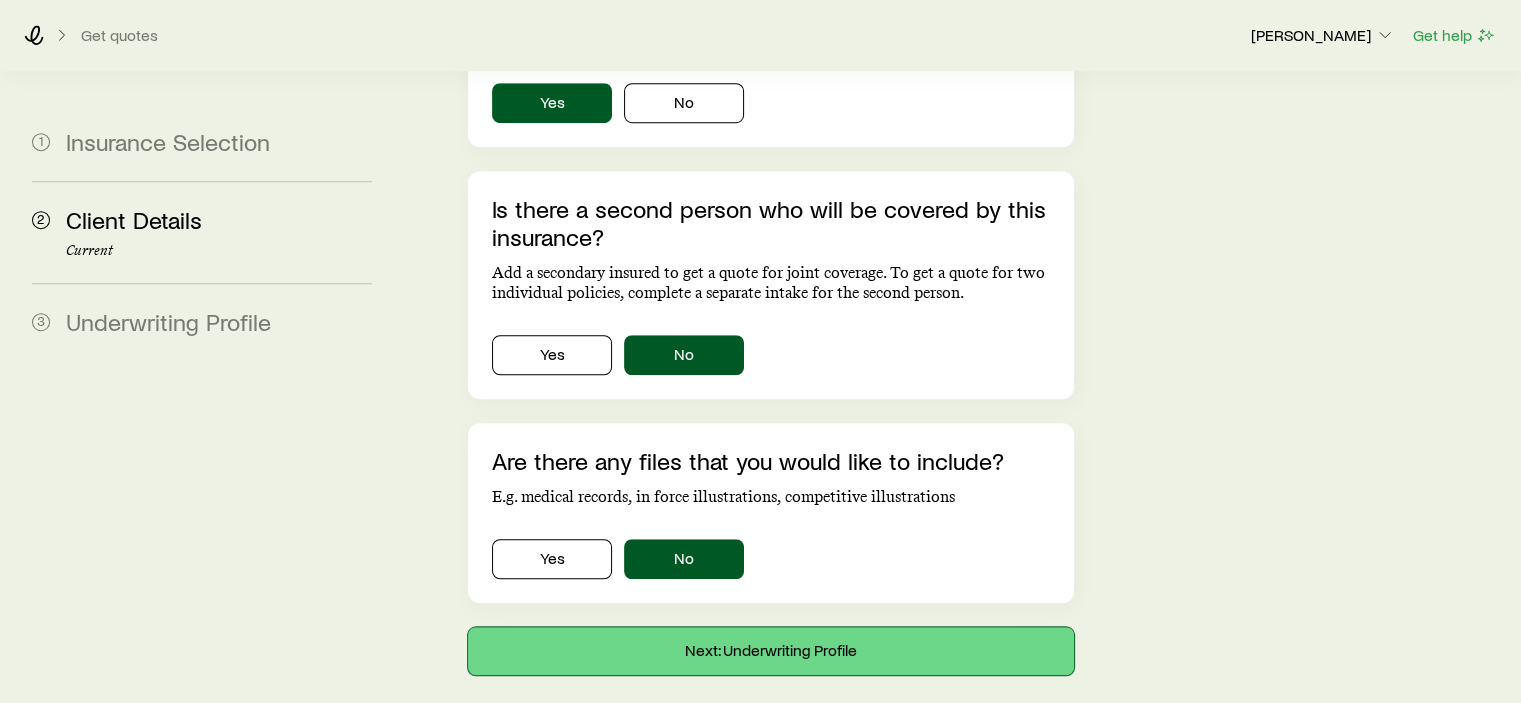 click on "Next: Underwriting Profile" at bounding box center [770, 651] 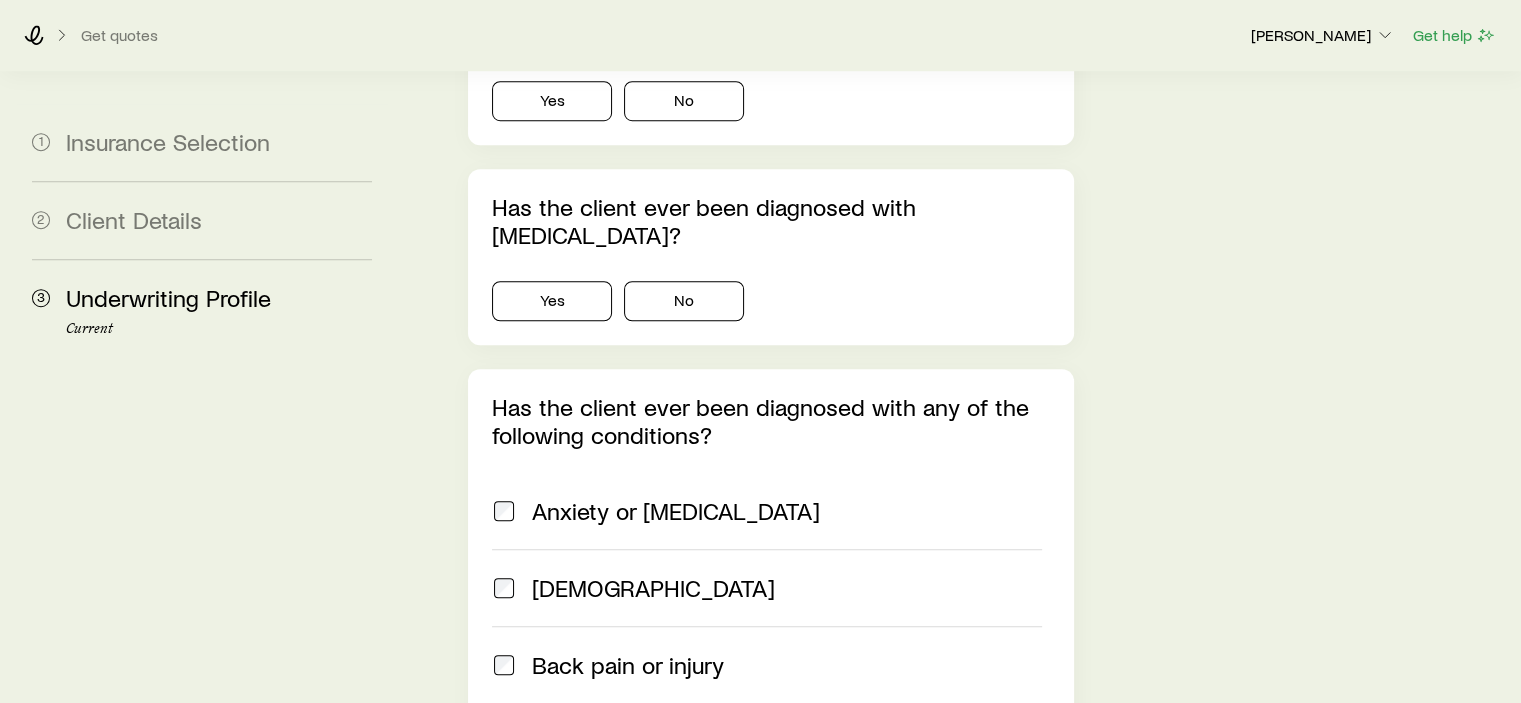 scroll, scrollTop: 0, scrollLeft: 0, axis: both 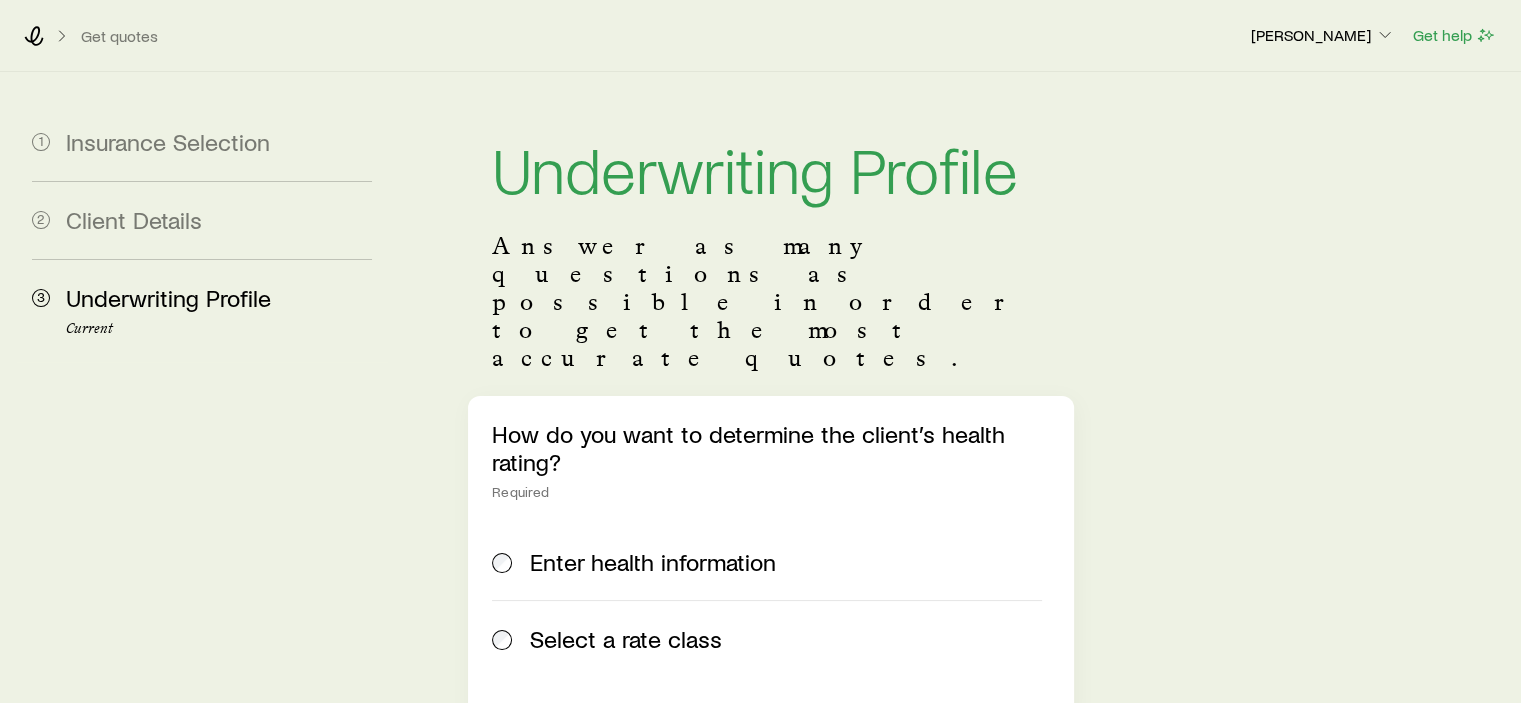 click on "Select a rate class" at bounding box center (626, 639) 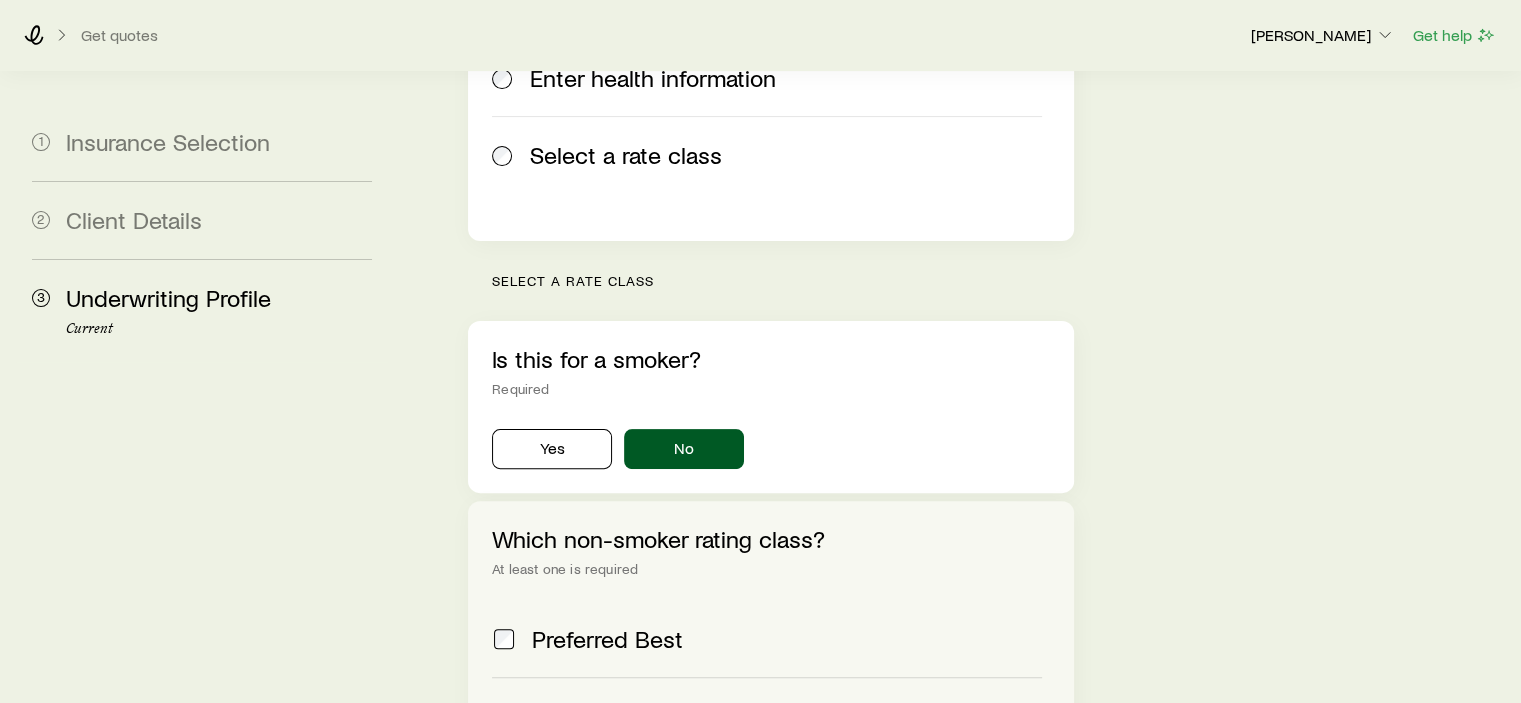 scroll, scrollTop: 600, scrollLeft: 0, axis: vertical 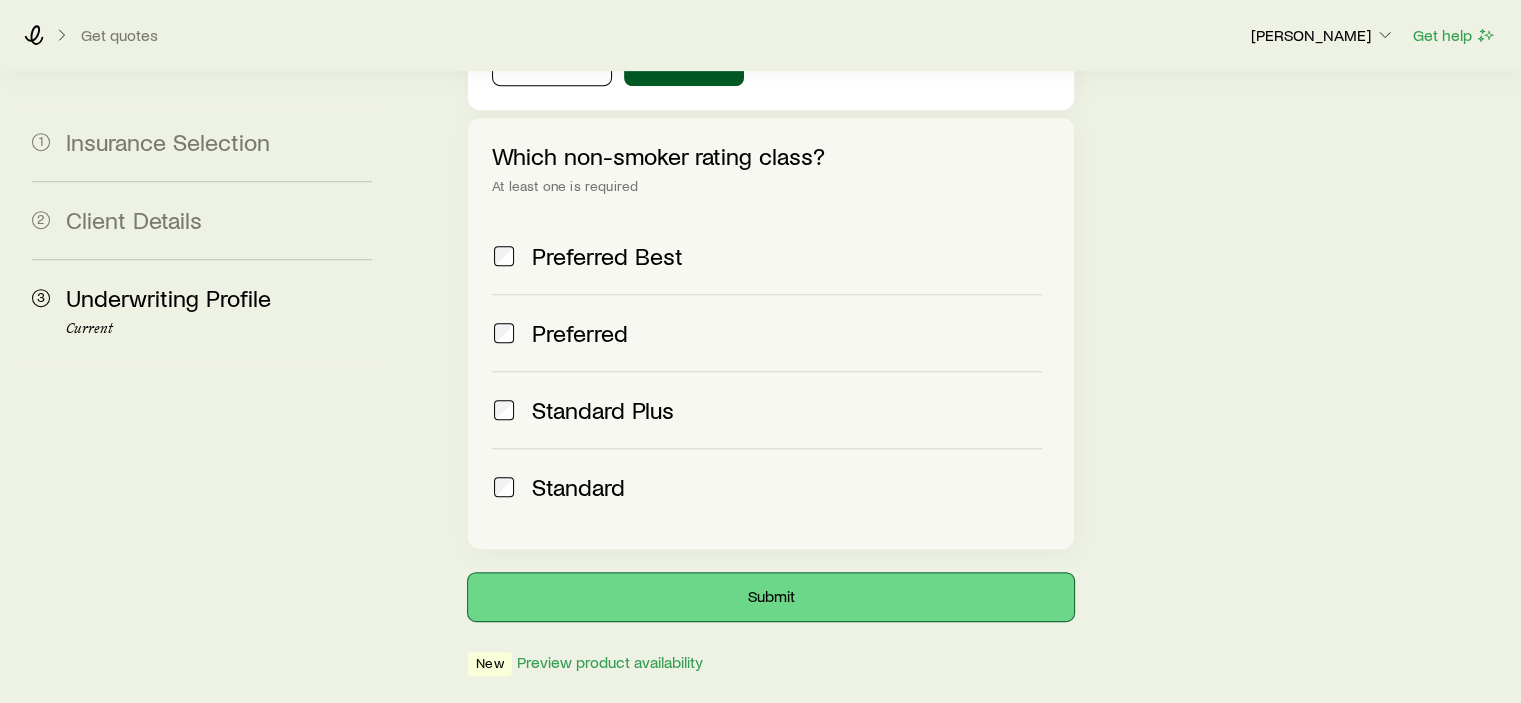 click on "Submit" at bounding box center (770, 597) 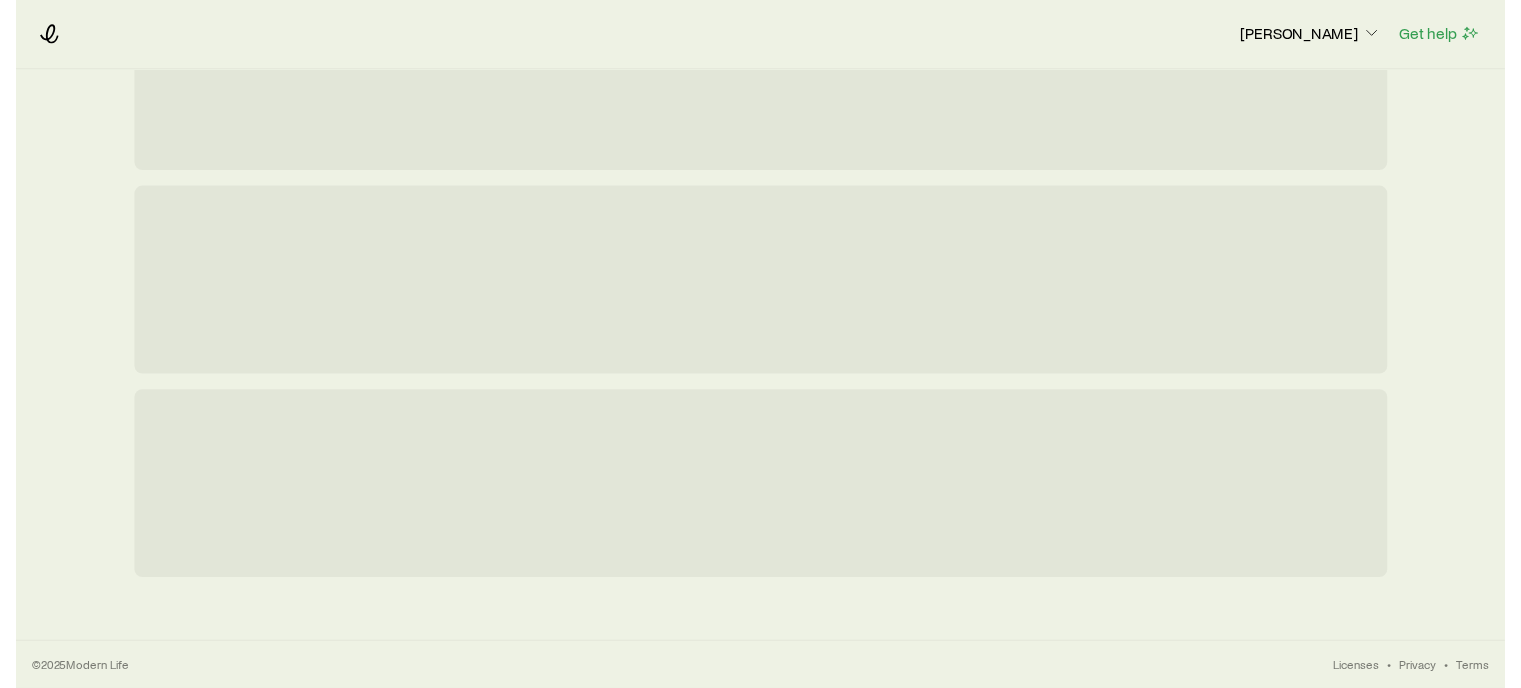 scroll, scrollTop: 0, scrollLeft: 0, axis: both 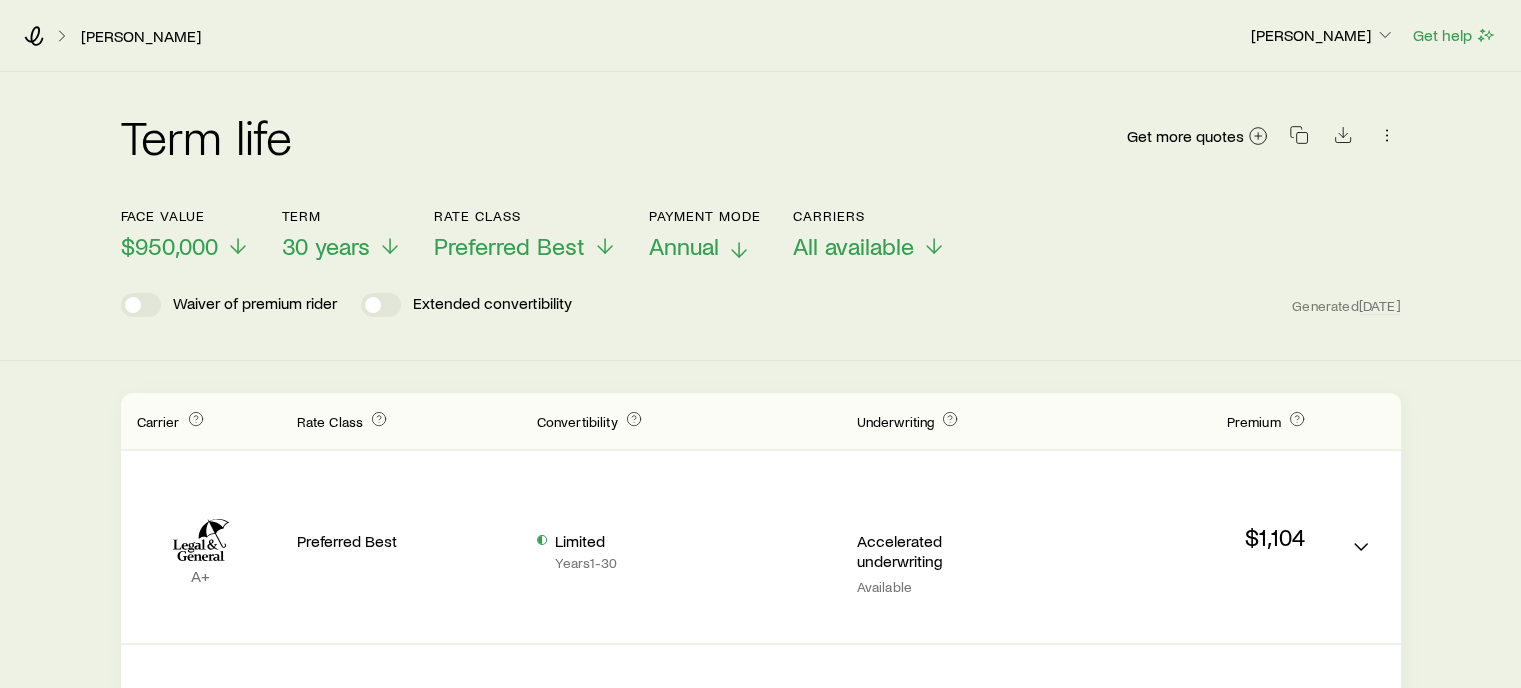click on "Annual" at bounding box center [684, 246] 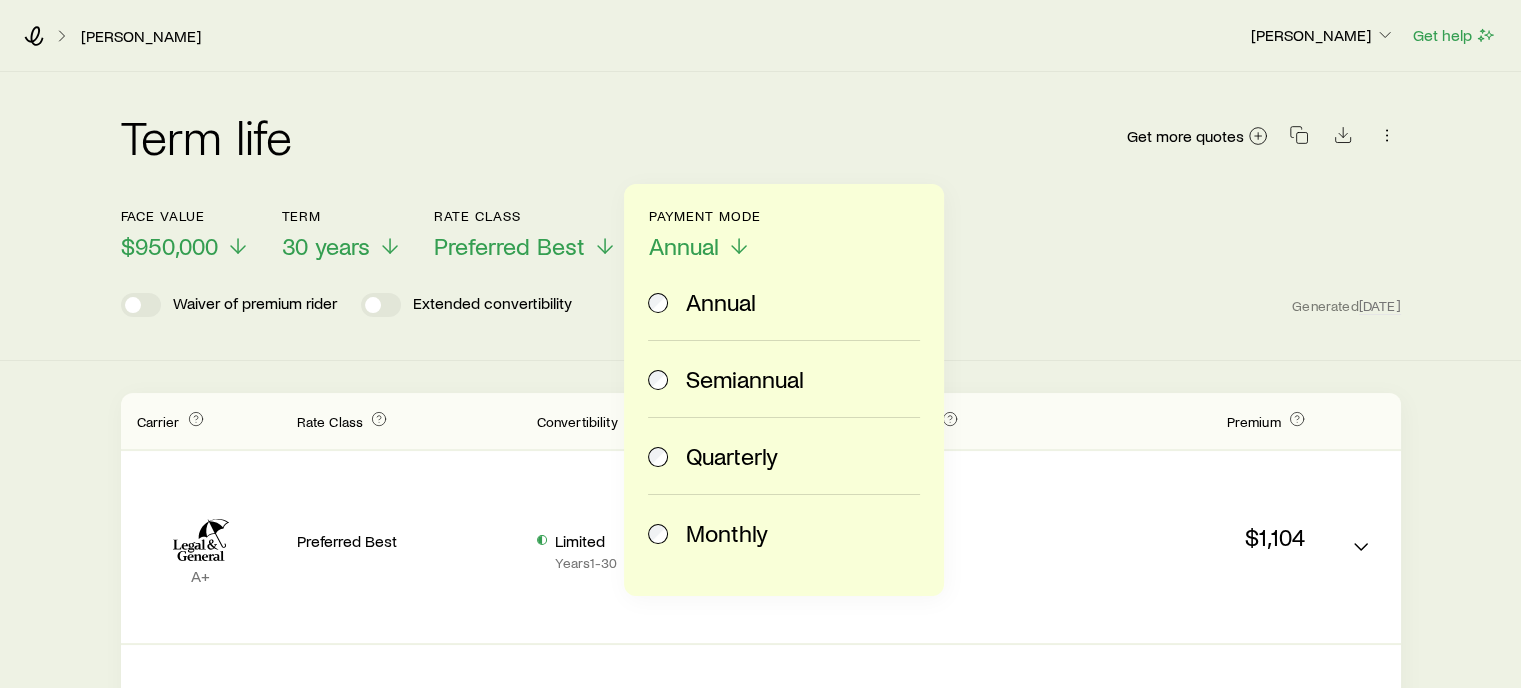 click on "Monthly" at bounding box center (780, 533) 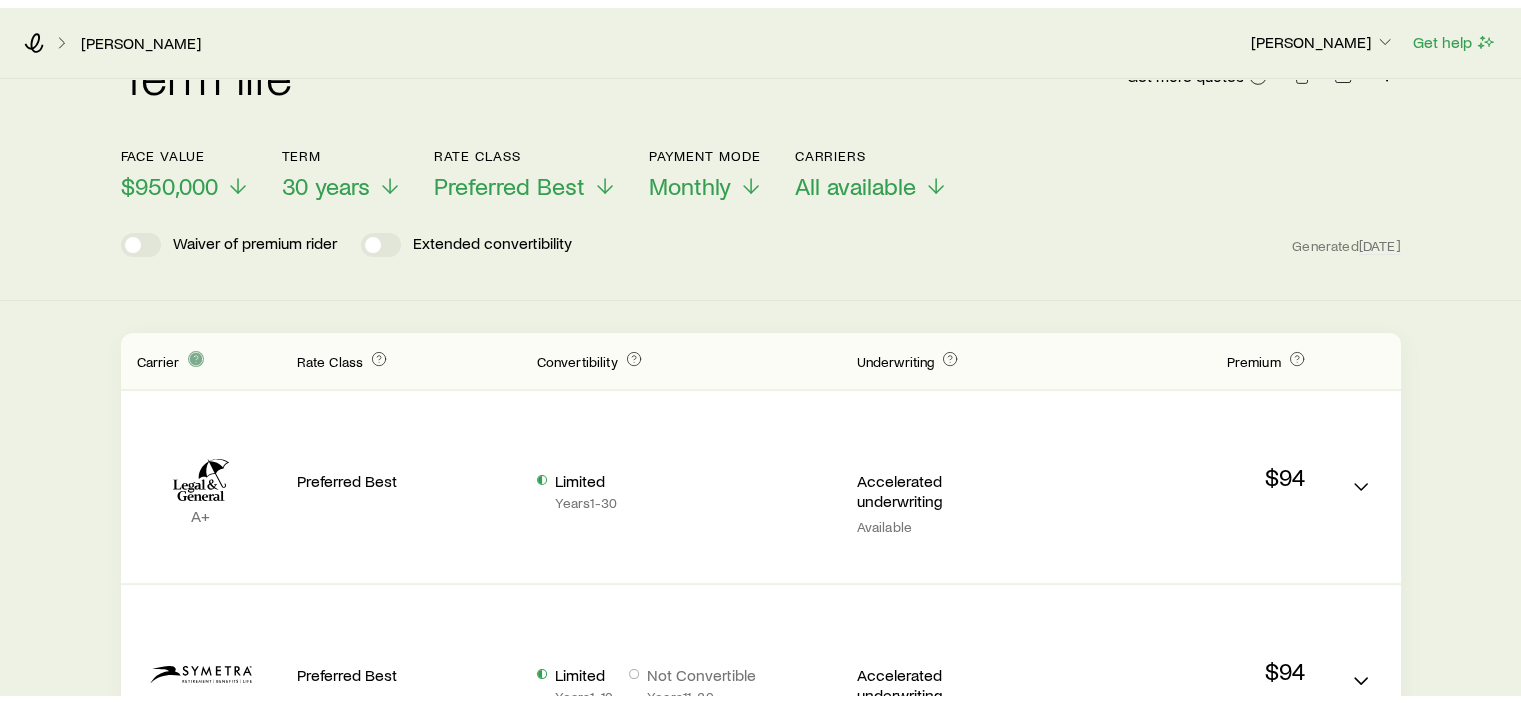 scroll, scrollTop: 0, scrollLeft: 0, axis: both 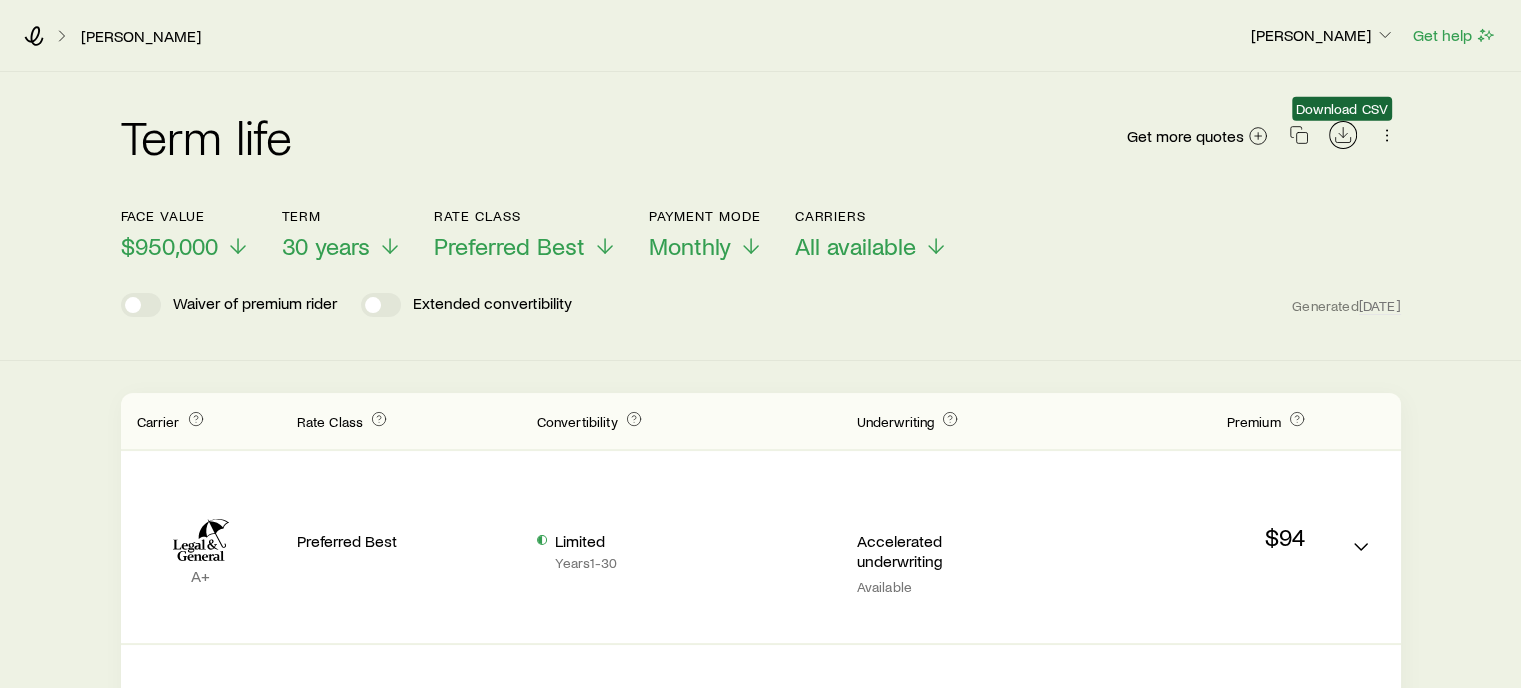 click 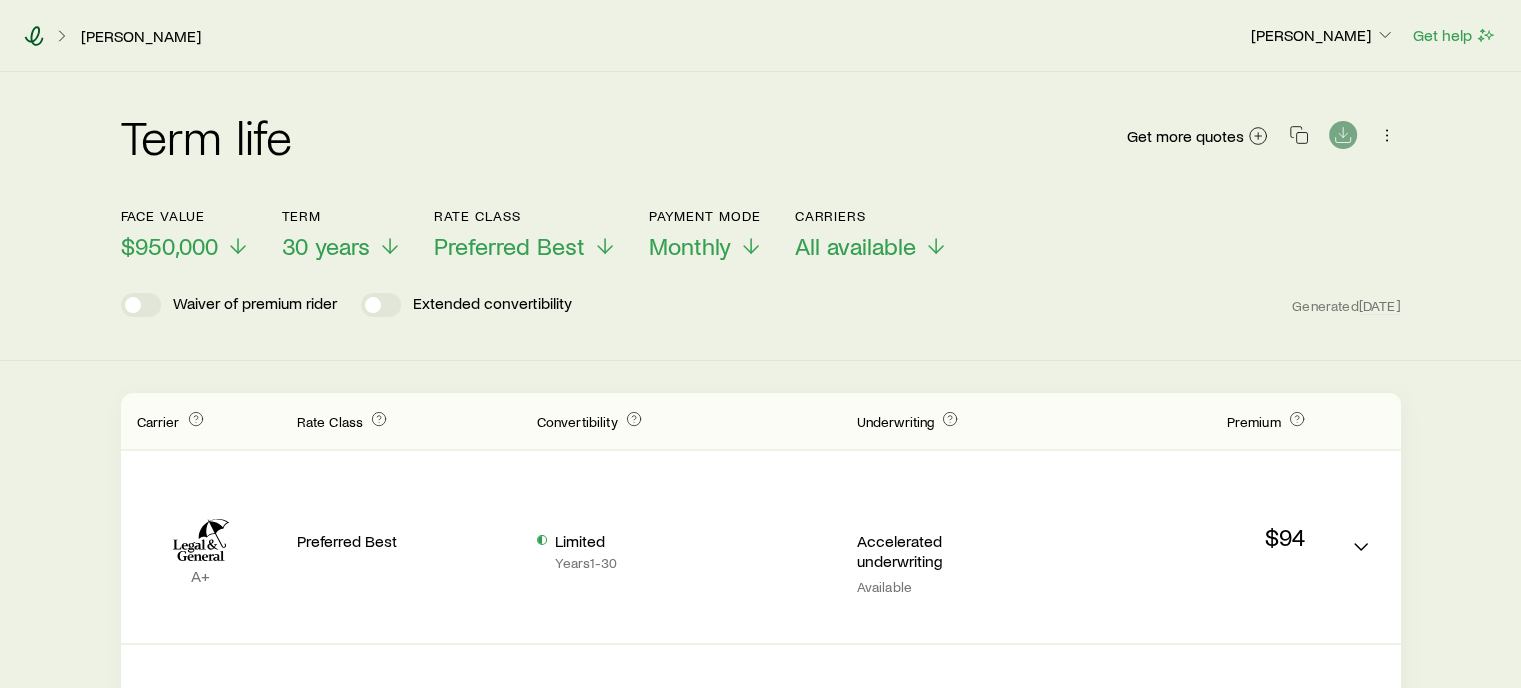click 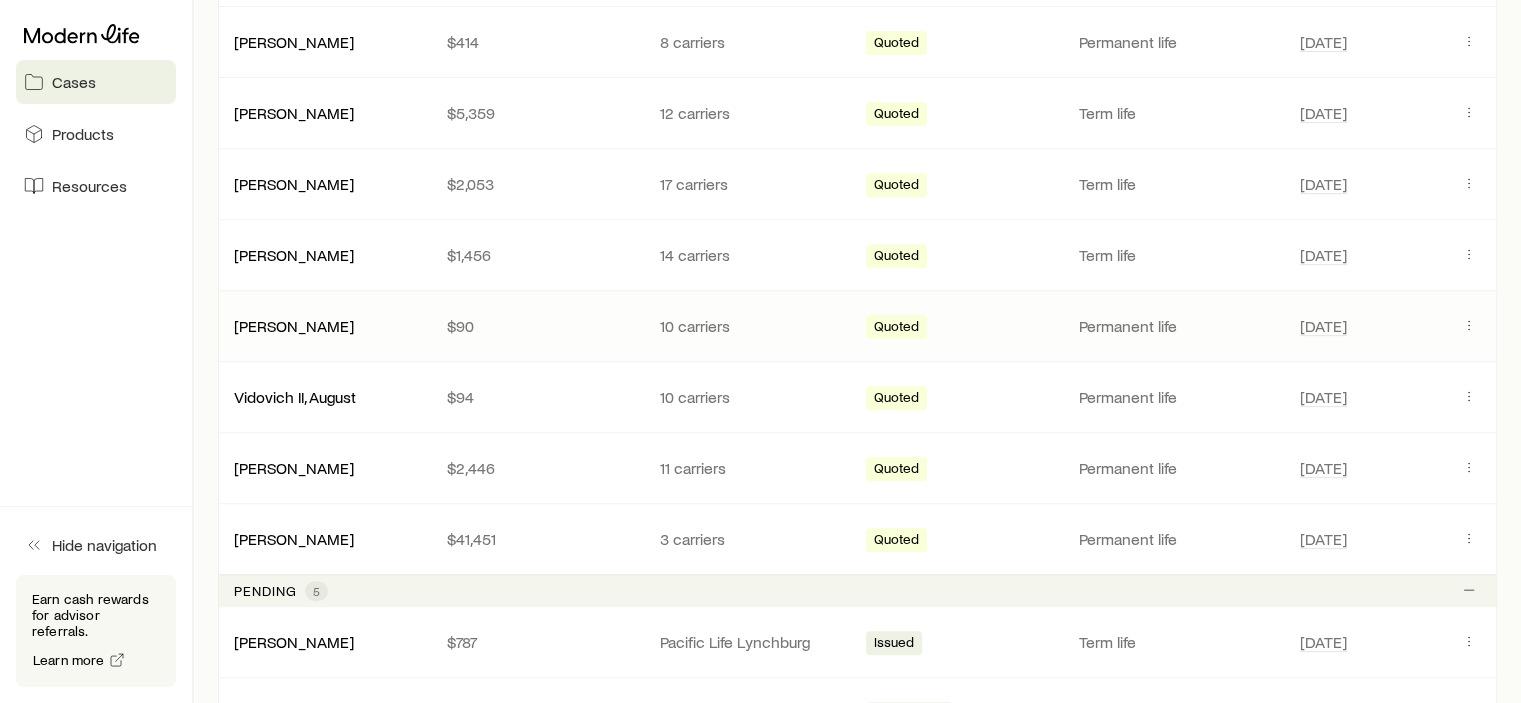 scroll, scrollTop: 800, scrollLeft: 0, axis: vertical 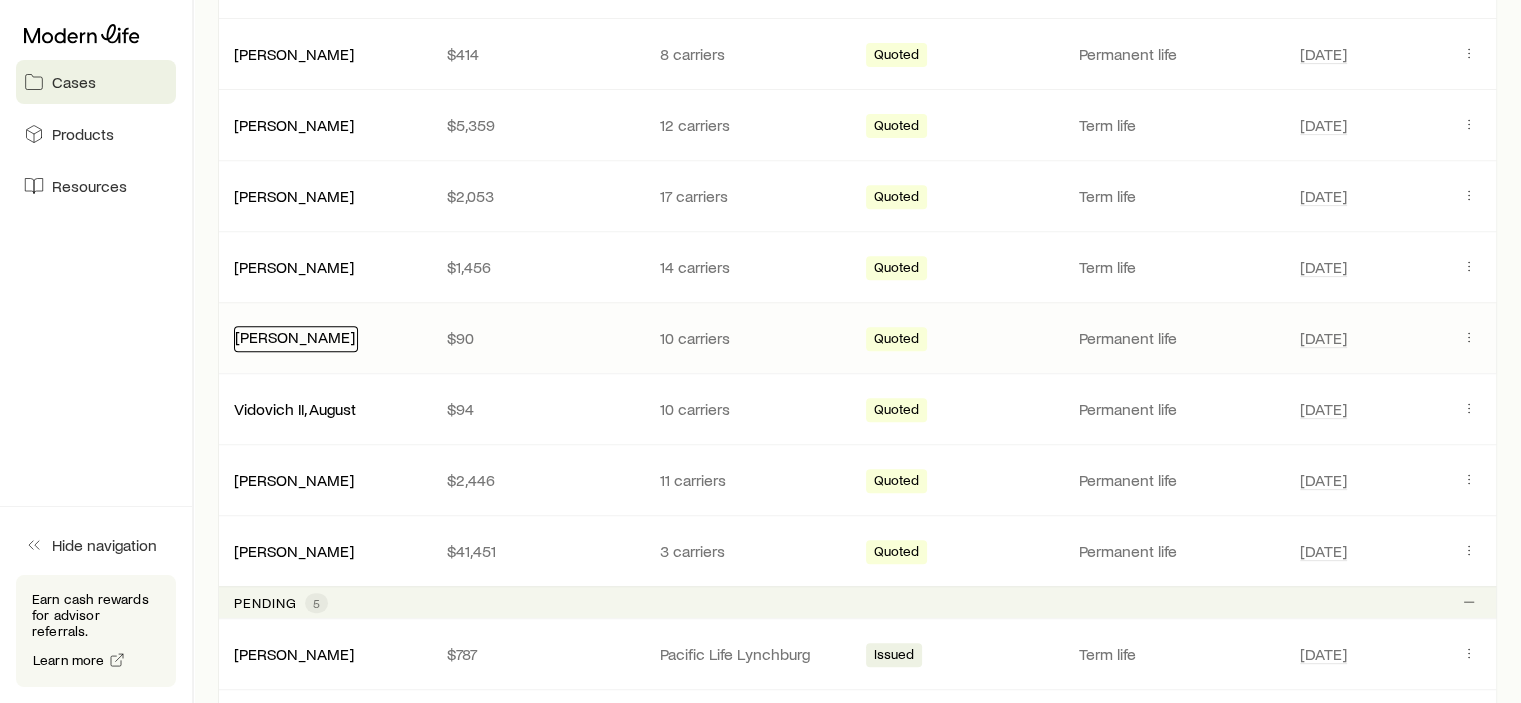 click on "[PERSON_NAME]" at bounding box center (295, 336) 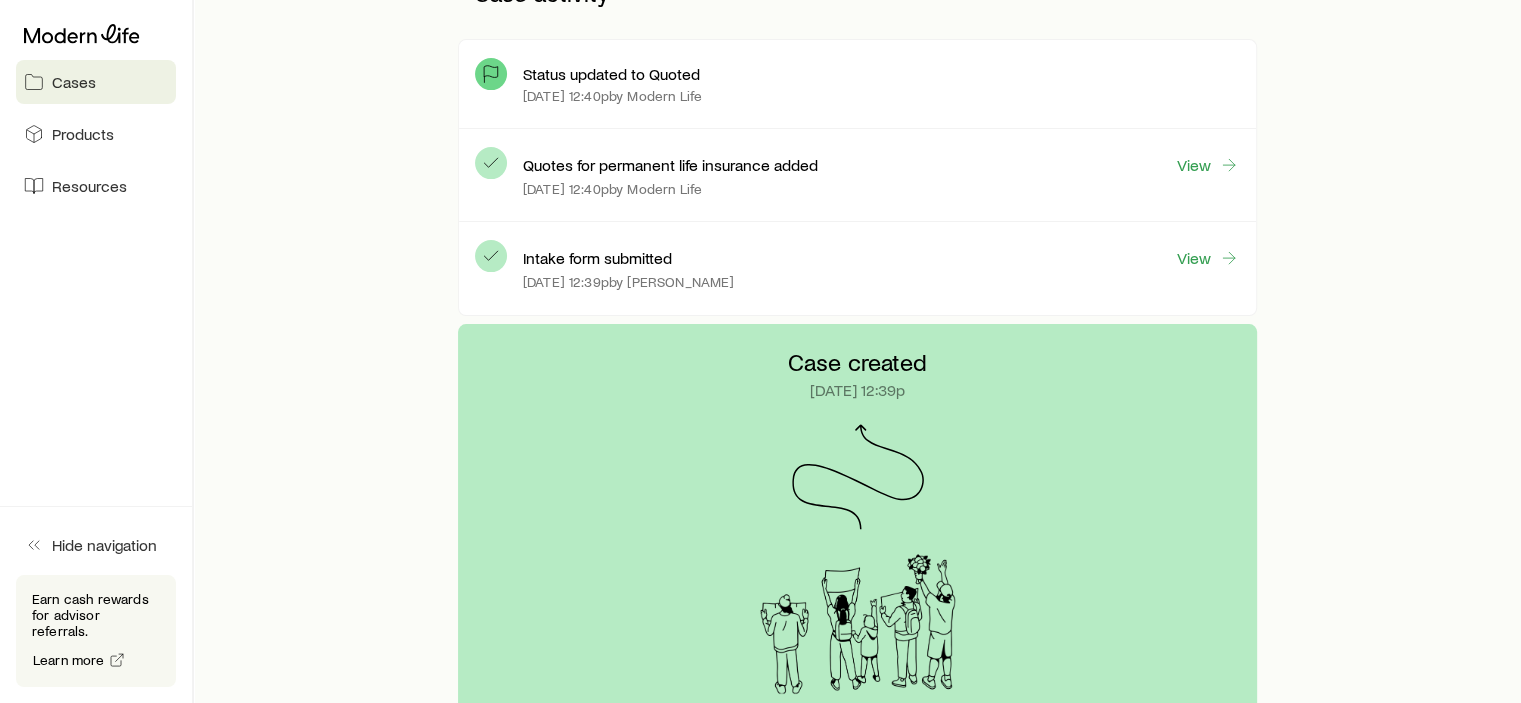 scroll, scrollTop: 600, scrollLeft: 0, axis: vertical 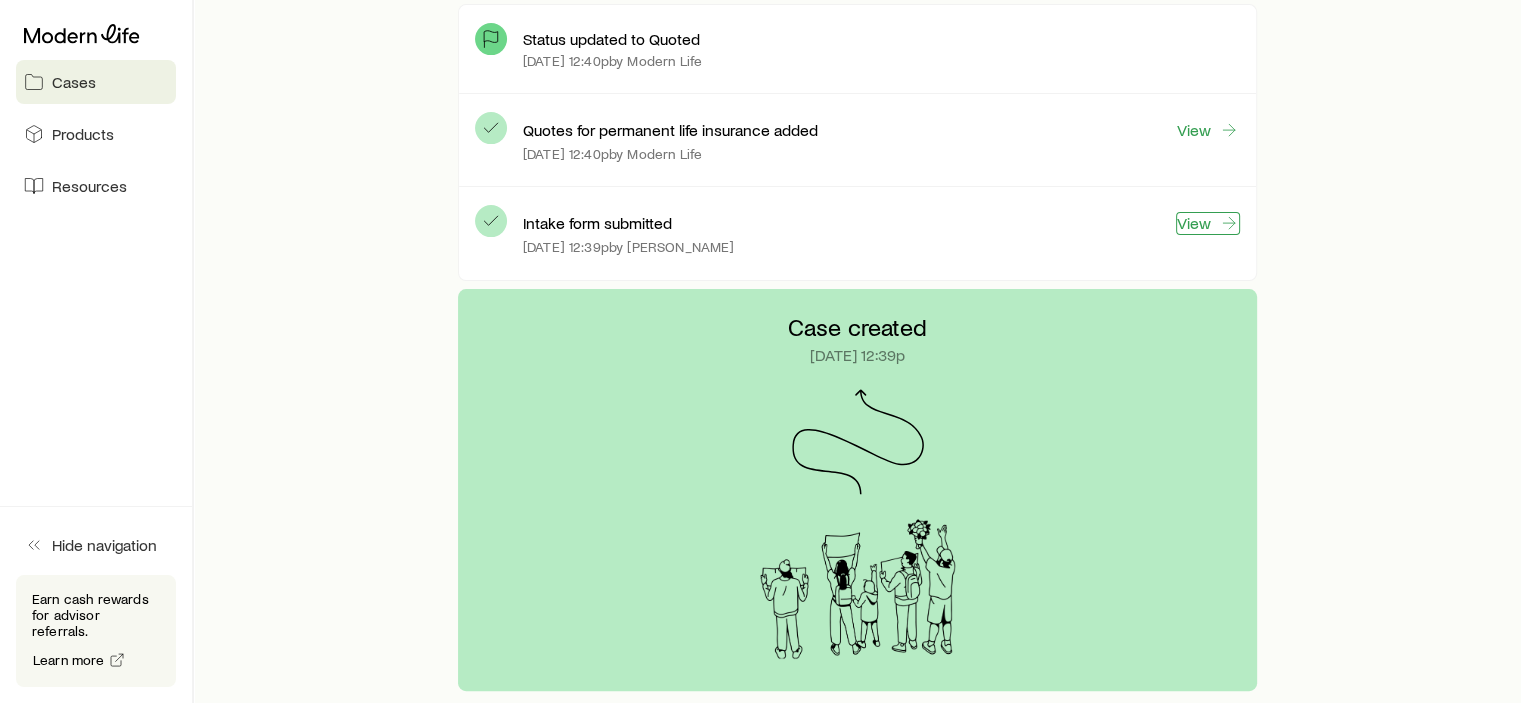 click on "View" at bounding box center (1208, 223) 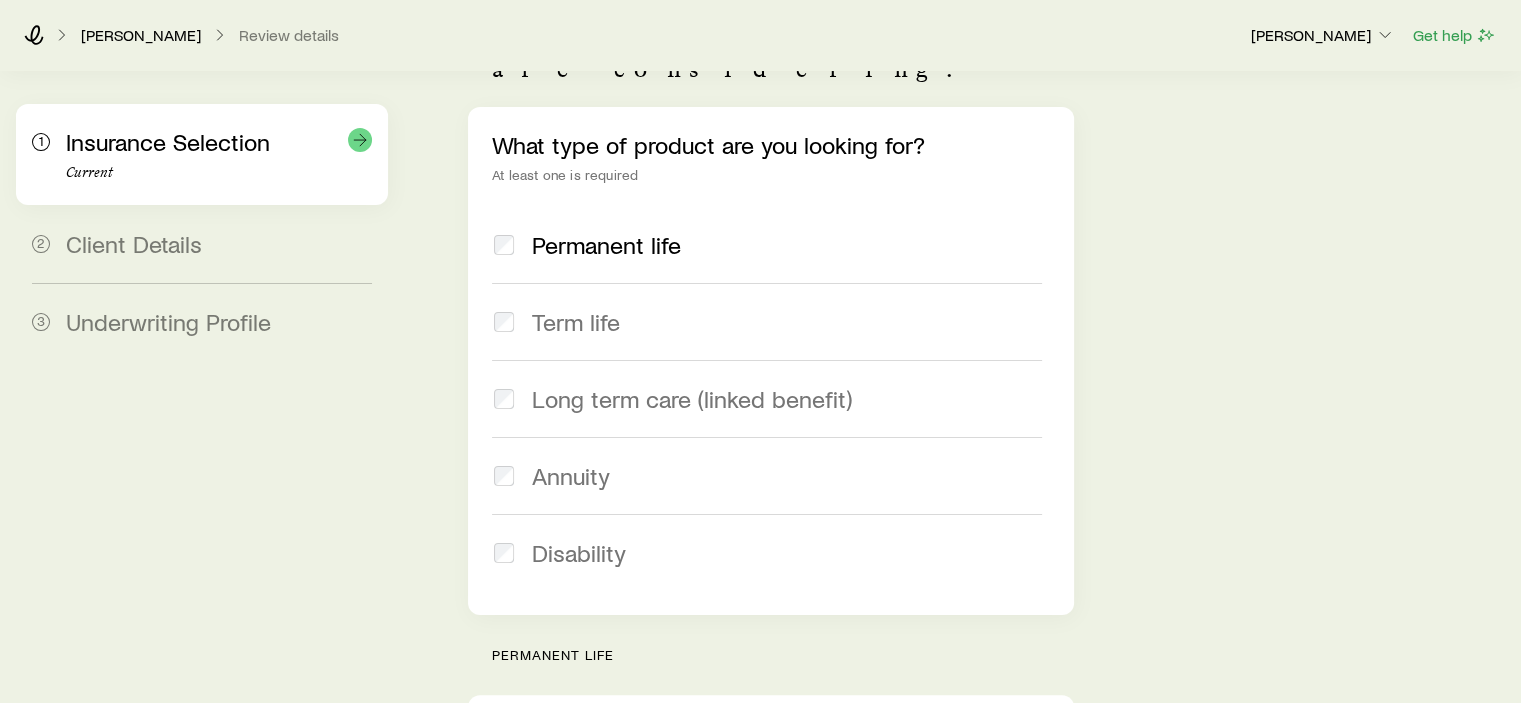 scroll, scrollTop: 0, scrollLeft: 0, axis: both 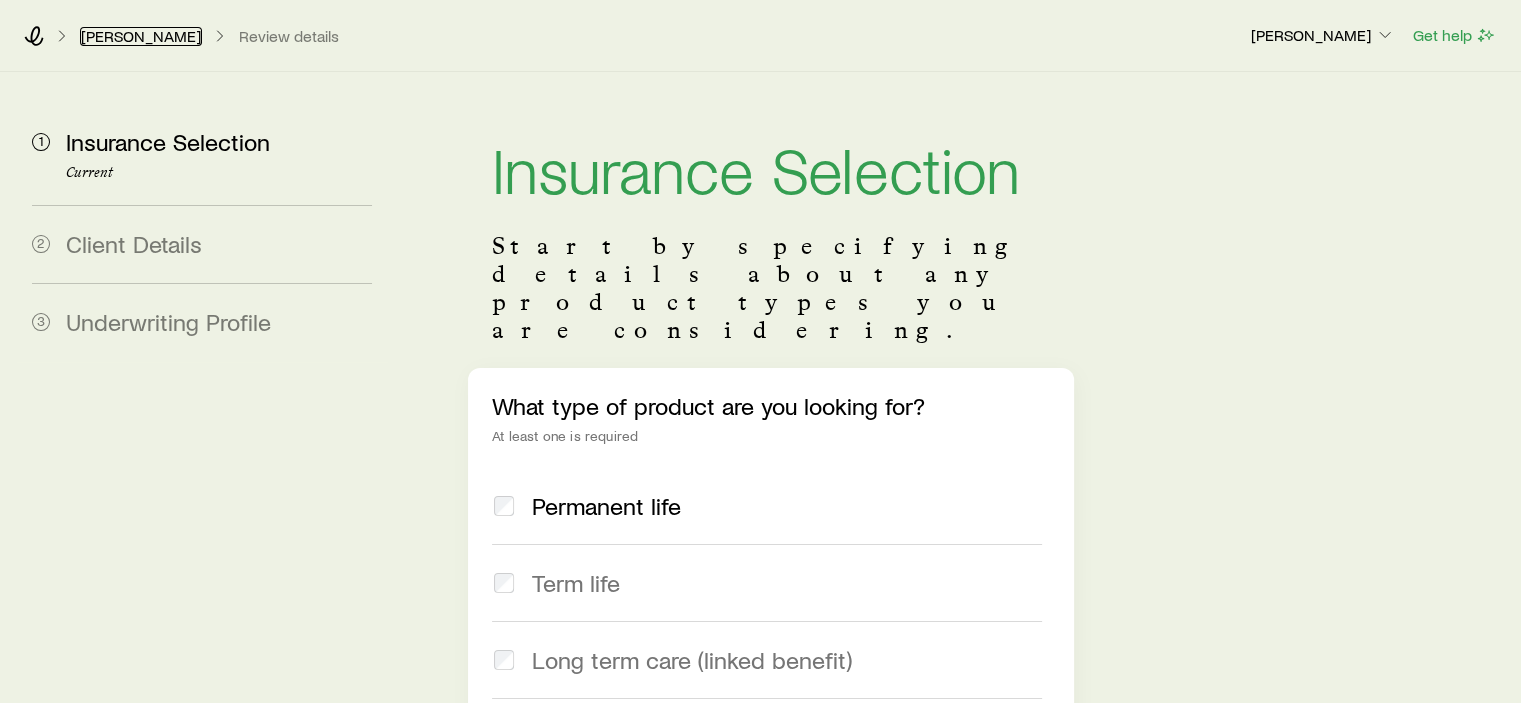 click on "[PERSON_NAME]" at bounding box center (141, 36) 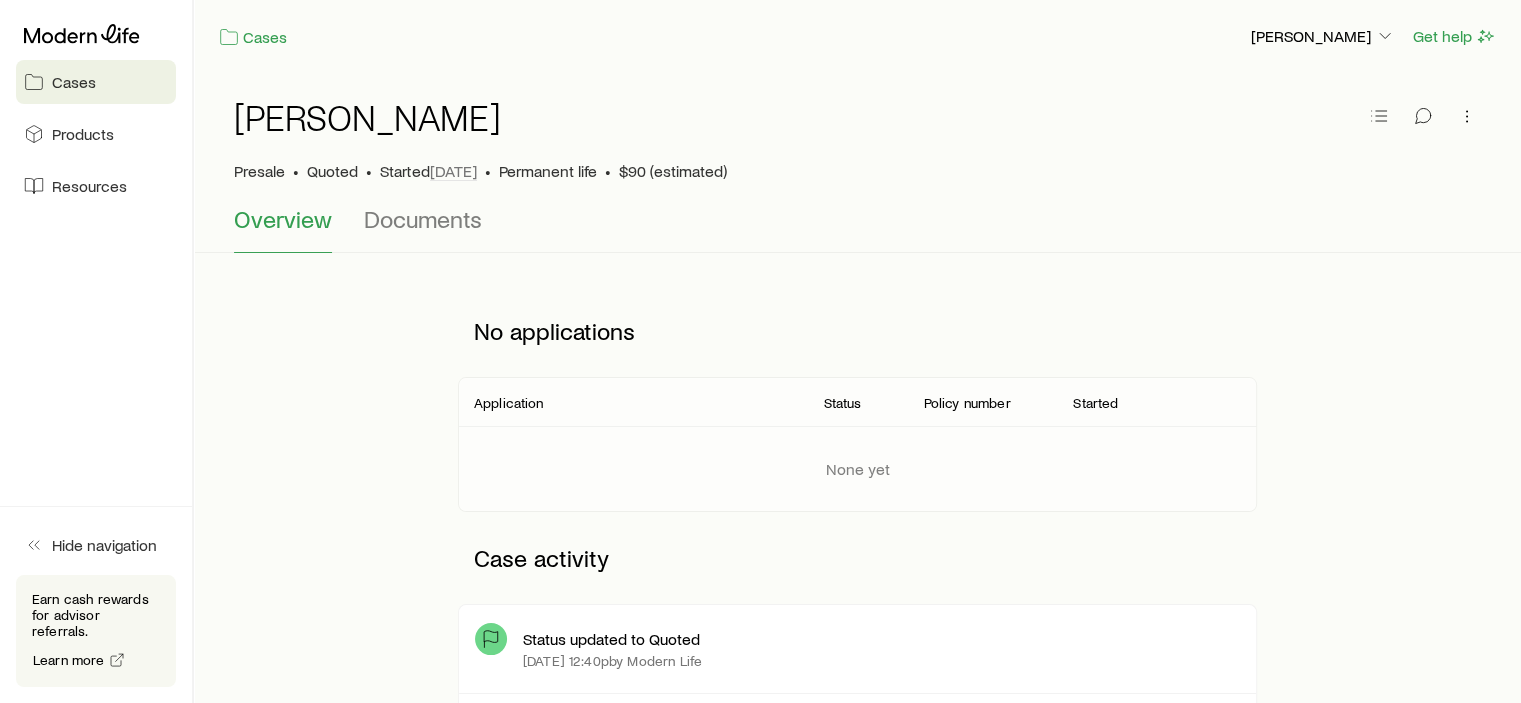scroll, scrollTop: 0, scrollLeft: 0, axis: both 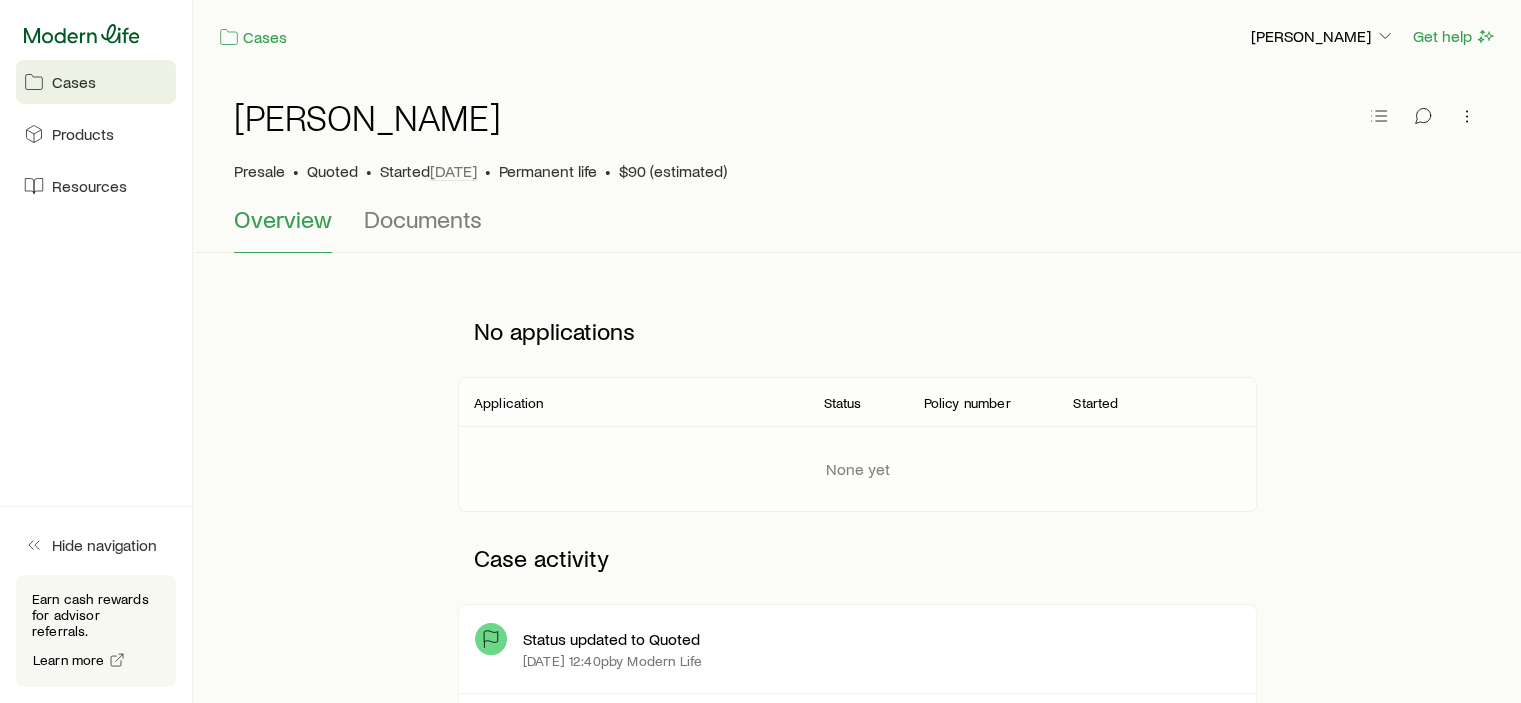 click 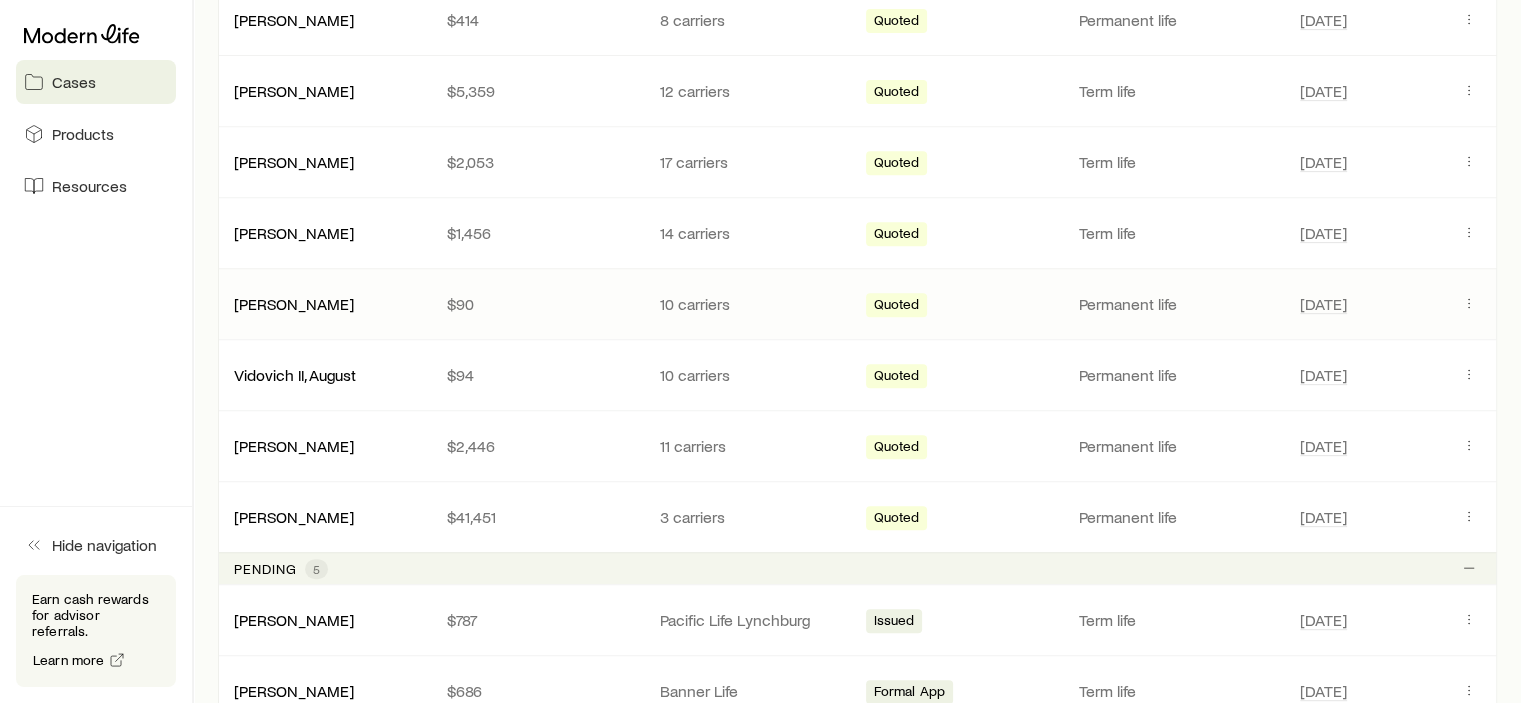 scroll, scrollTop: 800, scrollLeft: 0, axis: vertical 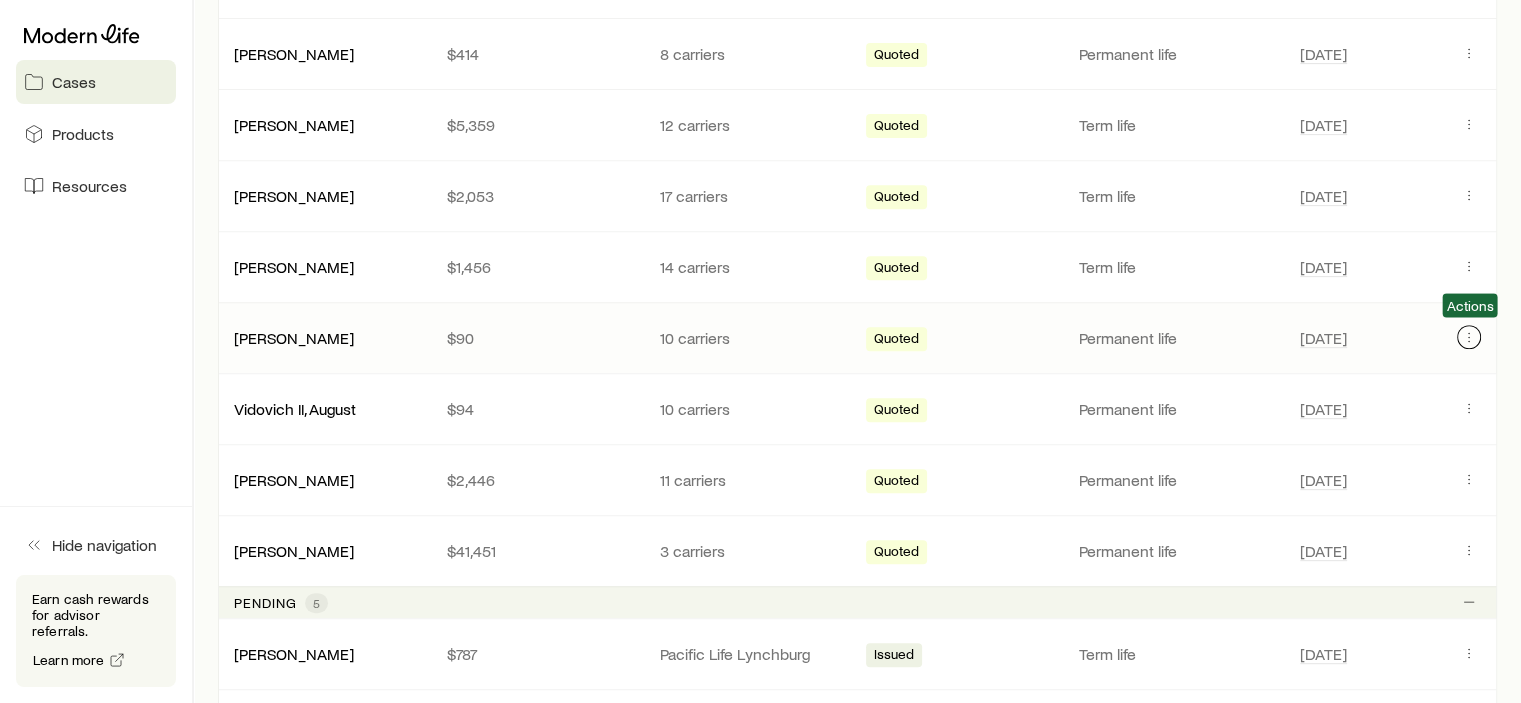click 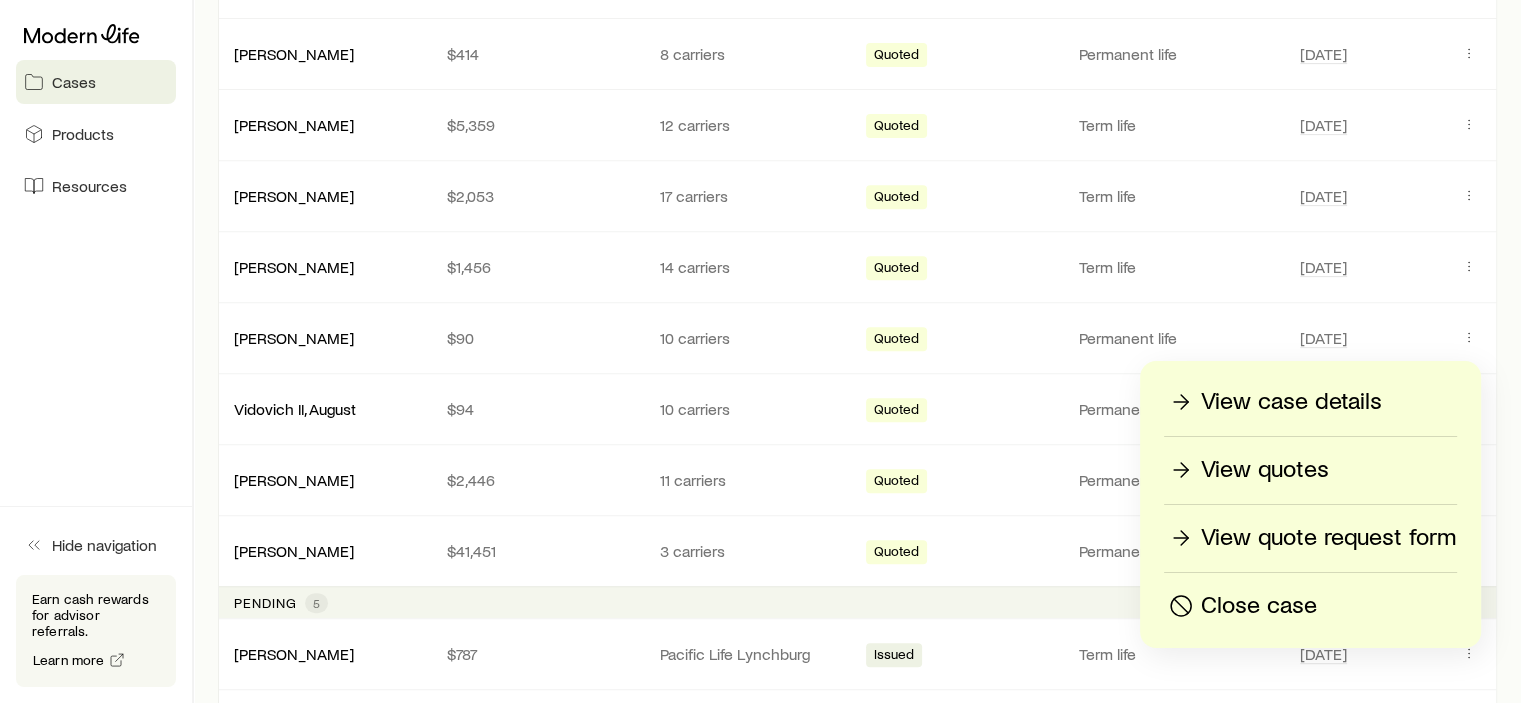 click on "View quotes" at bounding box center (1265, 470) 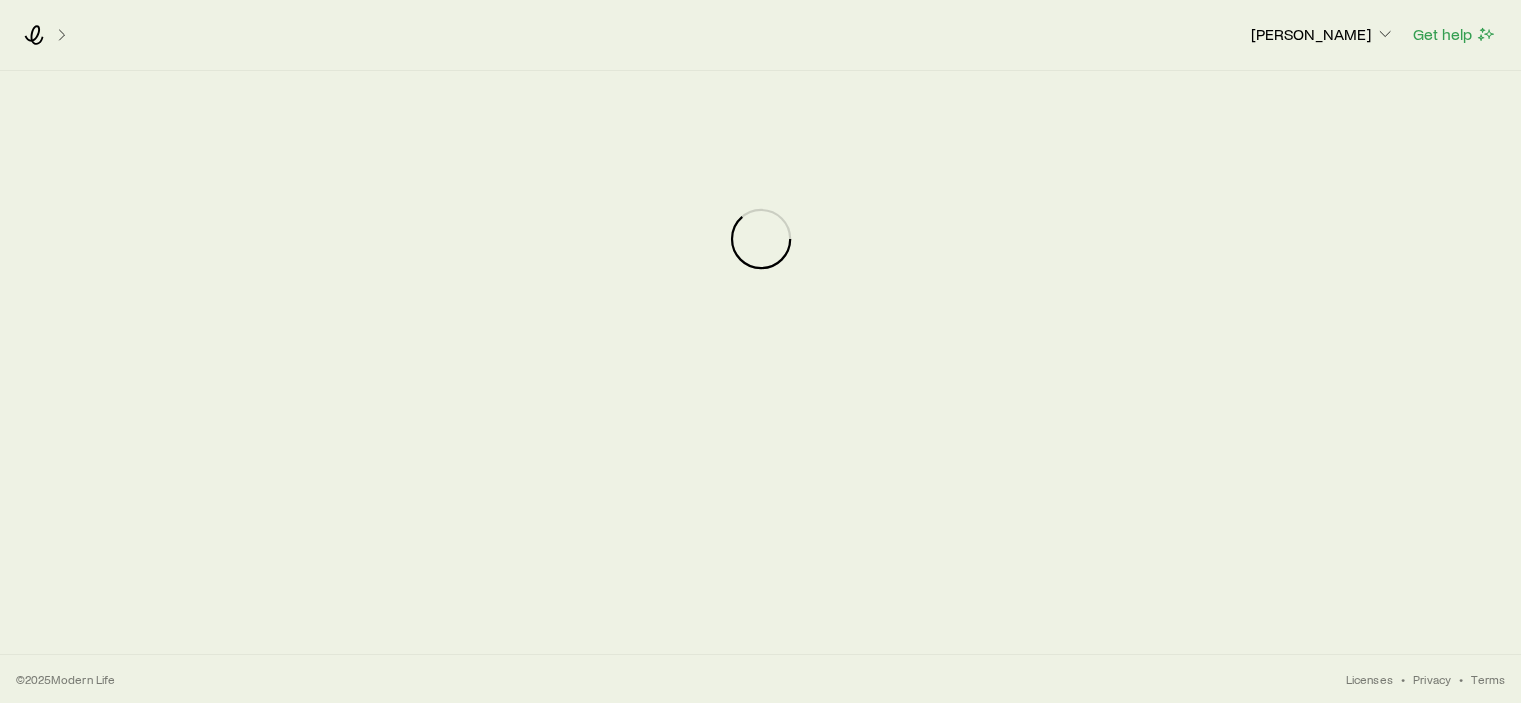 scroll, scrollTop: 0, scrollLeft: 0, axis: both 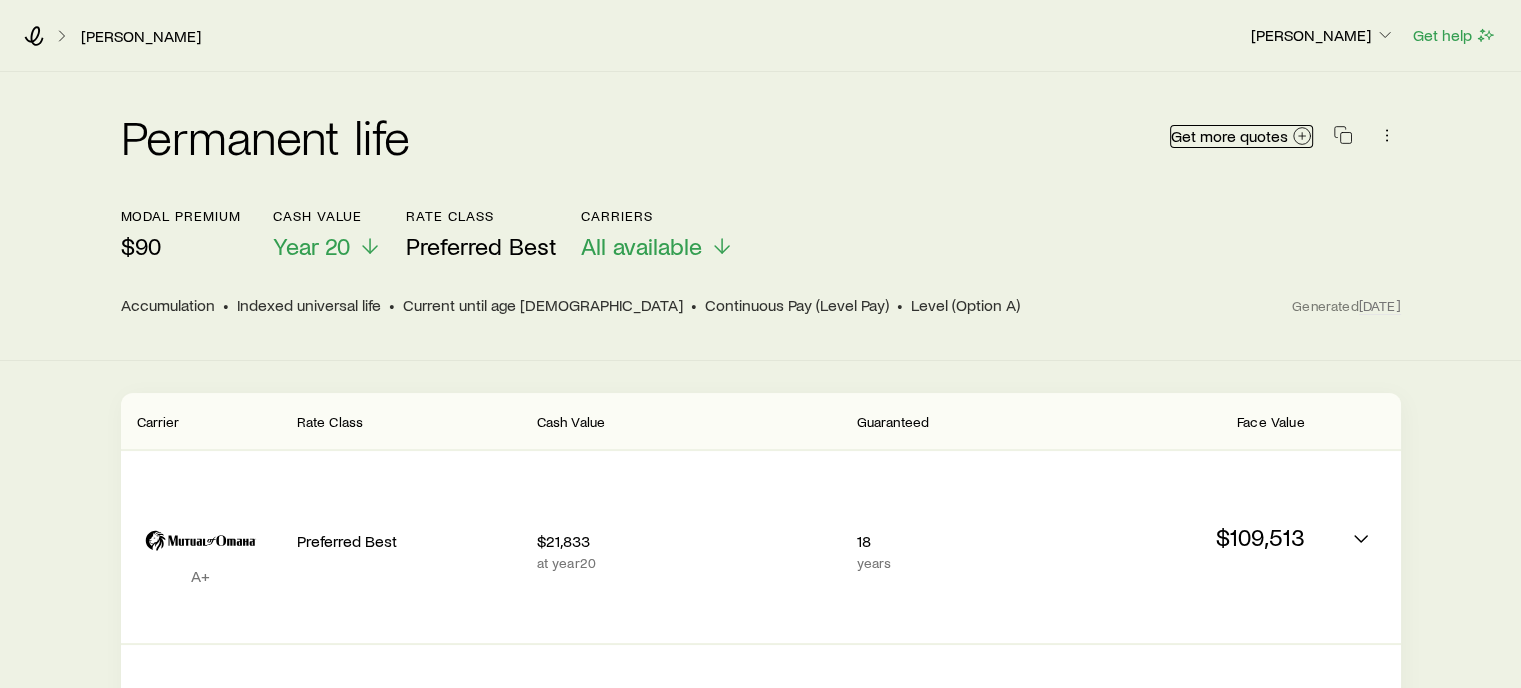 click on "Get more quotes" at bounding box center (1229, 136) 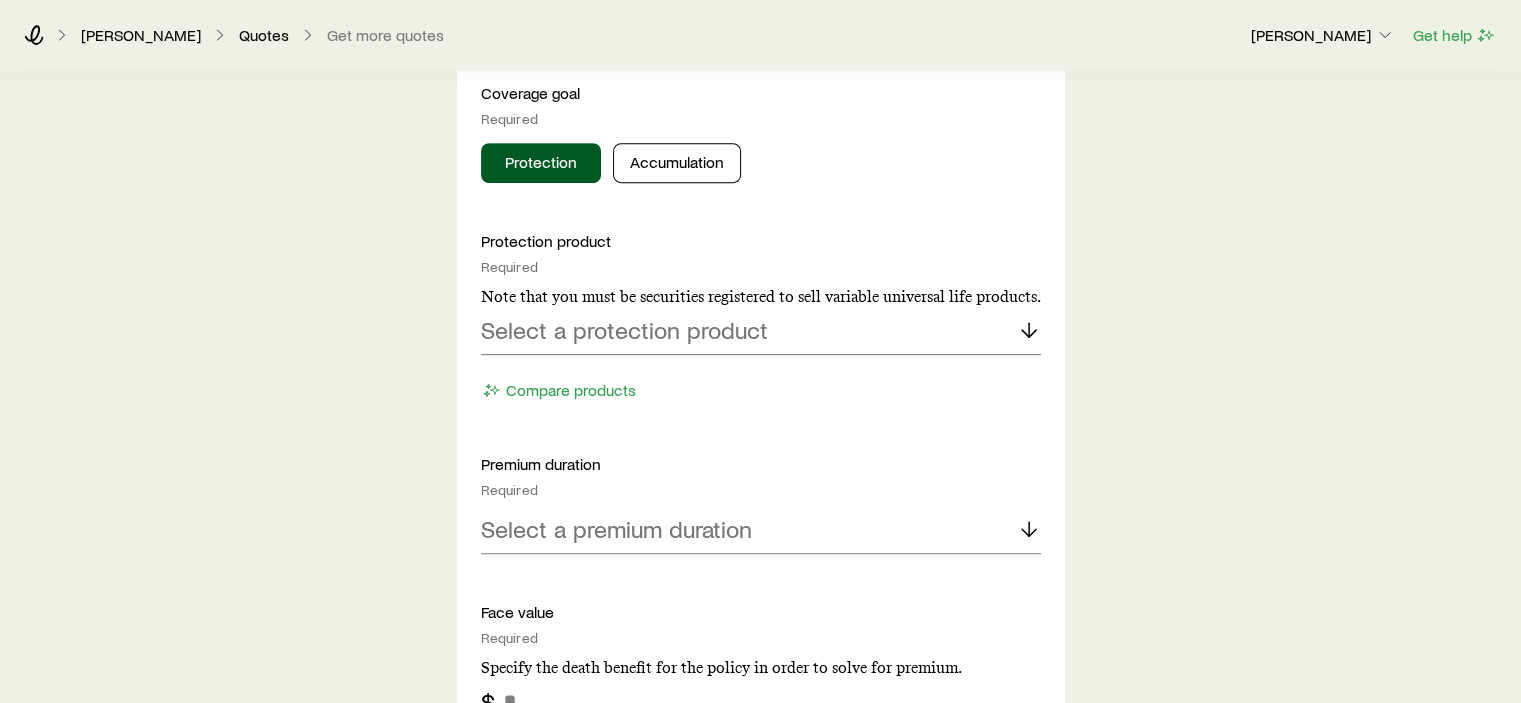 scroll, scrollTop: 900, scrollLeft: 0, axis: vertical 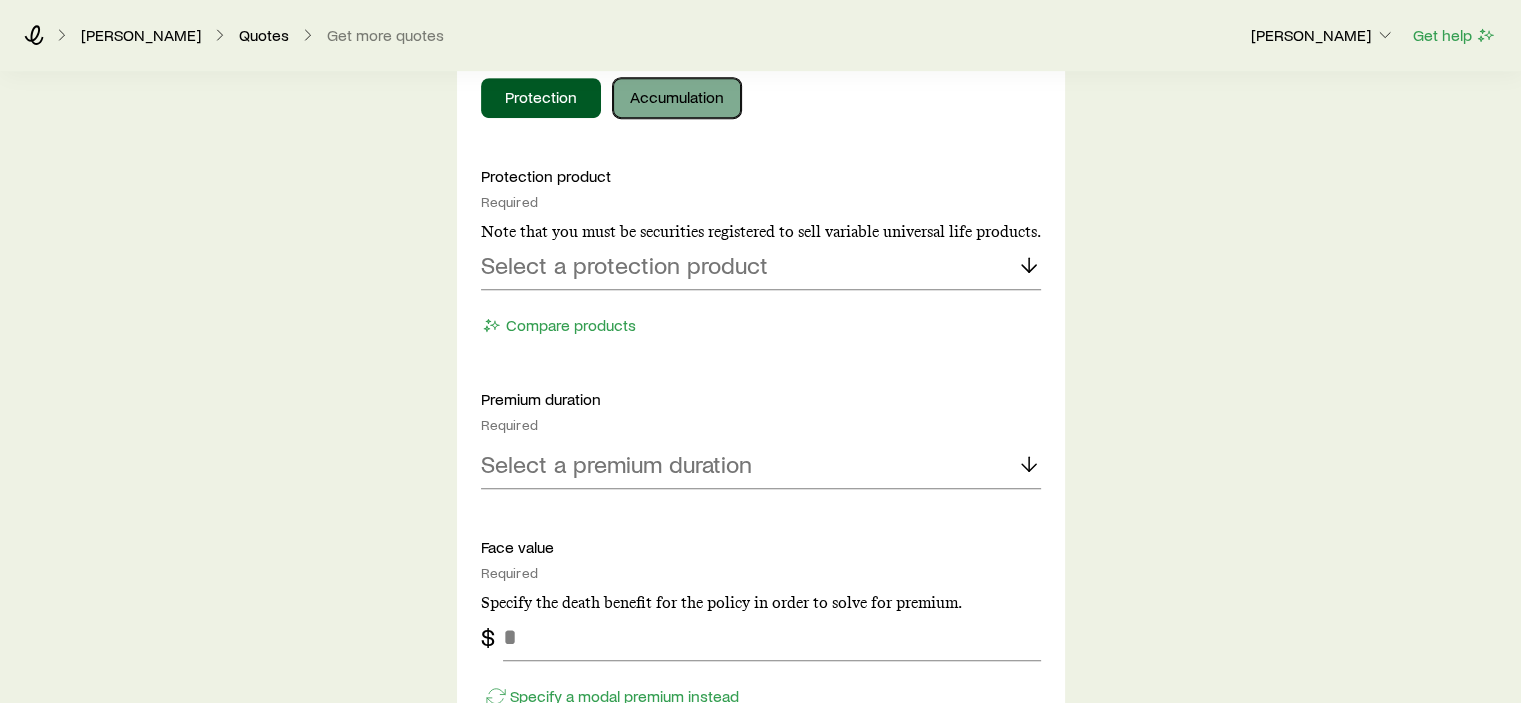 click on "Accumulation" at bounding box center (677, 98) 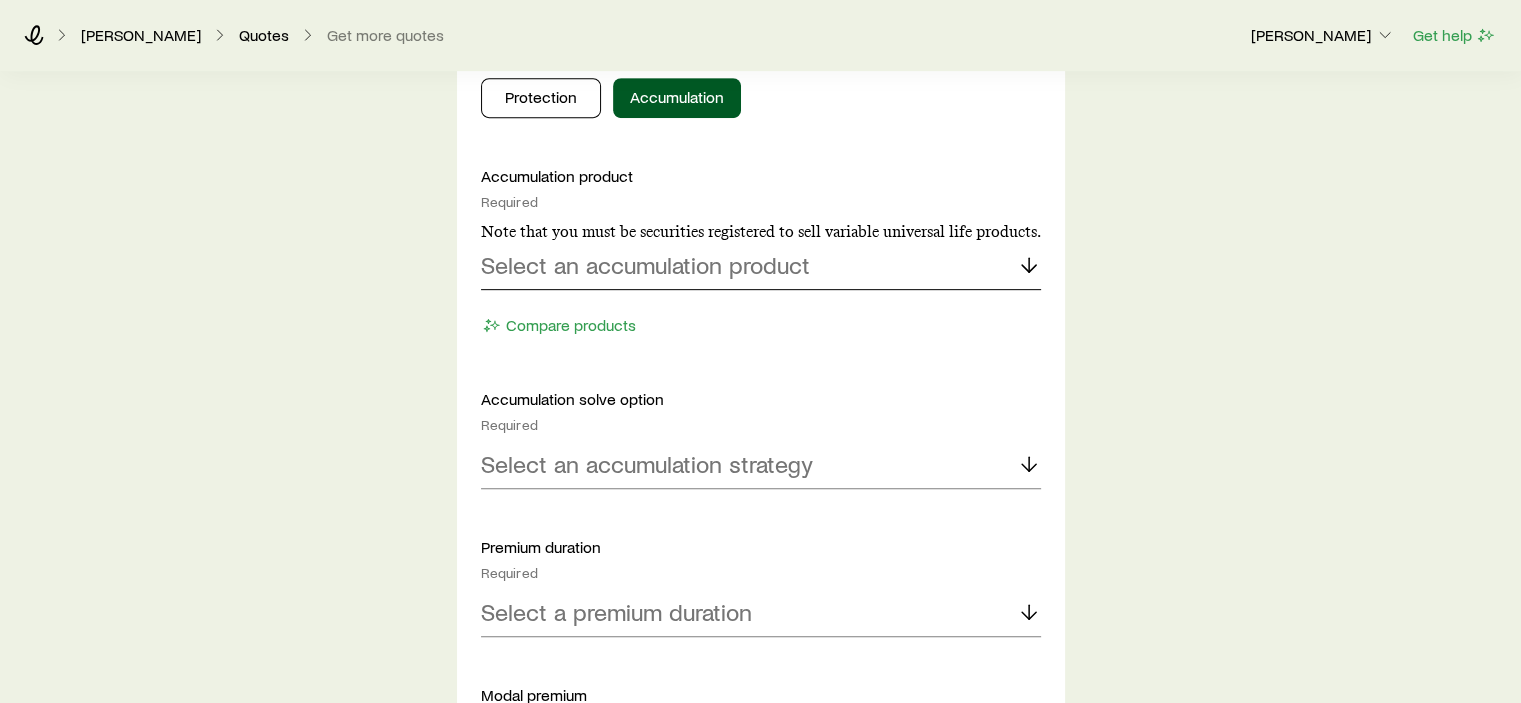 click on "Select an accumulation product" at bounding box center [761, 266] 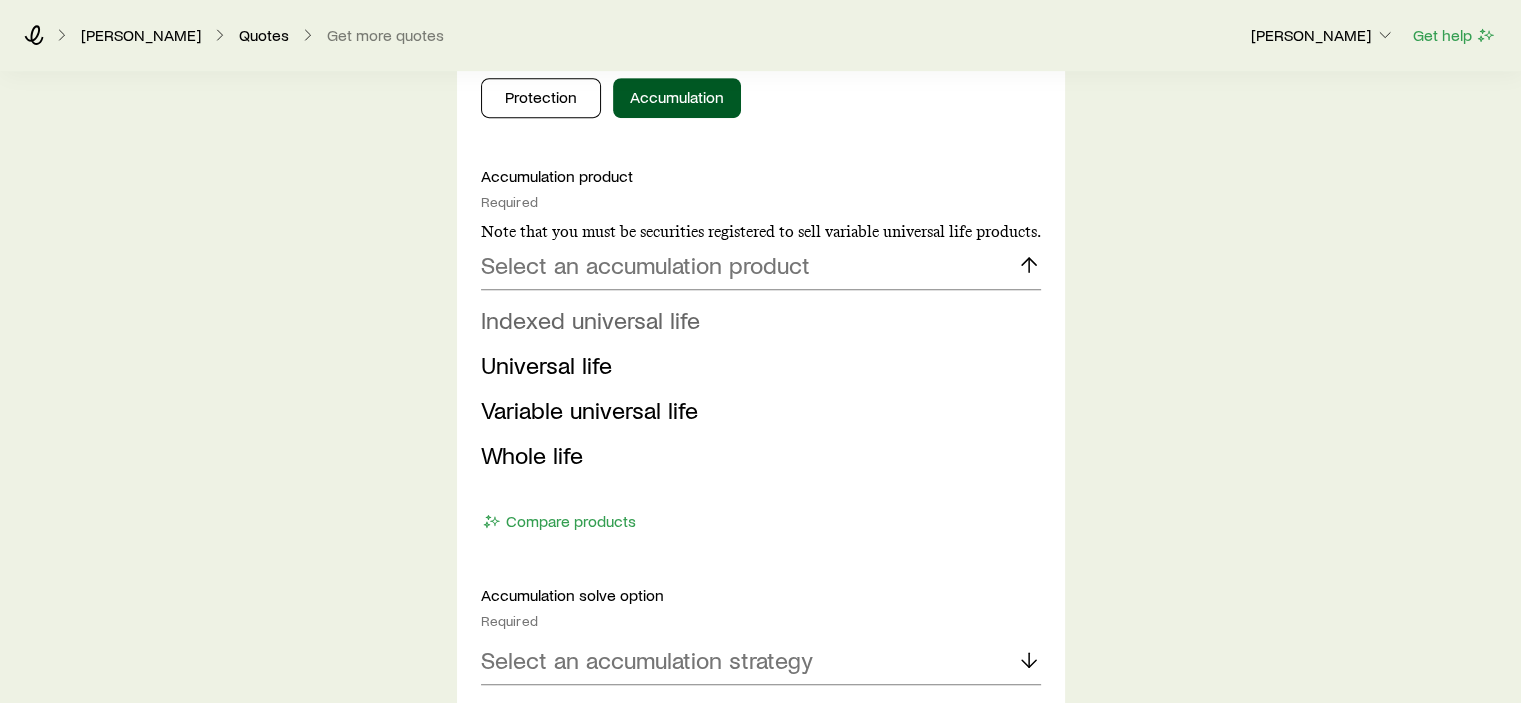 click on "Indexed universal life" at bounding box center [590, 319] 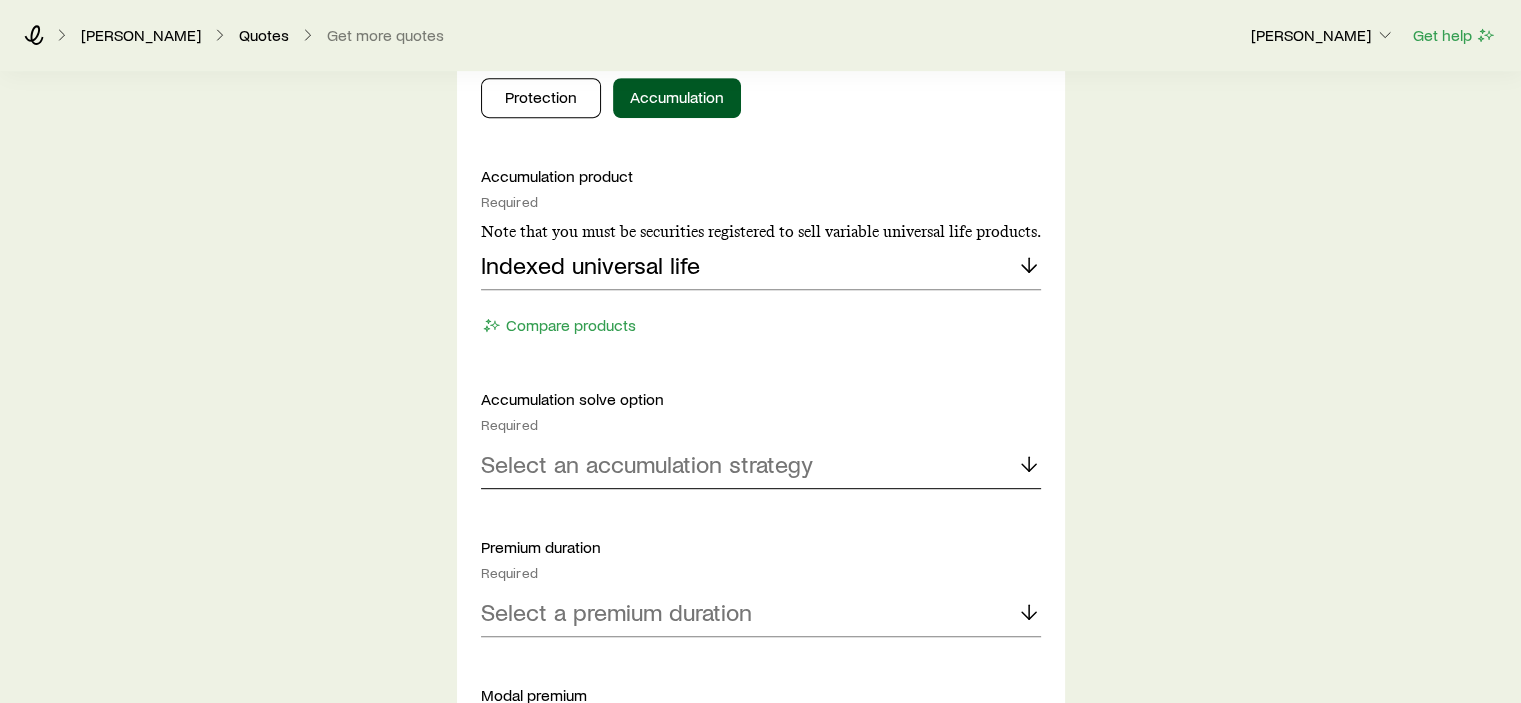 click on "Select an accumulation strategy" at bounding box center [761, 465] 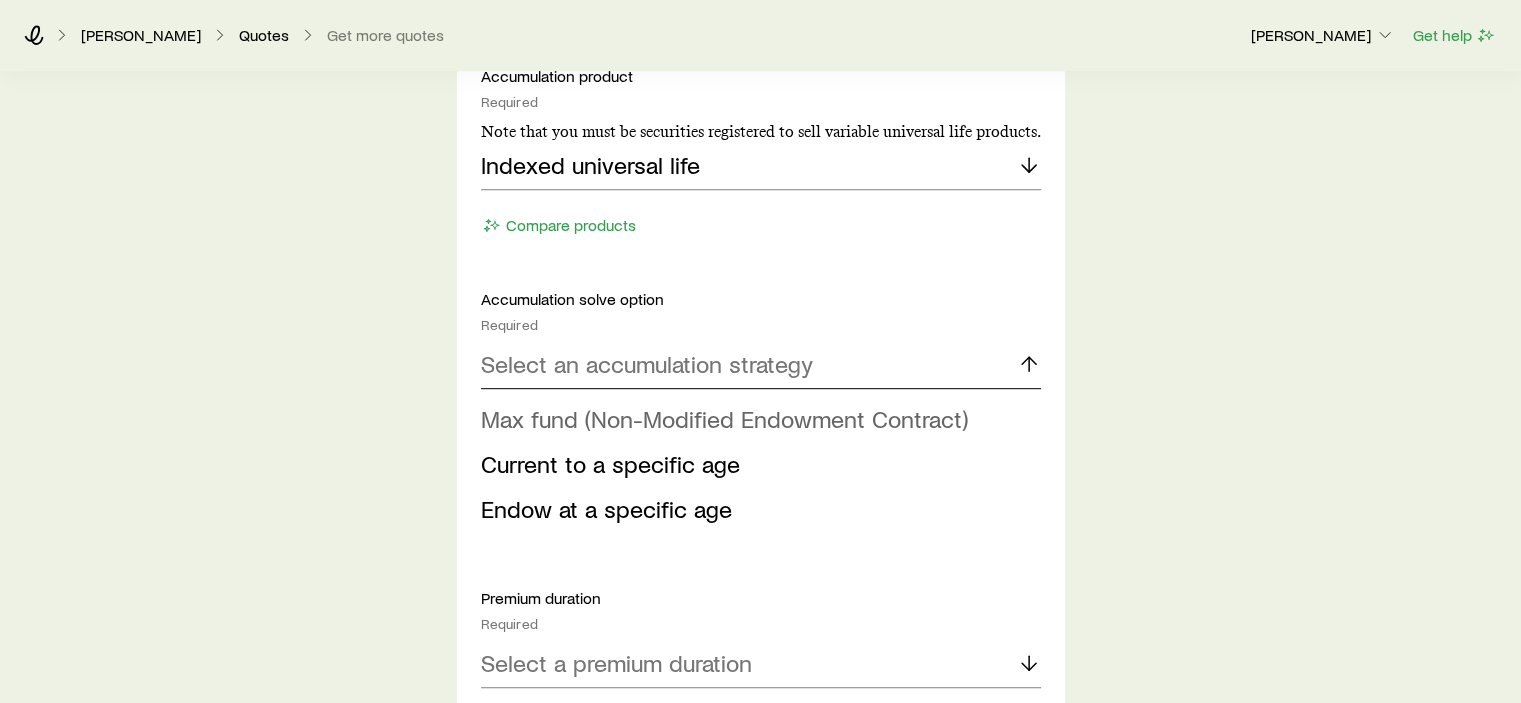 scroll, scrollTop: 1200, scrollLeft: 0, axis: vertical 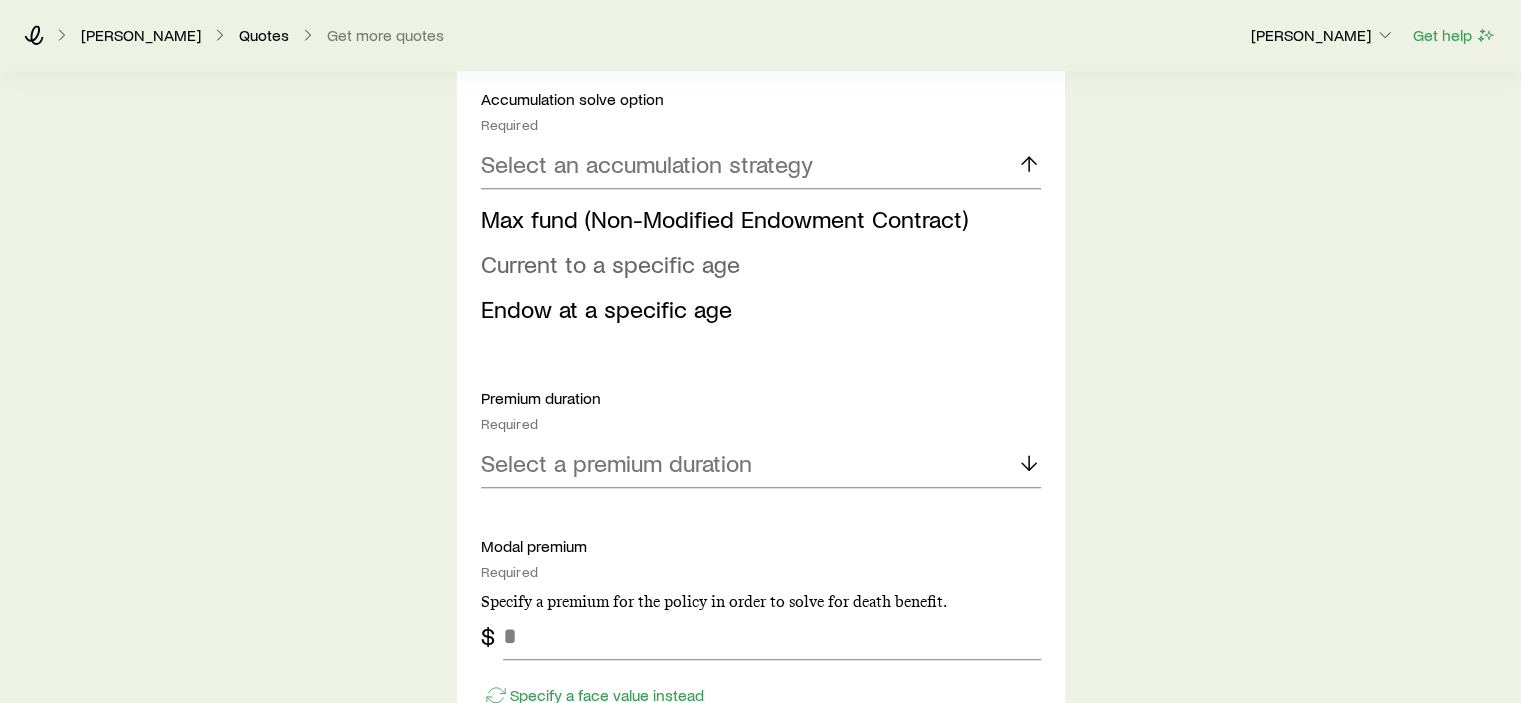 click on "Current to a specific age" at bounding box center (610, 263) 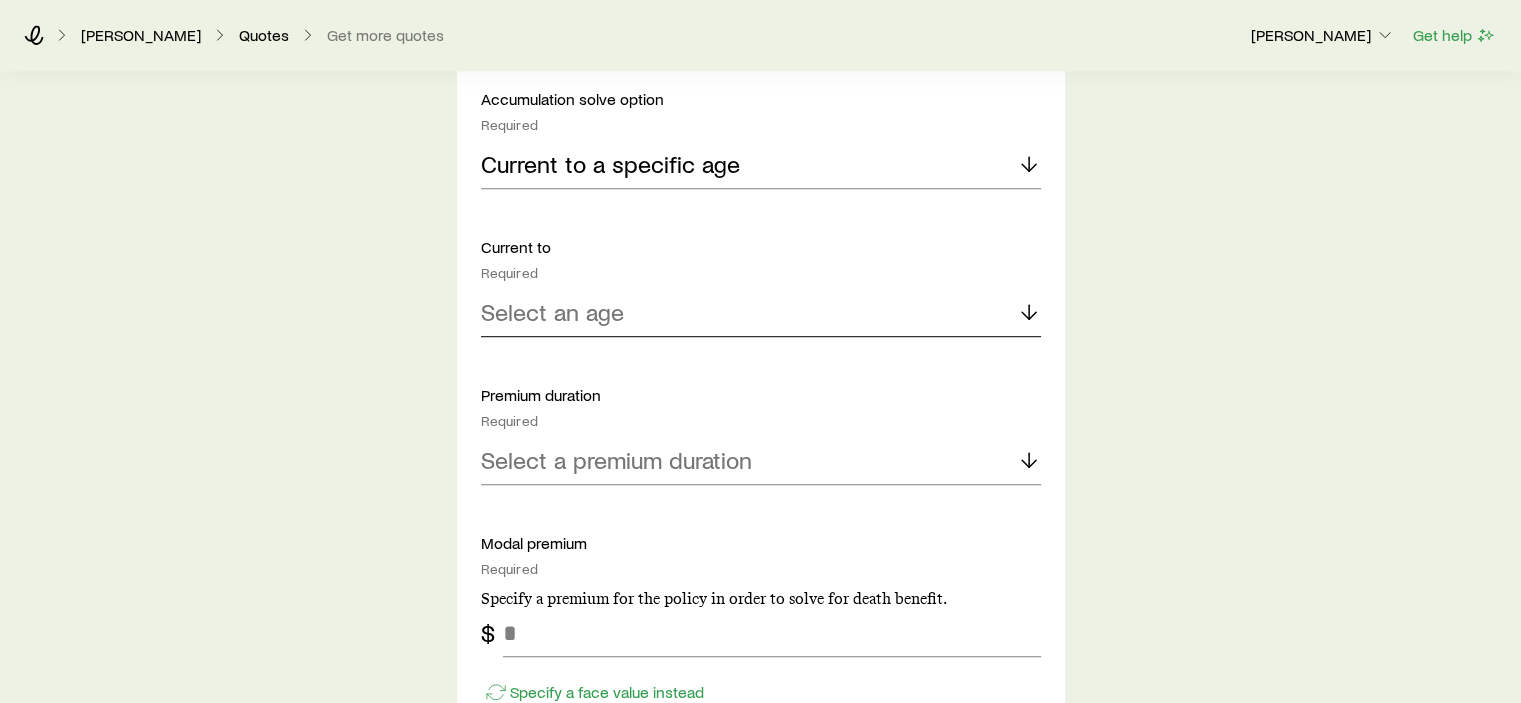 click on "Select an age" at bounding box center (552, 312) 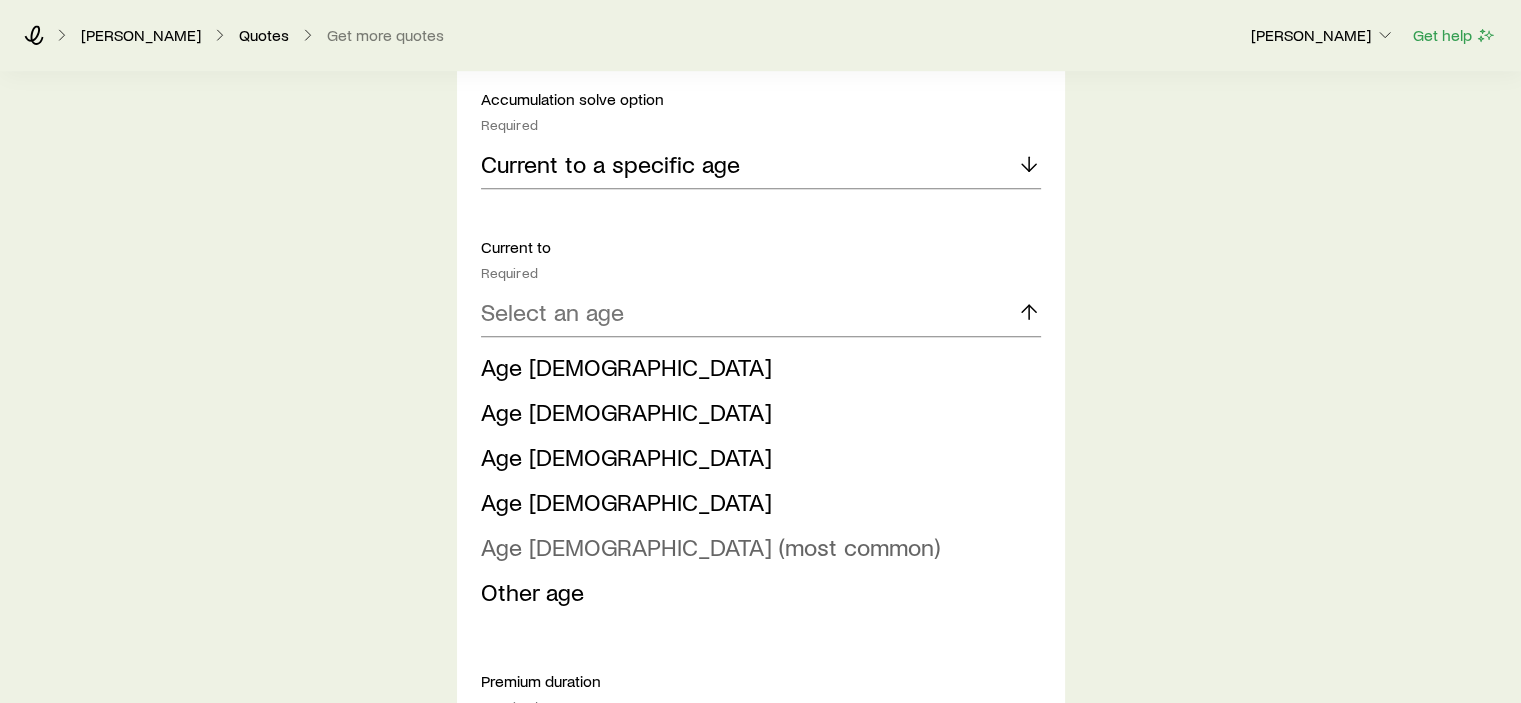 click on "Age [DEMOGRAPHIC_DATA] (most common)" at bounding box center (710, 546) 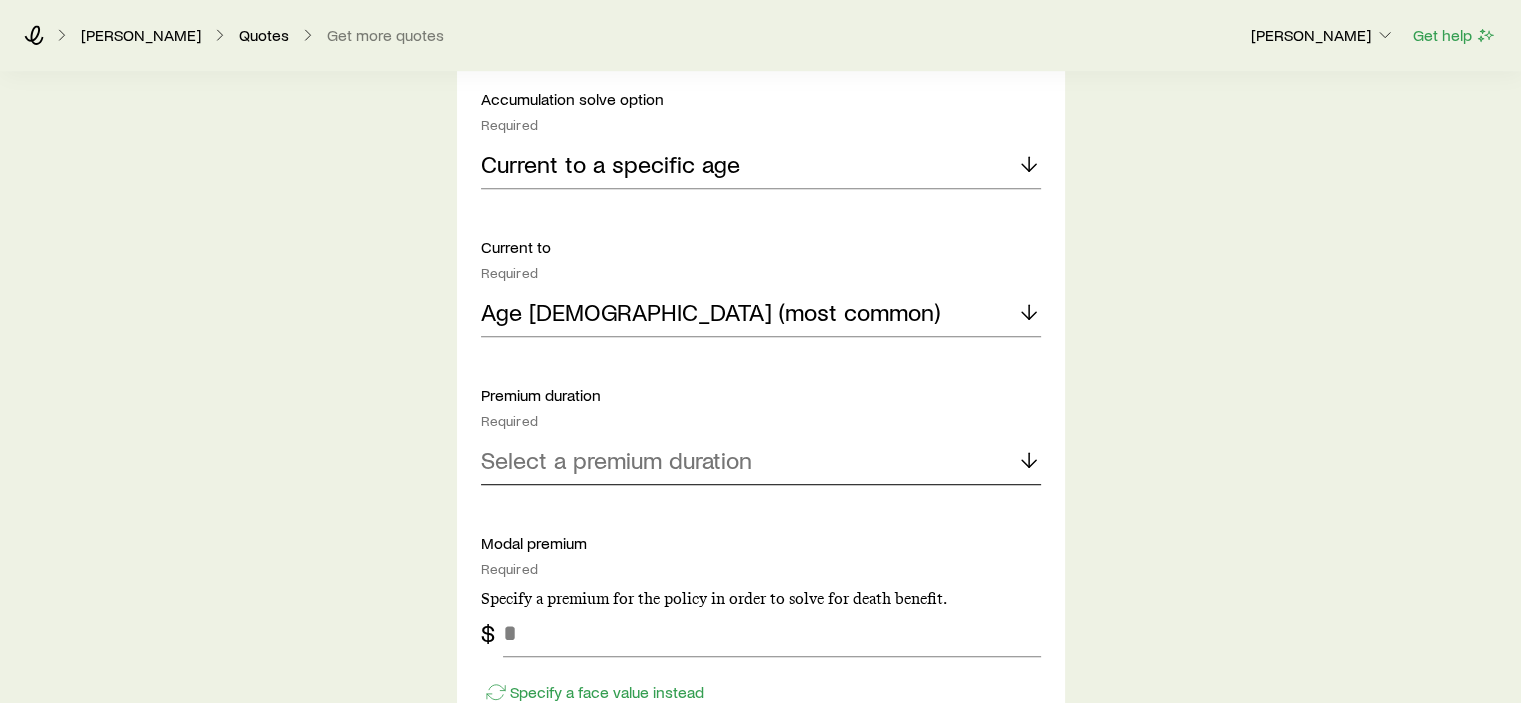 click on "Select a premium duration" at bounding box center [616, 460] 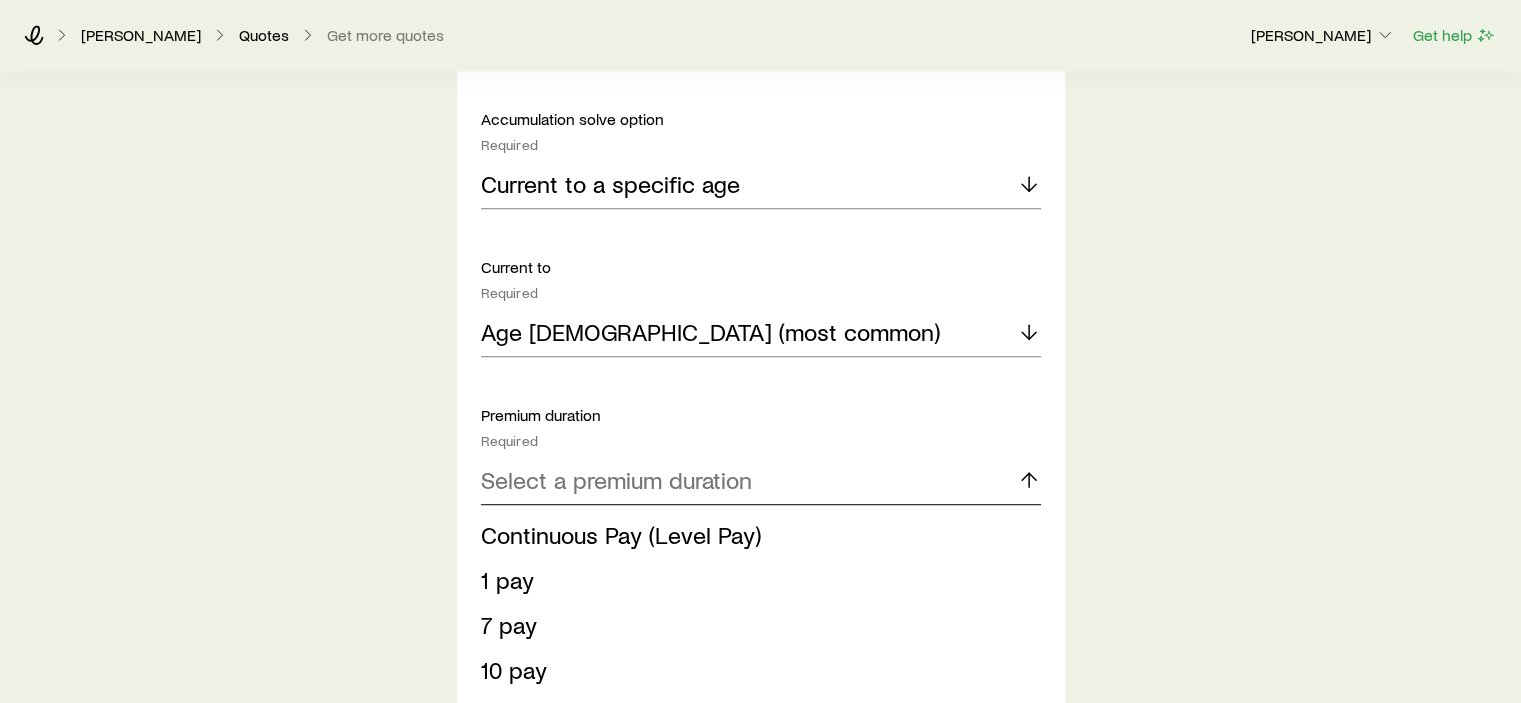 scroll, scrollTop: 1400, scrollLeft: 0, axis: vertical 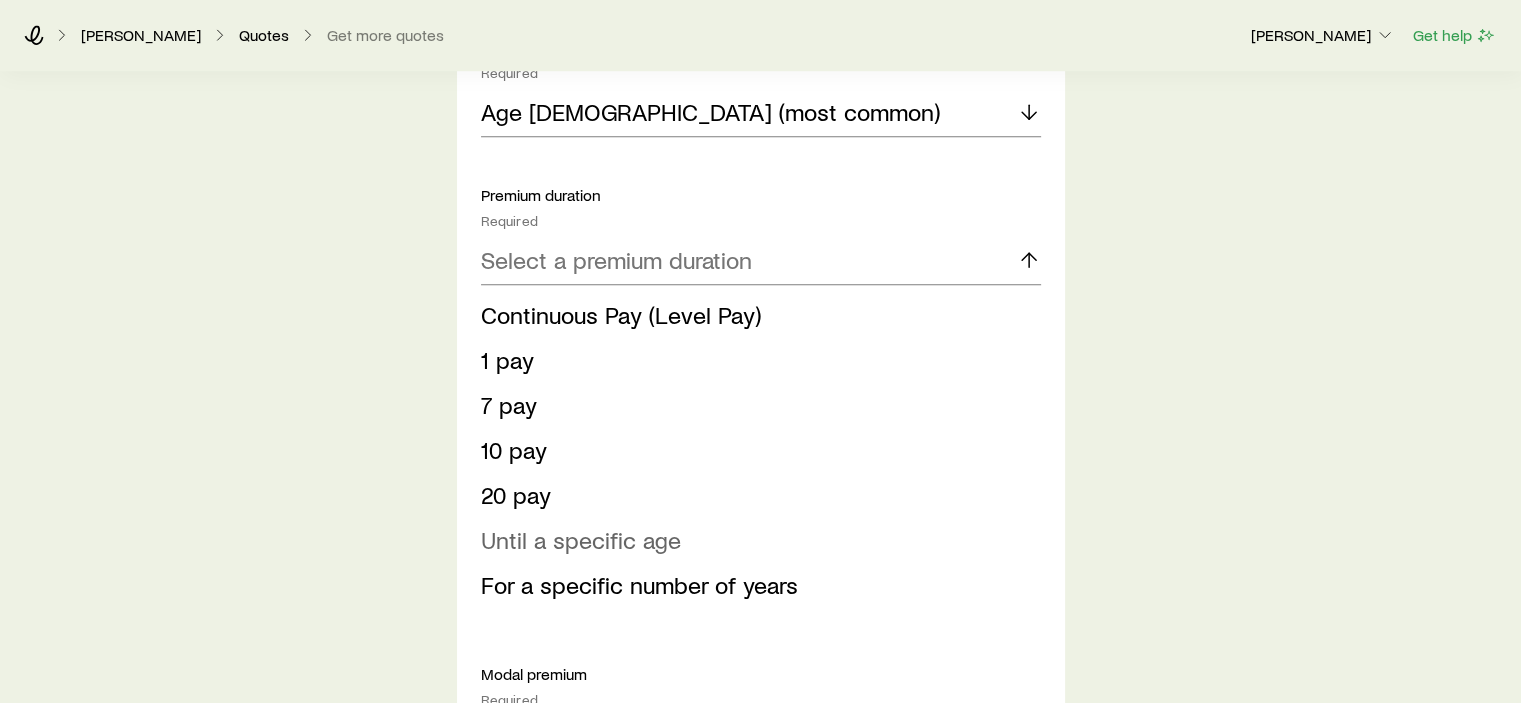 click on "Until a specific age" at bounding box center (581, 539) 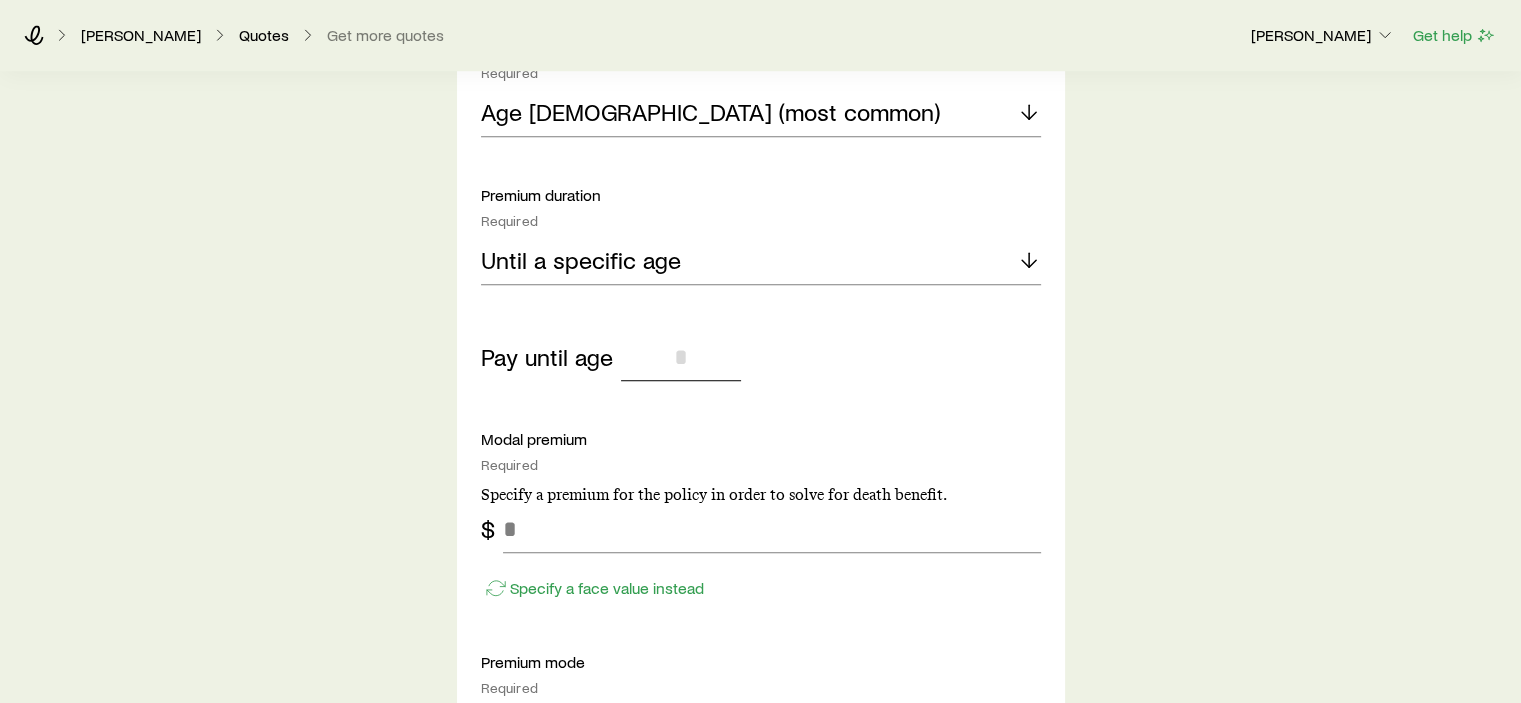 click at bounding box center (681, 357) 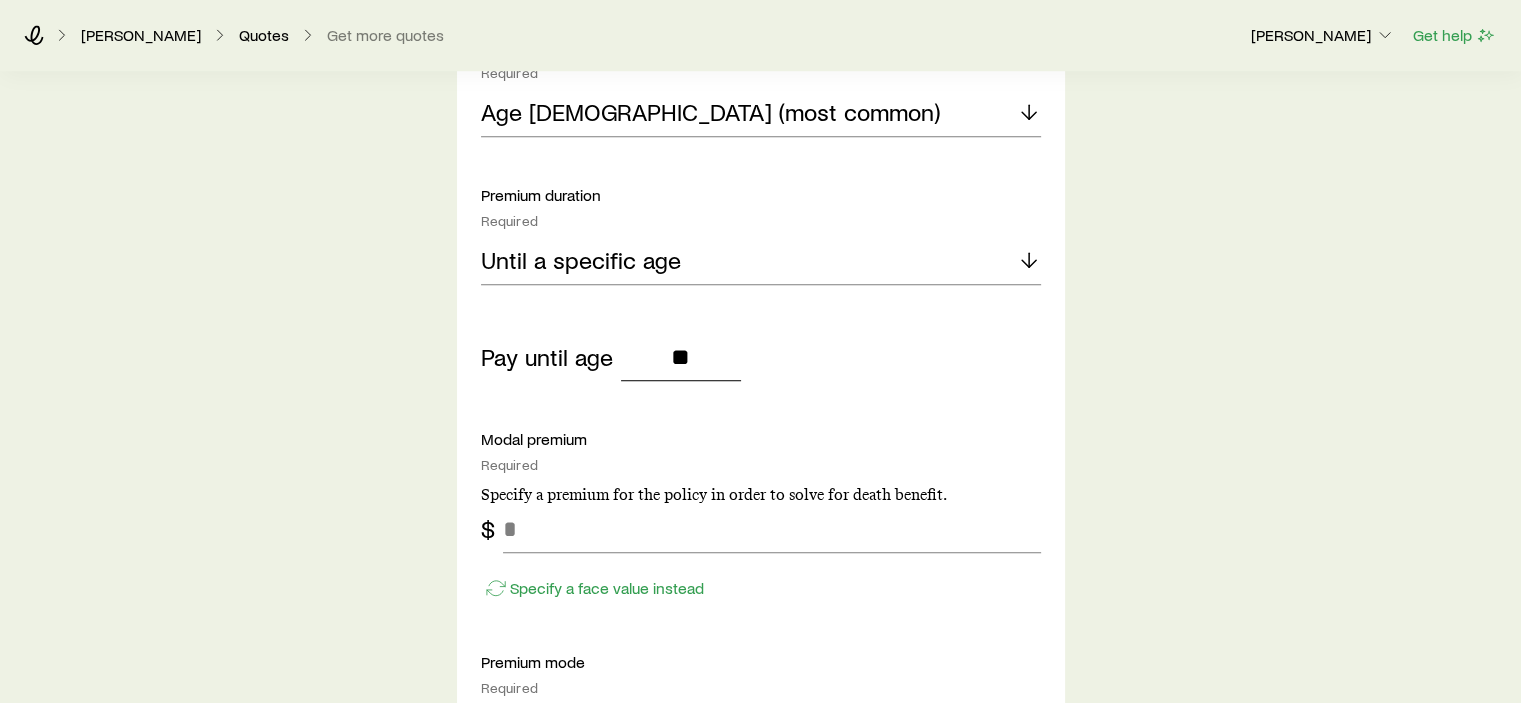 type on "**" 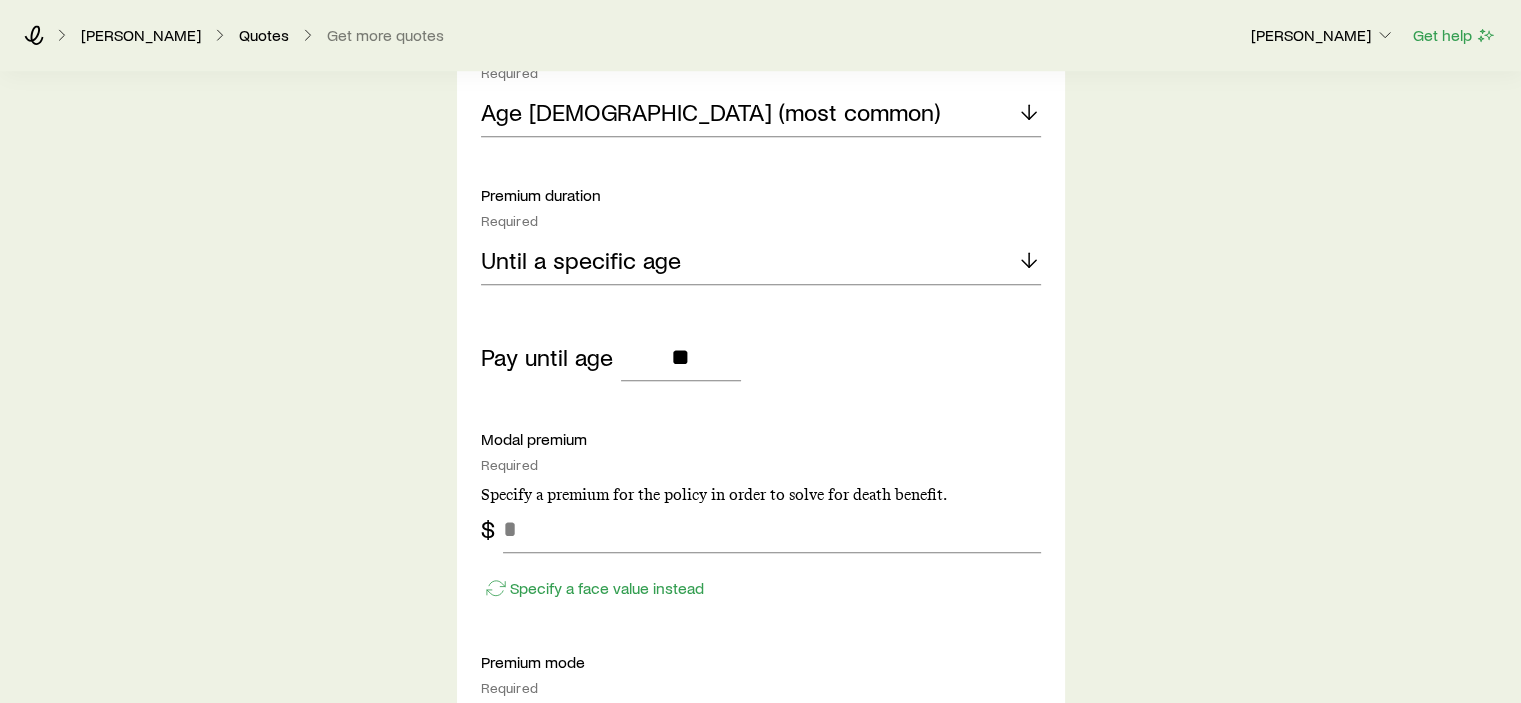 click on "Insurance Selection What type of product are you looking for? At least one is required Permanent life Term life Long term care (linked benefit) Annuity Disability For disability or additional    quotes, contact your Brokerage Manager. permanent life Solve Details Coverage goal Required Protection Accumulation Accumulation product Required Note that you must be securities registered to sell variable universal life products. Indexed universal life Compare products Accumulation solve option Required Current to a specific age Current to Required Age [DEMOGRAPHIC_DATA] (most common) Premium duration Required Until a specific age Pay until age ** Modal premium Required Specify a premium for the policy in order to solve for death benefit. $ Specify a face value instead Premium mode Required Select a premium mode Illustrated rate Required Use the current illustrated rate Distributions Yes No Death benefit option Required Select a death benefit option Compare options 1035 exchange Yes No View requirements Lump sum payment Yes No Yes" at bounding box center (760, 385) 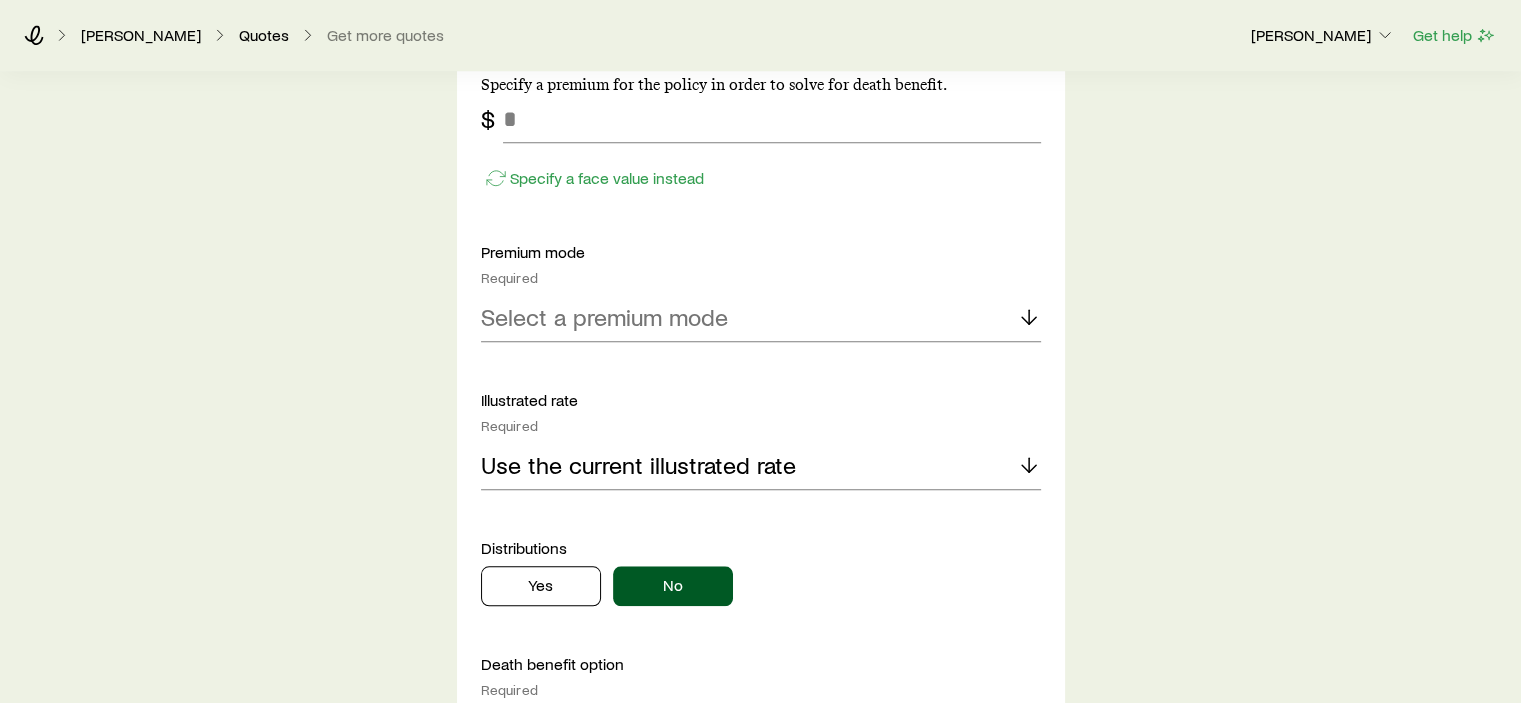 scroll, scrollTop: 1500, scrollLeft: 0, axis: vertical 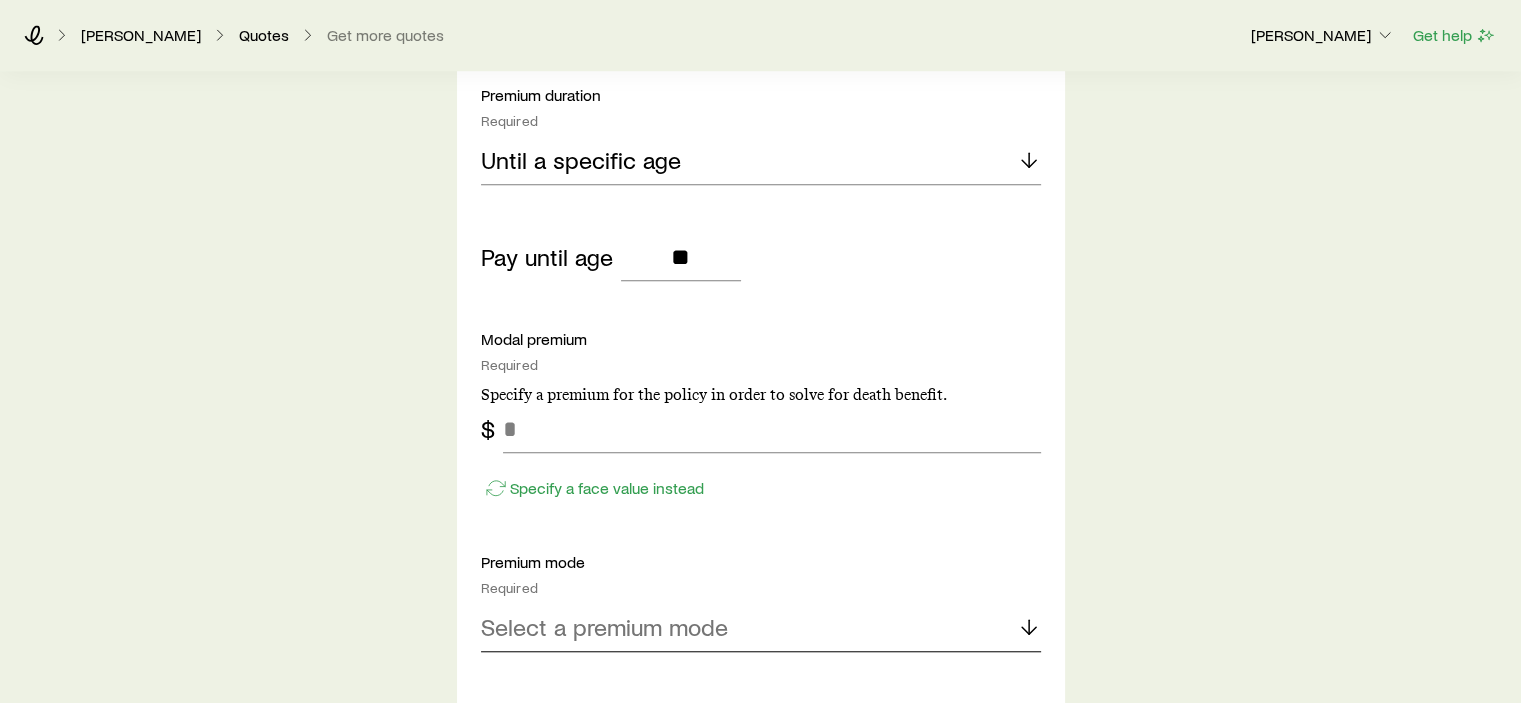 click on "Select a premium mode" at bounding box center (604, 627) 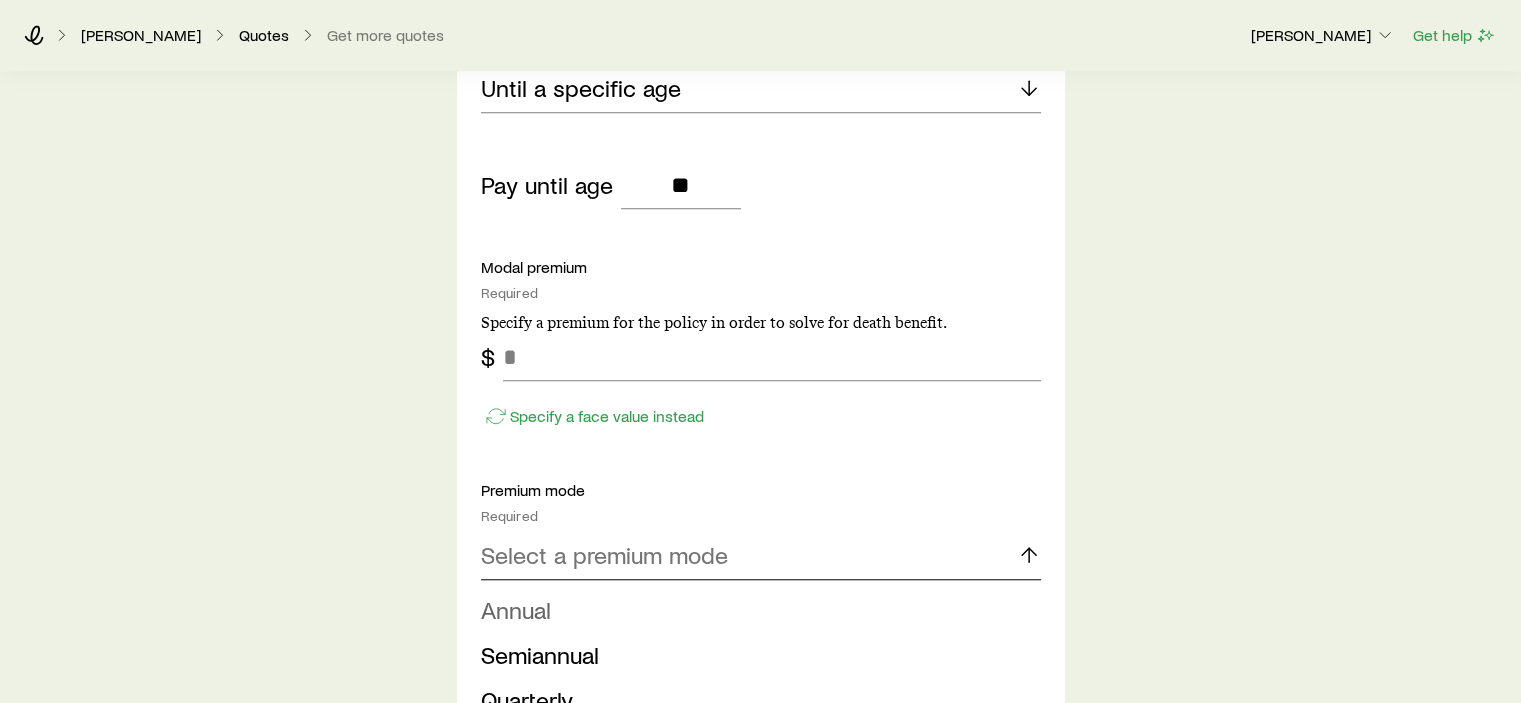 scroll, scrollTop: 1700, scrollLeft: 0, axis: vertical 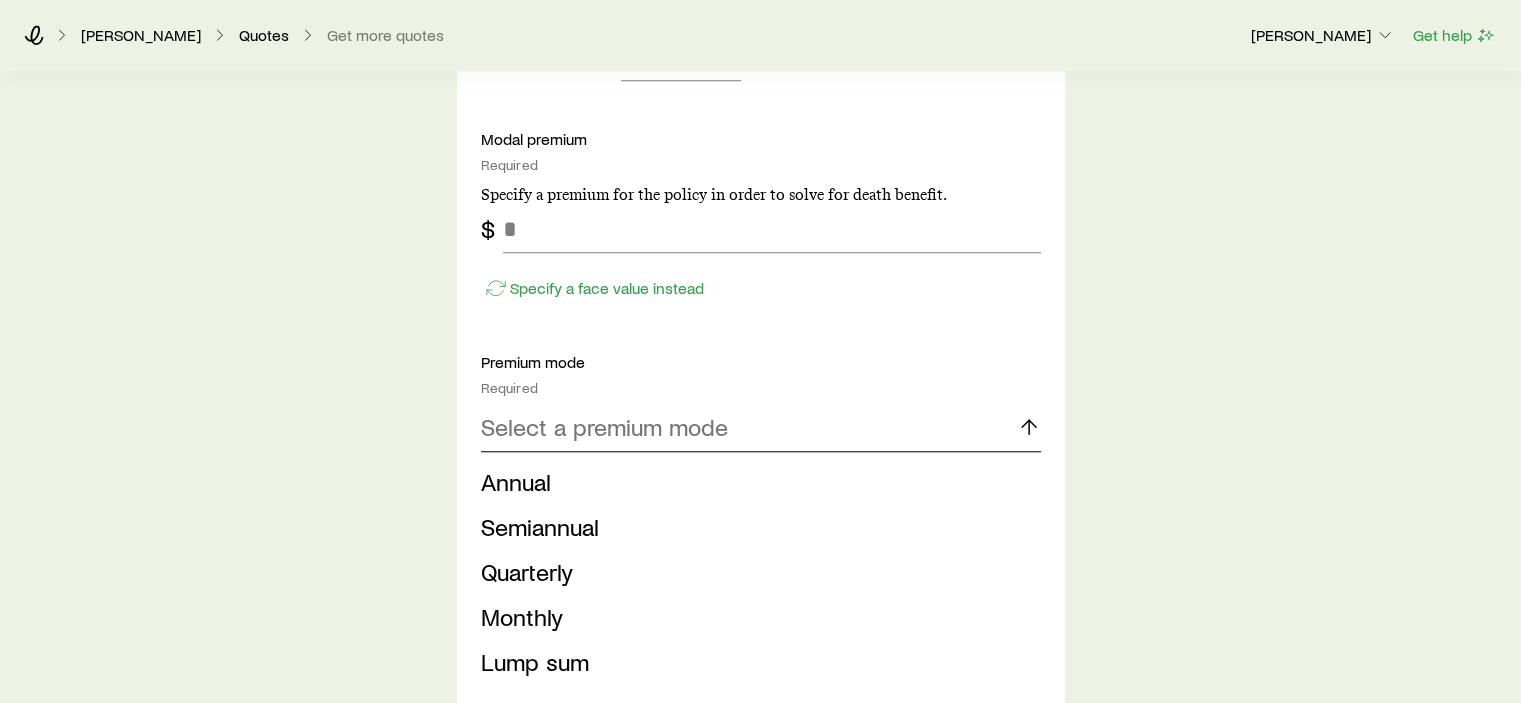 click on "Select a premium mode" at bounding box center (604, 427) 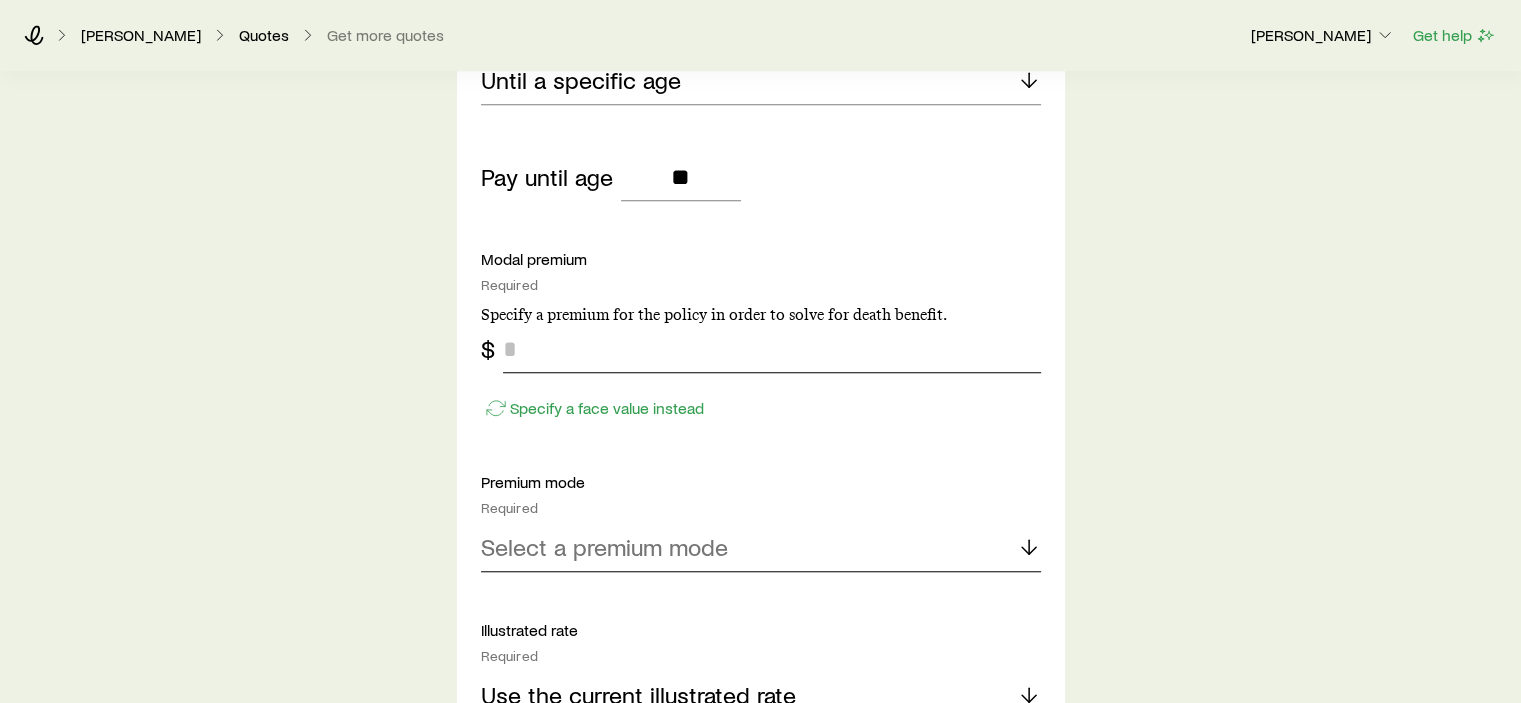 scroll, scrollTop: 1600, scrollLeft: 0, axis: vertical 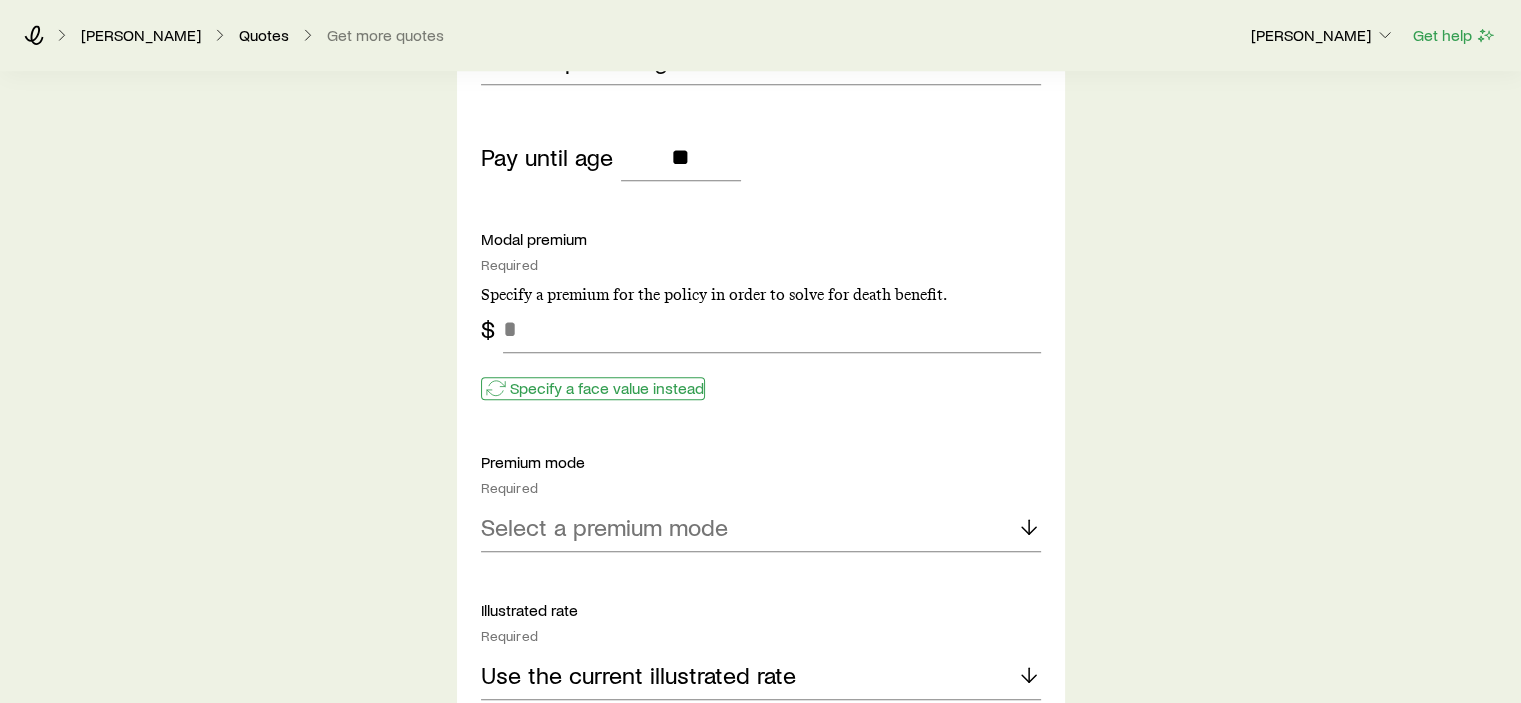 click on "Specify a face value instead" at bounding box center (607, 388) 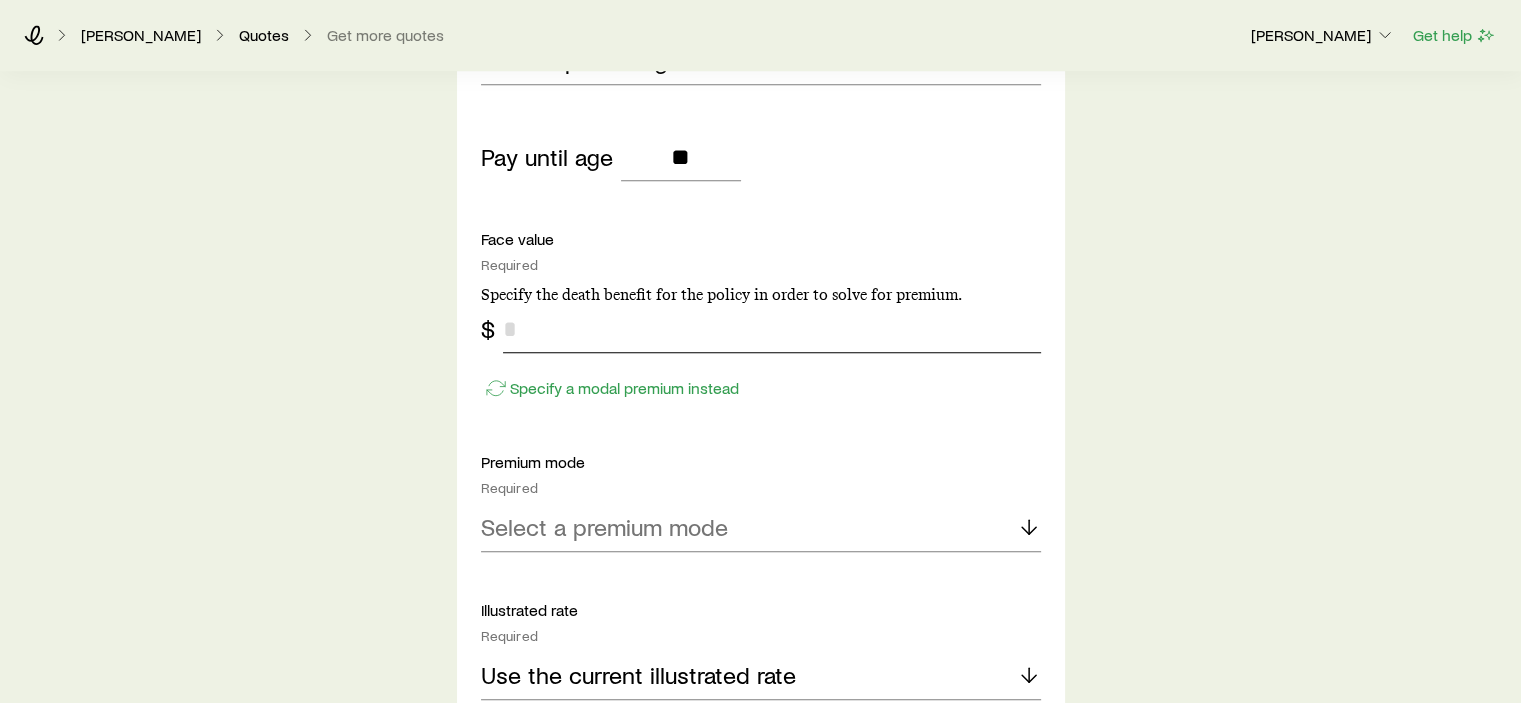 click at bounding box center (772, 329) 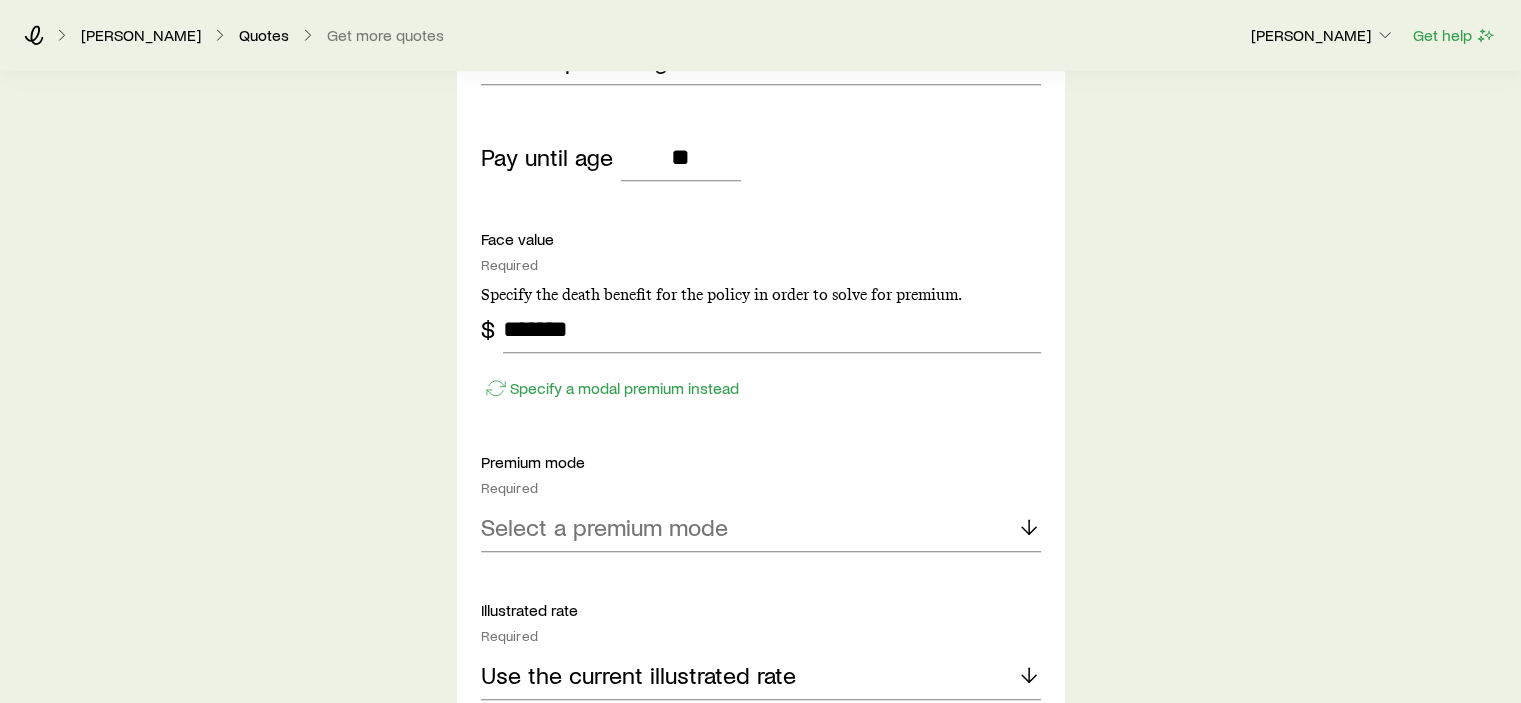 click on "Insurance Selection What type of product are you looking for? At least one is required Permanent life Term life Long term care (linked benefit) Annuity Disability For disability or additional    quotes, contact your Brokerage Manager. permanent life Solve Details Coverage goal Required Protection Accumulation Accumulation product Required Note that you must be securities registered to sell variable universal life products. Indexed universal life Compare products Accumulation solve option Required Current to a specific age Current to Required Age [DEMOGRAPHIC_DATA] (most common) Premium duration Required Until a specific age Pay until age ** Face value Required Specify the death benefit for the policy in order to solve for premium. $ ******* Specify a modal premium instead Premium mode Required Select a premium mode Illustrated rate Required Use the current illustrated rate Distributions Yes No Death benefit option Required Select a death benefit option Compare options 1035 exchange Yes No View requirements Lump sum payment" at bounding box center (760, 185) 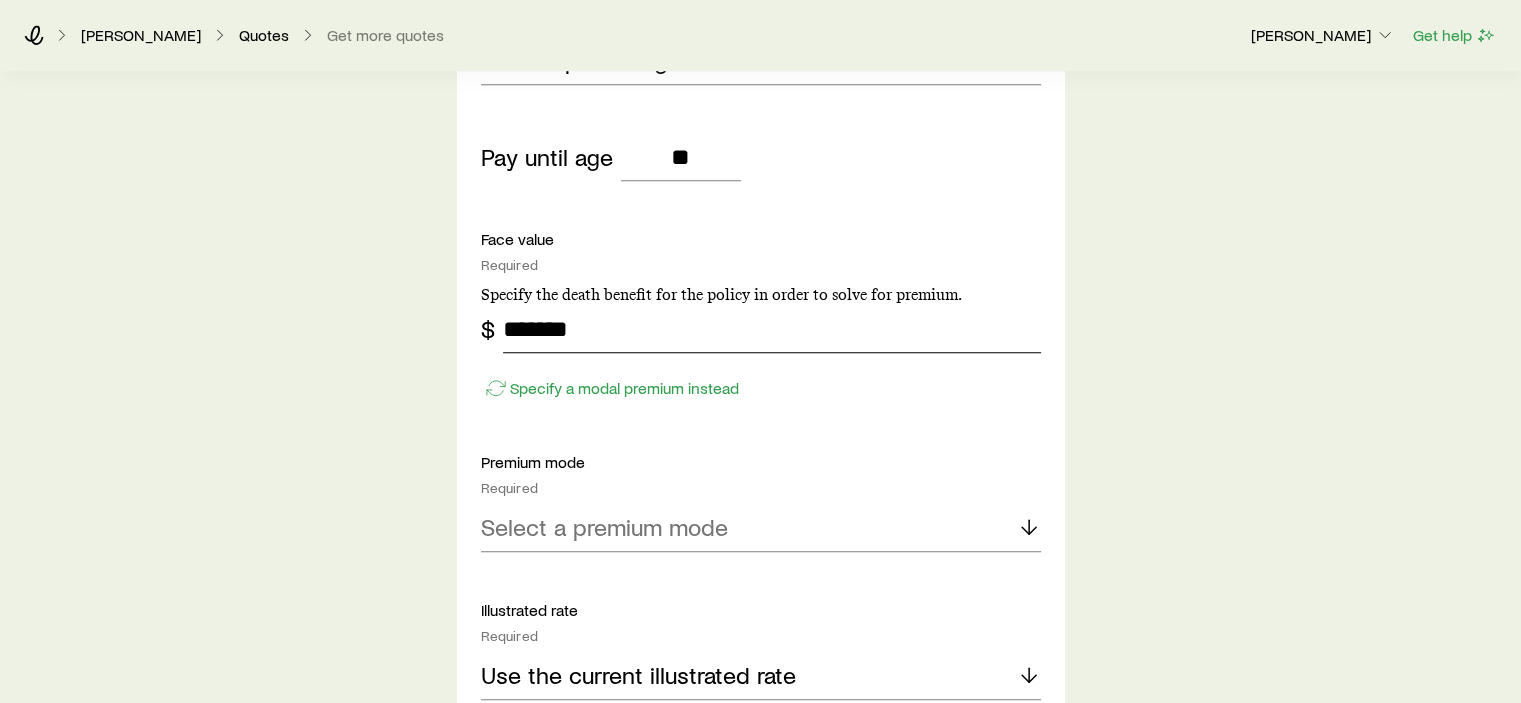 click on "*******" at bounding box center [772, 329] 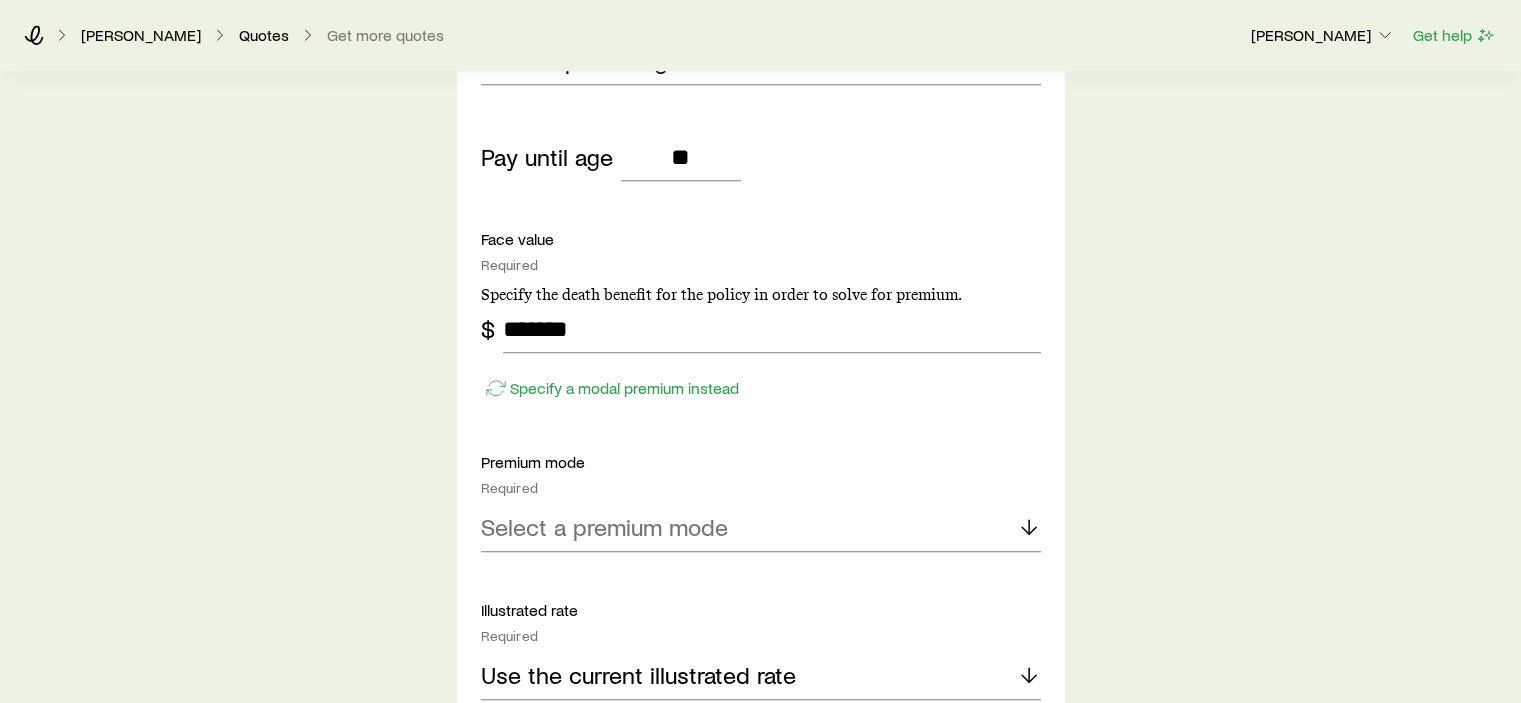 click on "Insurance Selection What type of product are you looking for? At least one is required Permanent life Term life Long term care (linked benefit) Annuity Disability For disability or additional    quotes, contact your Brokerage Manager. permanent life Solve Details Coverage goal Required Protection Accumulation Accumulation product Required Note that you must be securities registered to sell variable universal life products. Indexed universal life Compare products Accumulation solve option Required Current to a specific age Current to Required Age [DEMOGRAPHIC_DATA] (most common) Premium duration Required Until a specific age Pay until age ** Face value Required Specify the death benefit for the policy in order to solve for premium. $ ******* Specify a modal premium instead Premium mode Required Select a premium mode Illustrated rate Required Use the current illustrated rate Distributions Yes No Death benefit option Required Select a death benefit option Compare options 1035 exchange Yes No View requirements Lump sum payment" at bounding box center [760, 185] 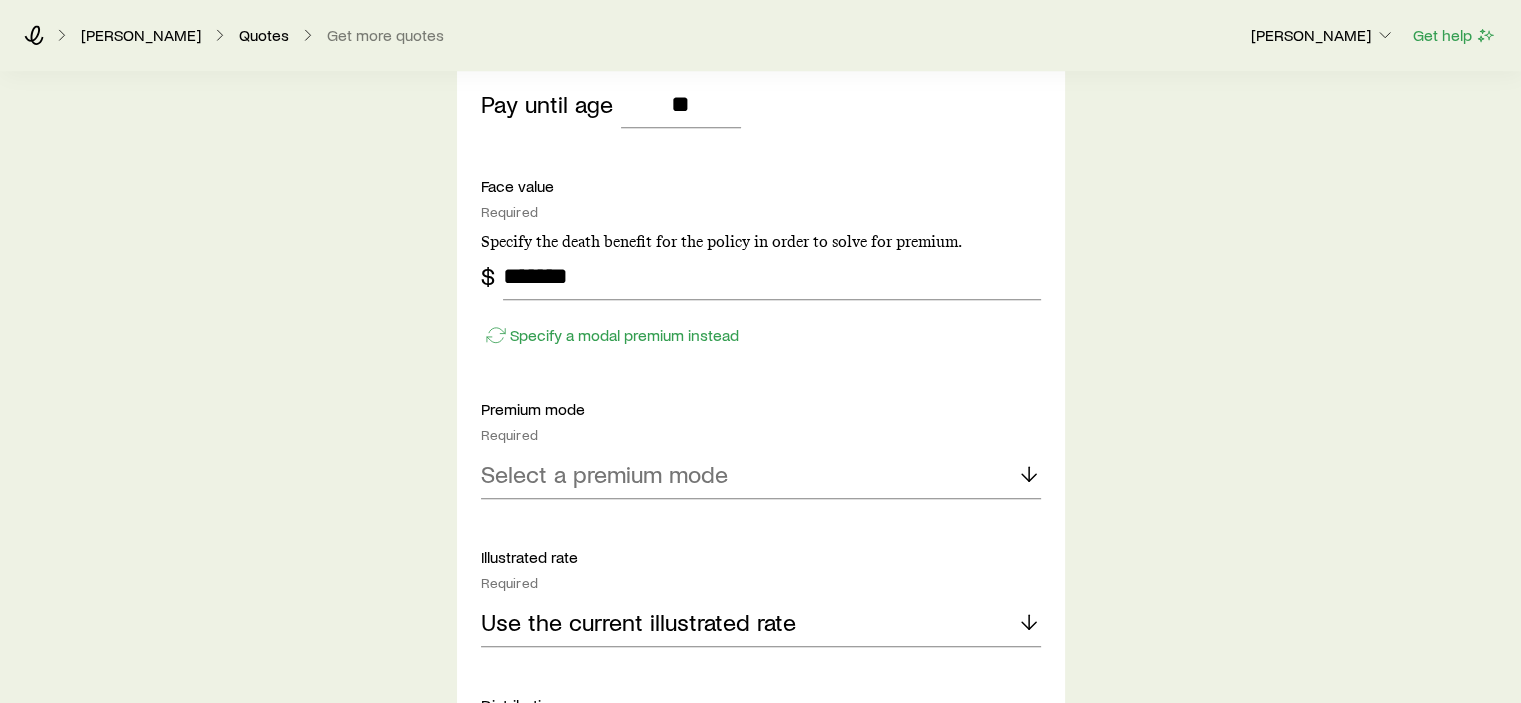 scroll, scrollTop: 1800, scrollLeft: 0, axis: vertical 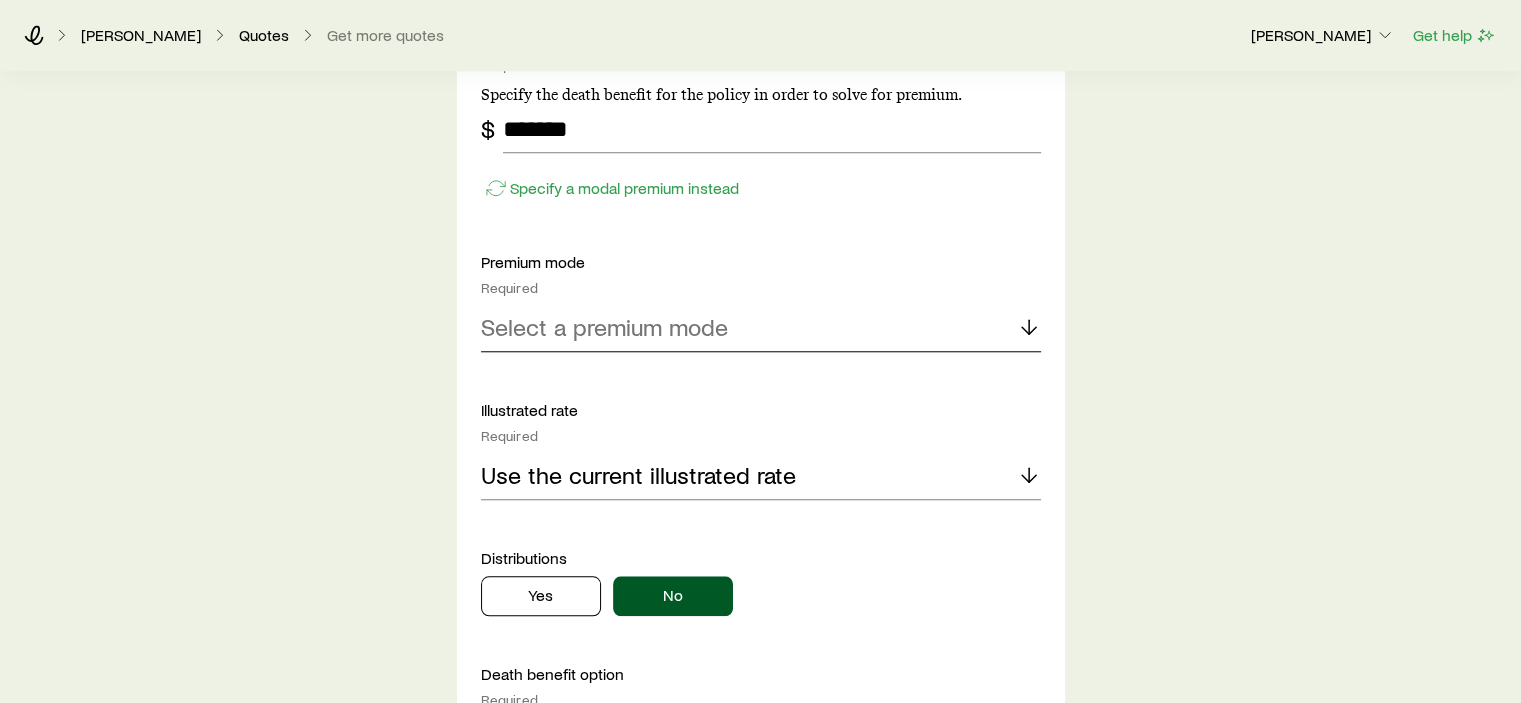 click on "Select a premium mode" at bounding box center (761, 328) 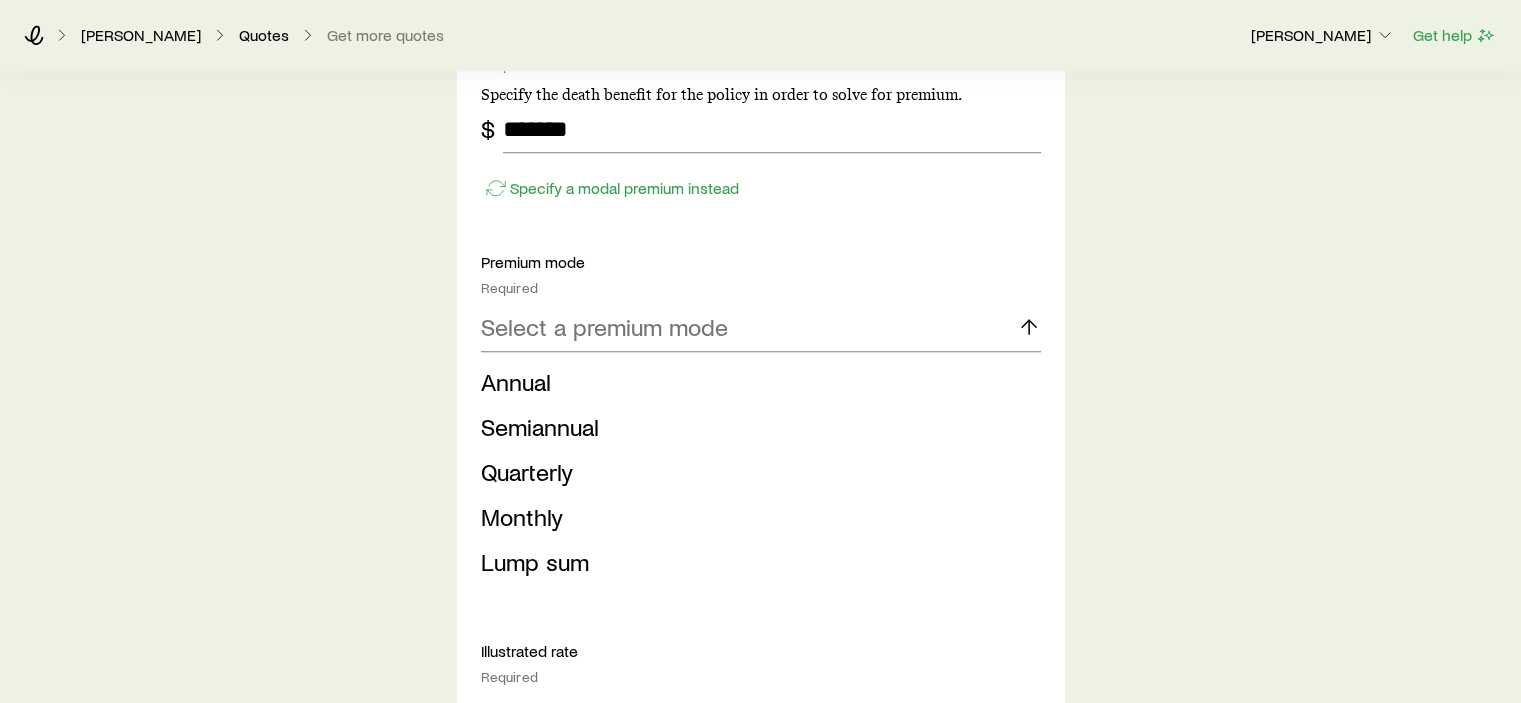 click on "Monthly" at bounding box center (755, 517) 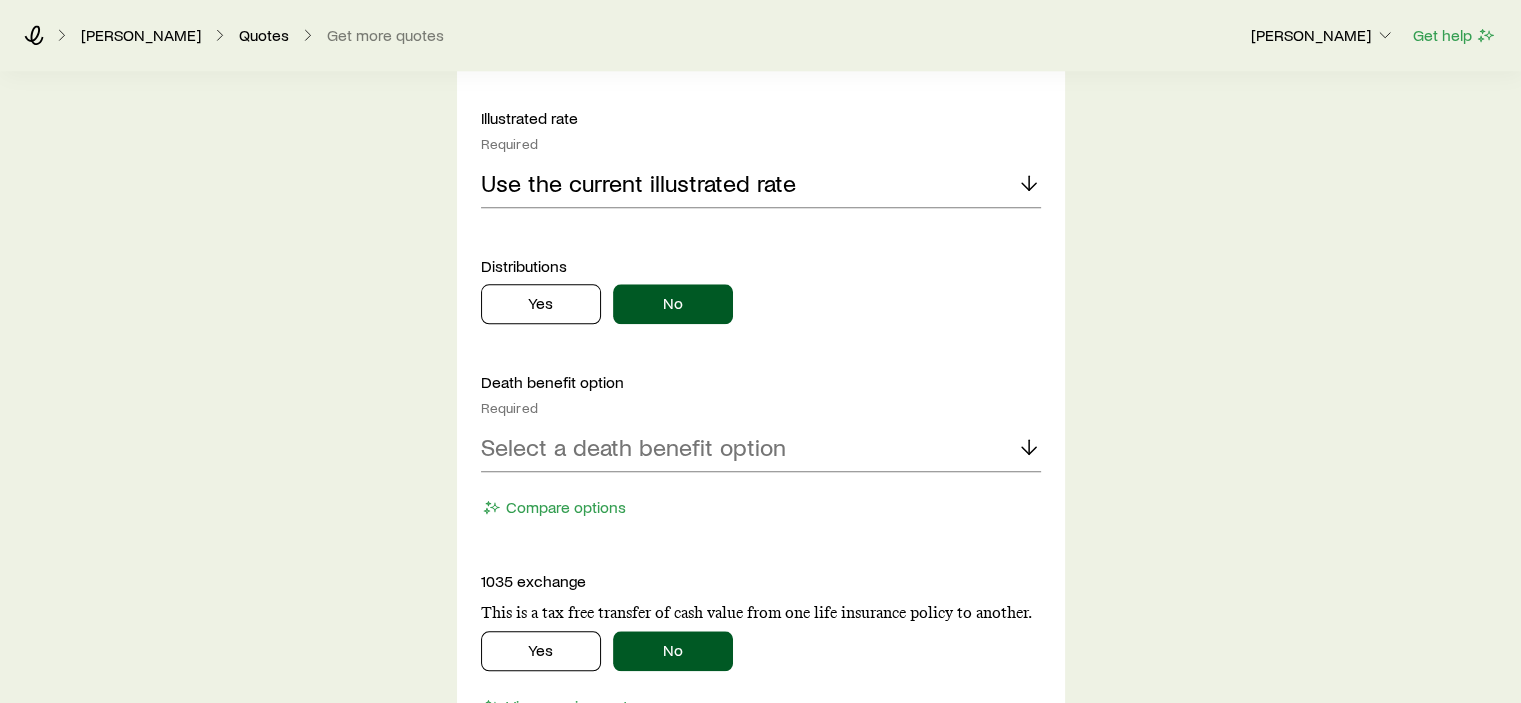 scroll, scrollTop: 2100, scrollLeft: 0, axis: vertical 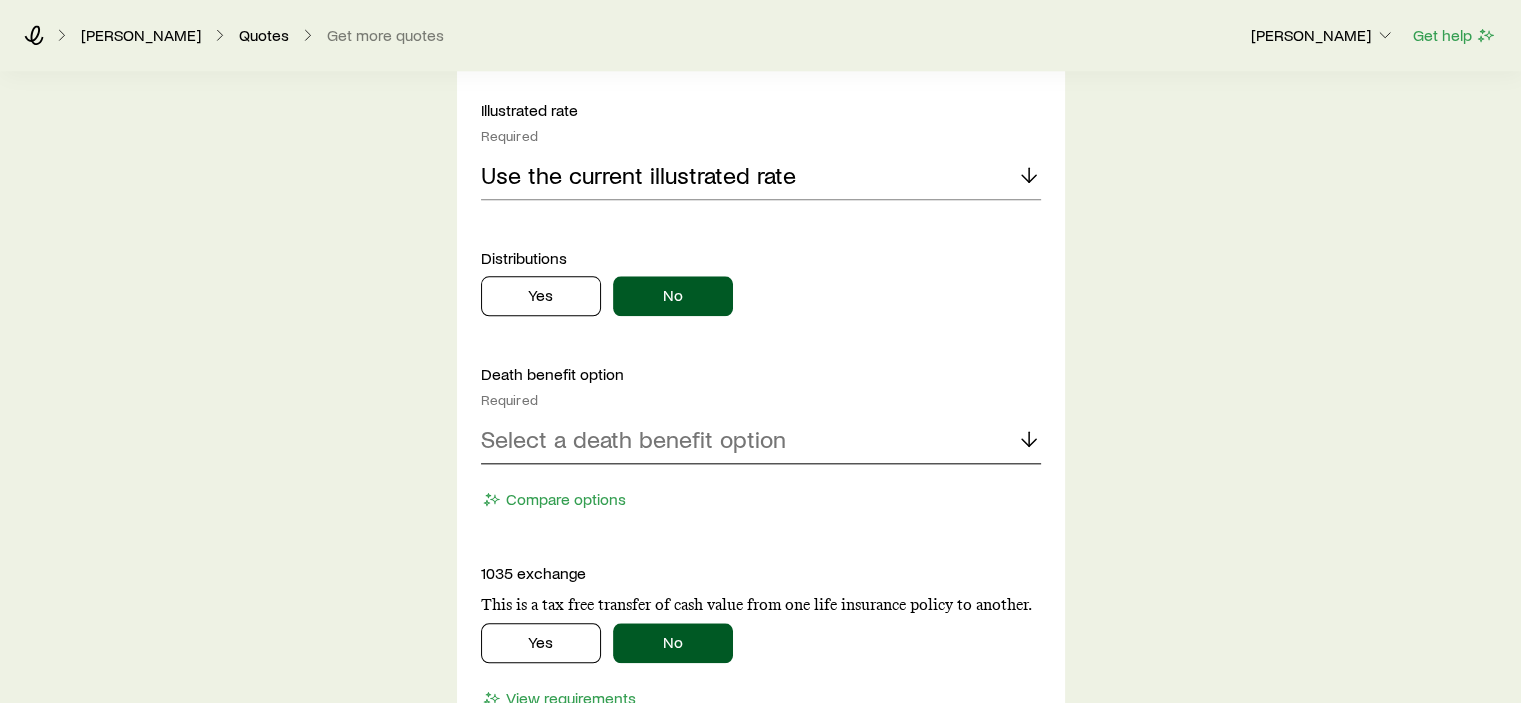 click on "Select a death benefit option" at bounding box center [761, 440] 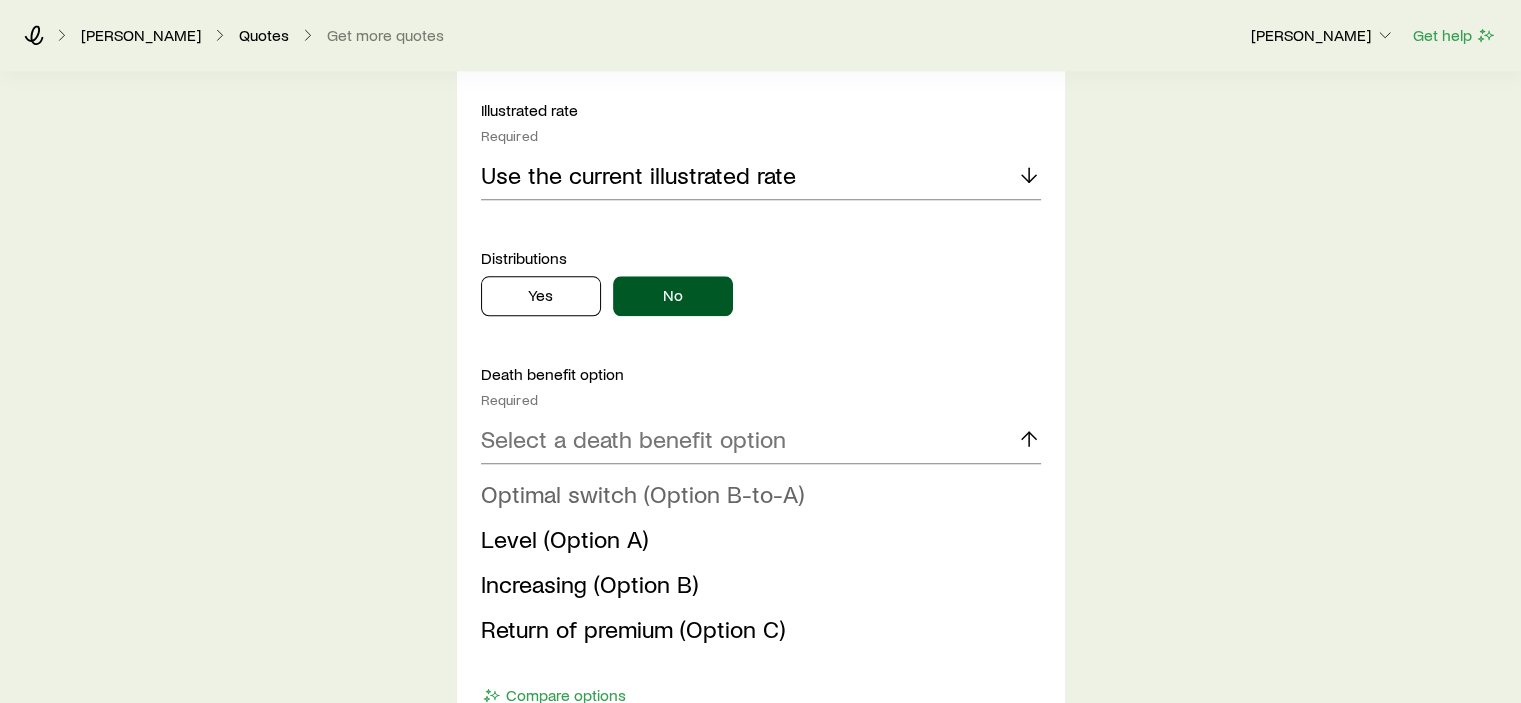 click on "Optimal switch (Option B-to-A)" at bounding box center (642, 493) 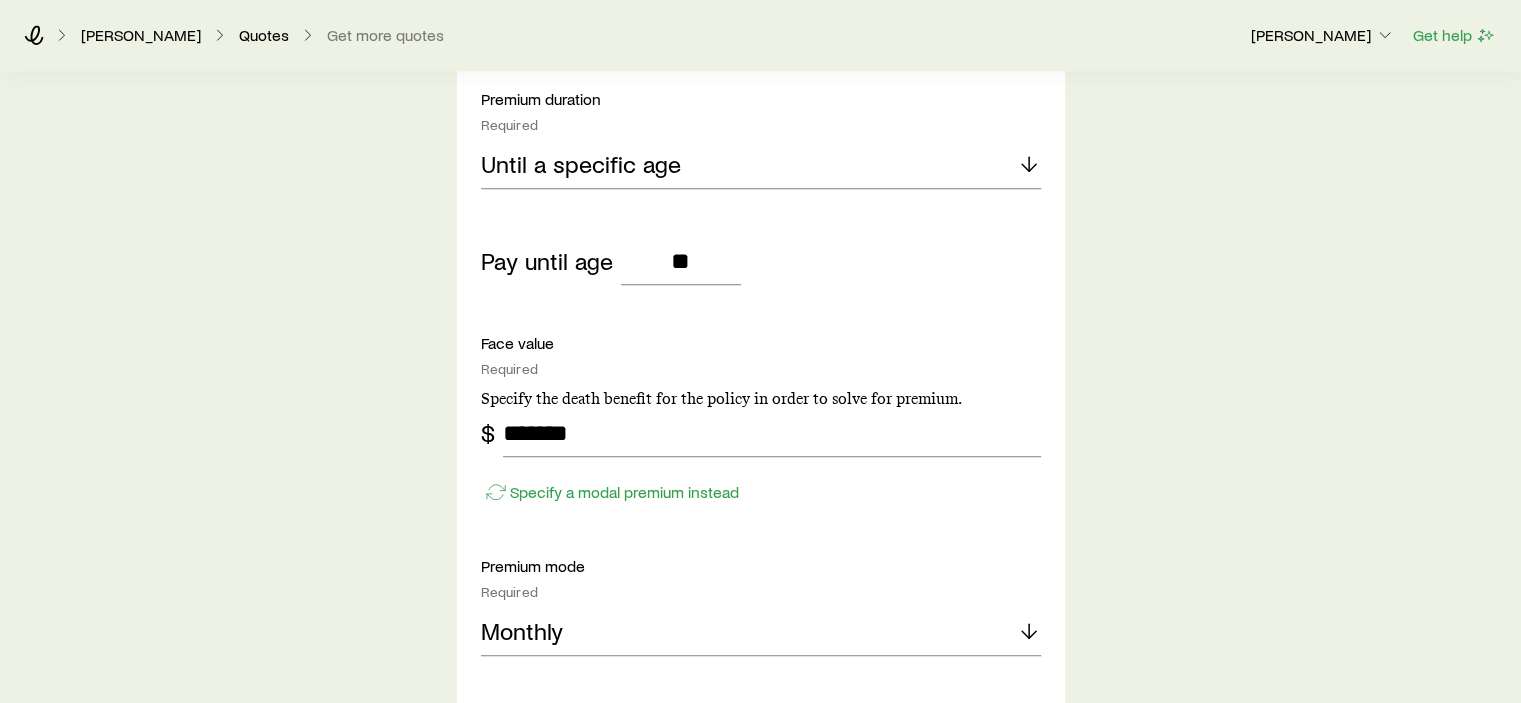 scroll, scrollTop: 1500, scrollLeft: 0, axis: vertical 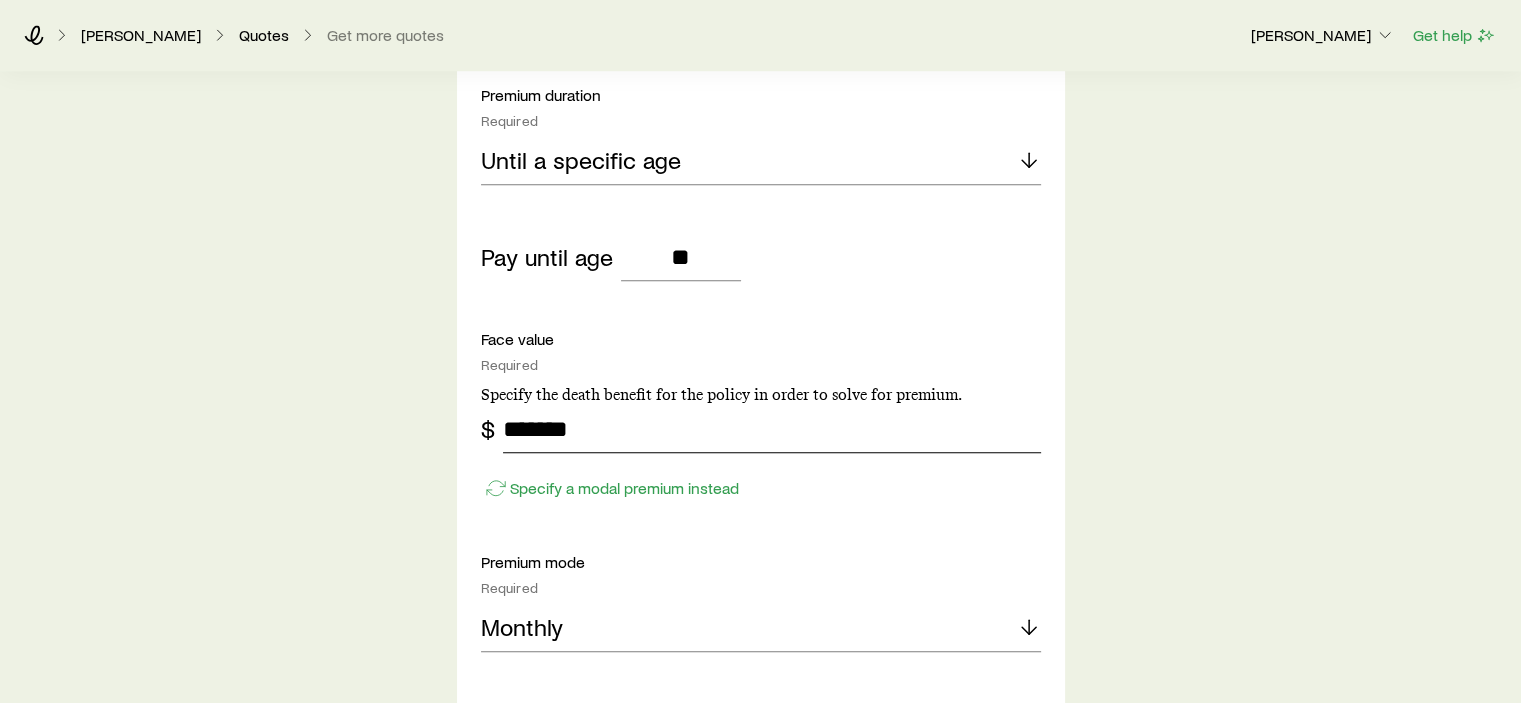 click on "*******" at bounding box center (772, 429) 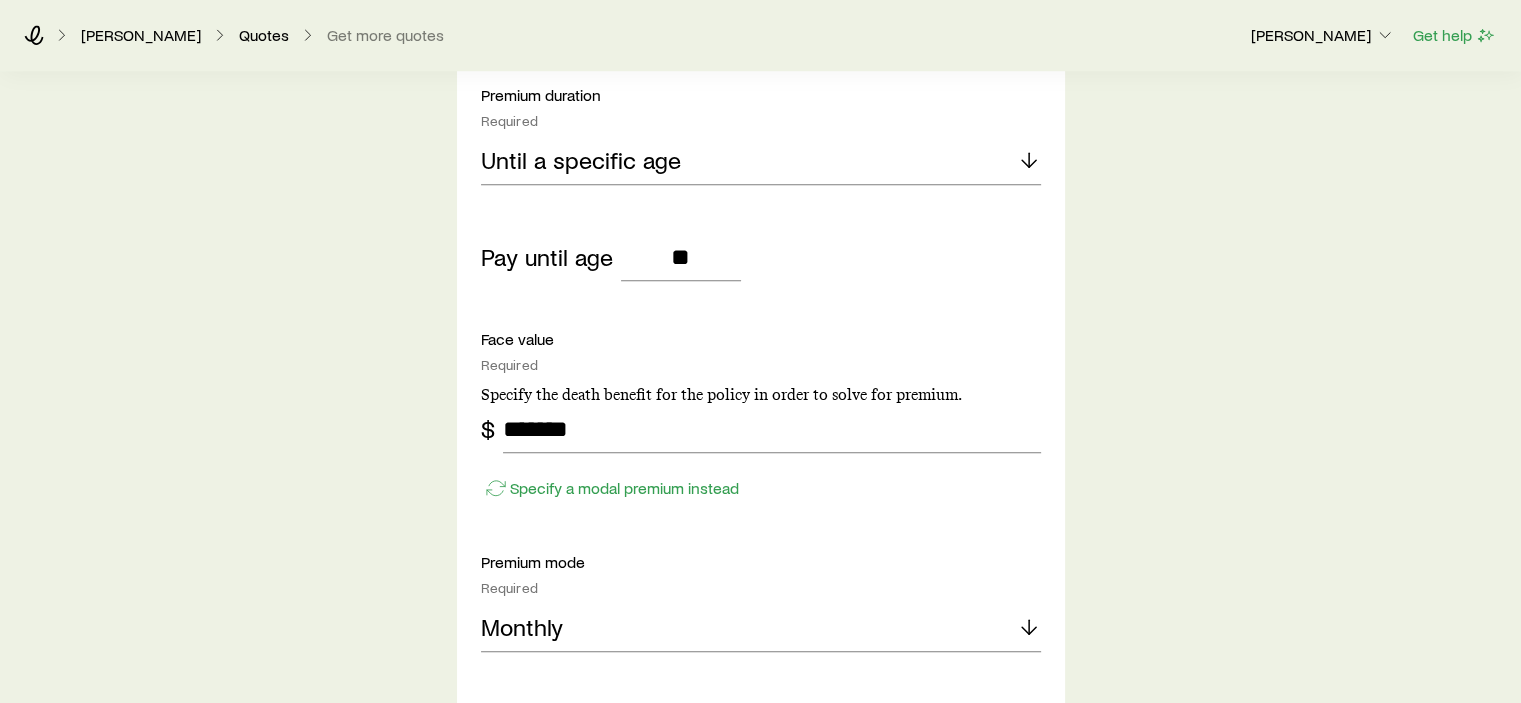 click on "Insurance Selection What type of product are you looking for? At least one is required Permanent life Term life Long term care (linked benefit) Annuity Disability For disability or additional    quotes, contact your Brokerage Manager. permanent life Solve Details Coverage goal Required Protection Accumulation Accumulation product Required Note that you must be securities registered to sell variable universal life products. Indexed universal life Compare products Accumulation solve option Required Current to a specific age Current to Required Age [DEMOGRAPHIC_DATA] (most common) Premium duration Required Until a specific age Pay until age ** Face value Required Specify the death benefit for the policy in order to solve for premium. $ ******* Specify a modal premium instead Premium mode Required Monthly Illustrated rate Required Use the current illustrated rate Distributions Yes No Death benefit option Required Optimal switch (Option B-to-A) Compare options 1035 exchange Yes No View requirements Lump sum payment Yes No Riders" at bounding box center [760, 285] 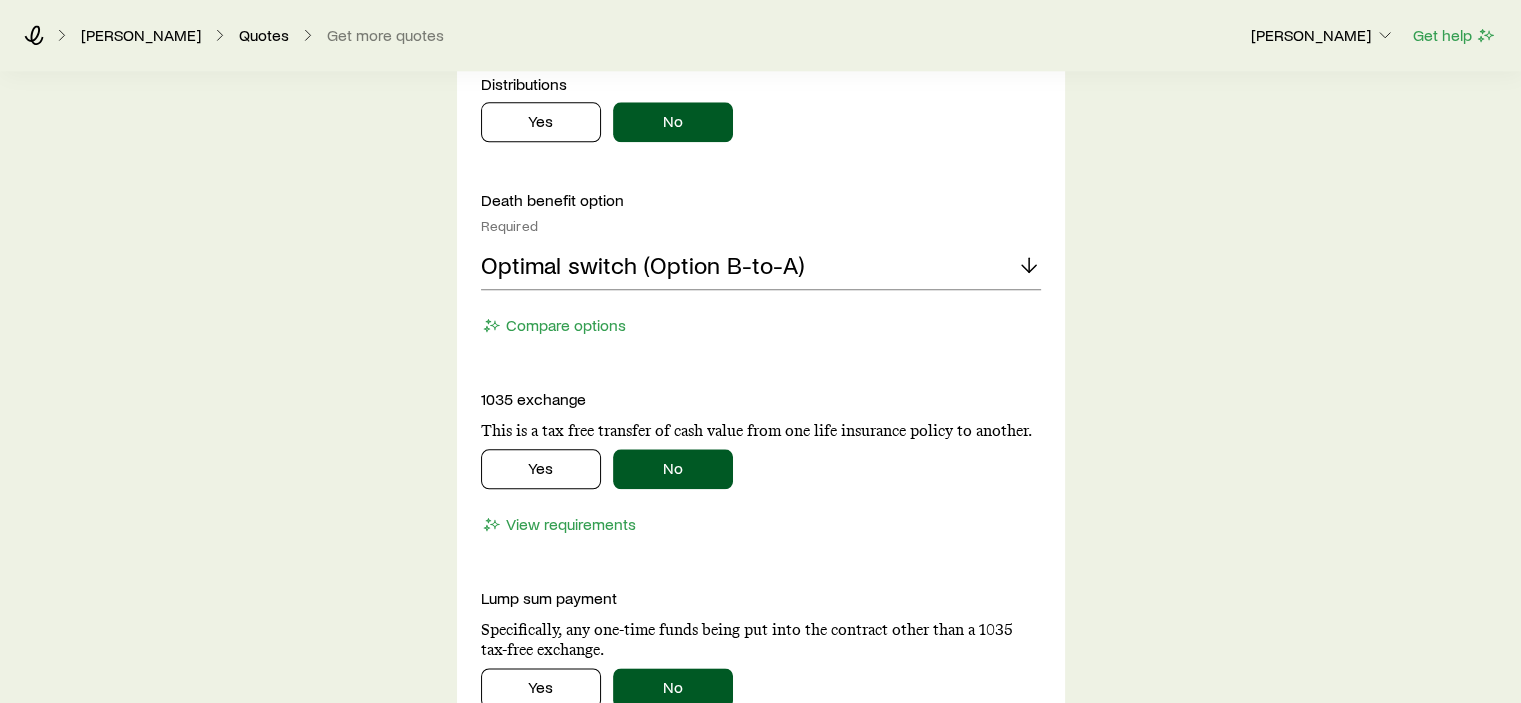 scroll, scrollTop: 2400, scrollLeft: 0, axis: vertical 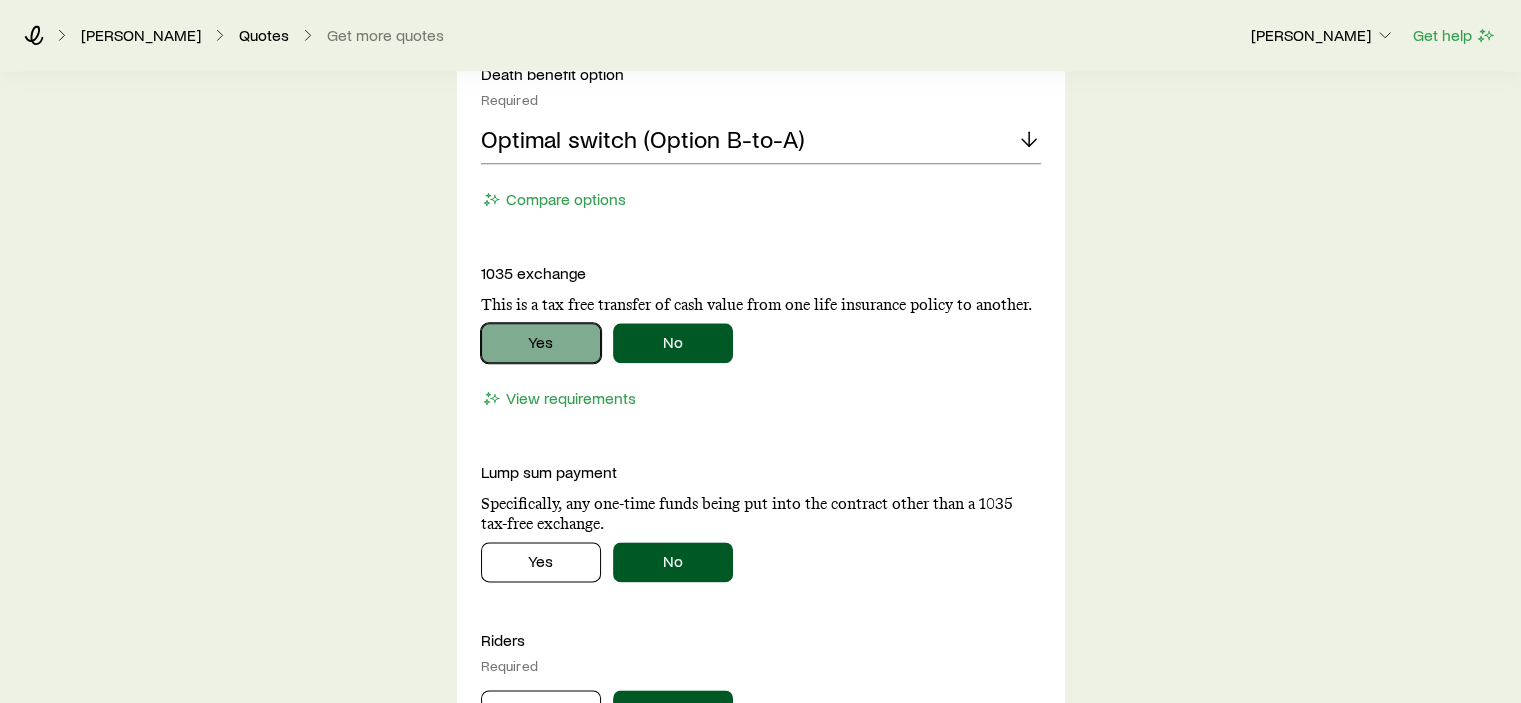 click on "Yes" at bounding box center (541, 343) 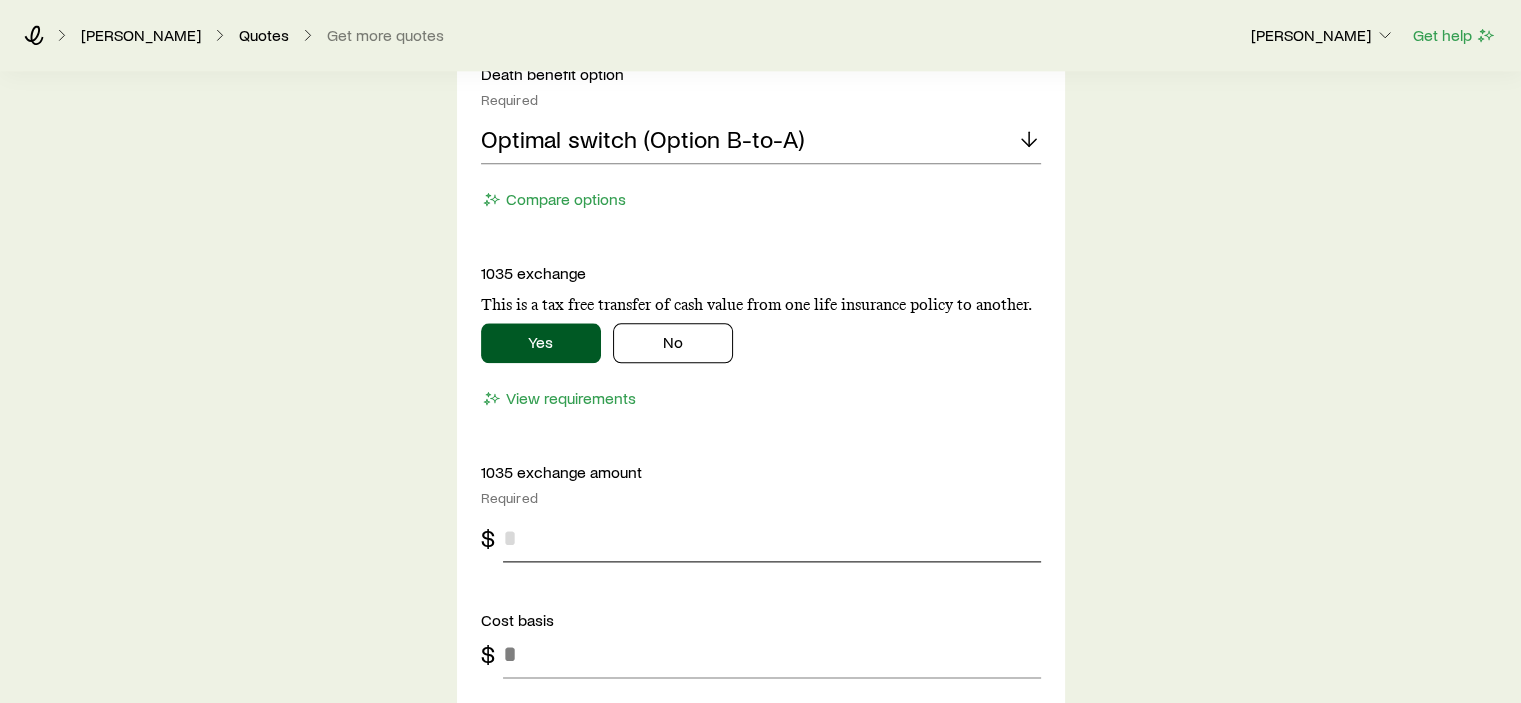 click at bounding box center [772, 538] 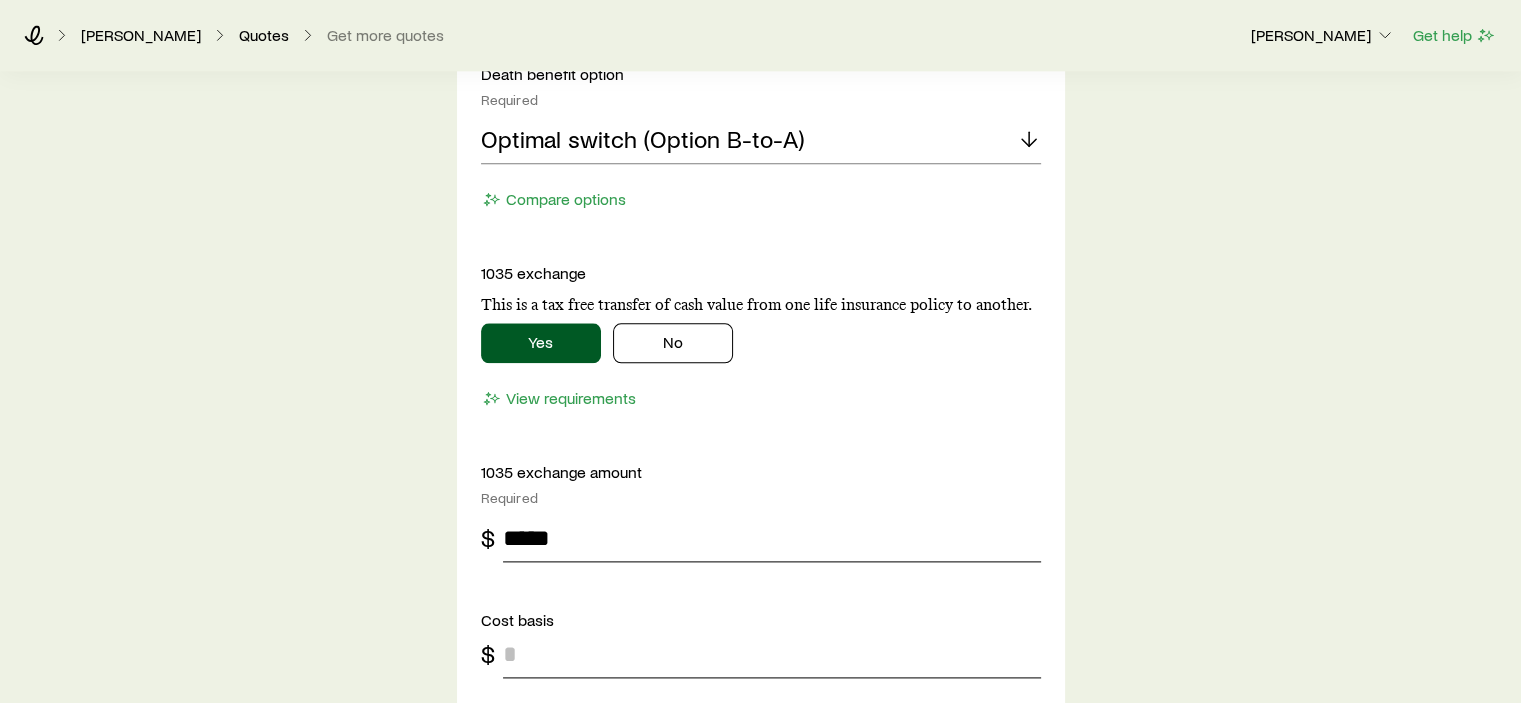 type on "*****" 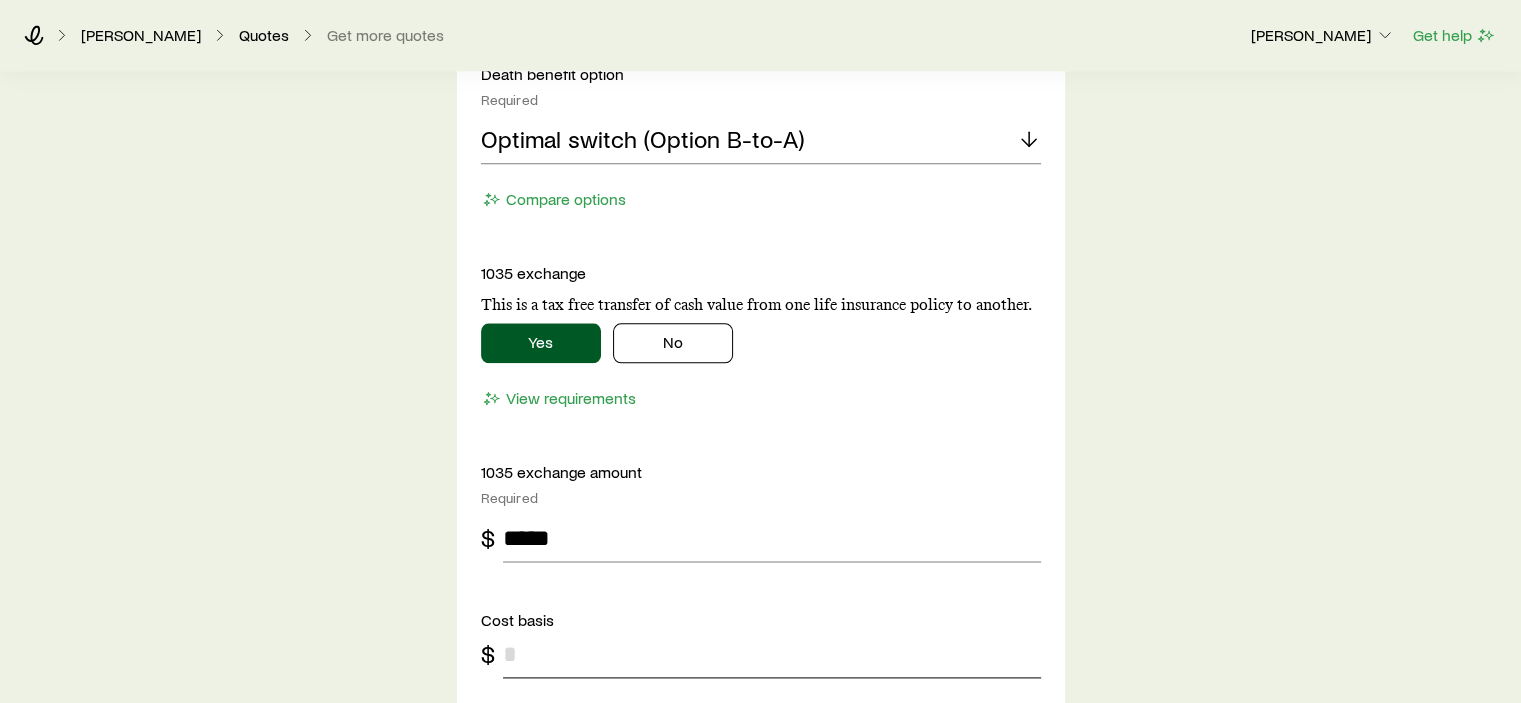 click at bounding box center [772, 654] 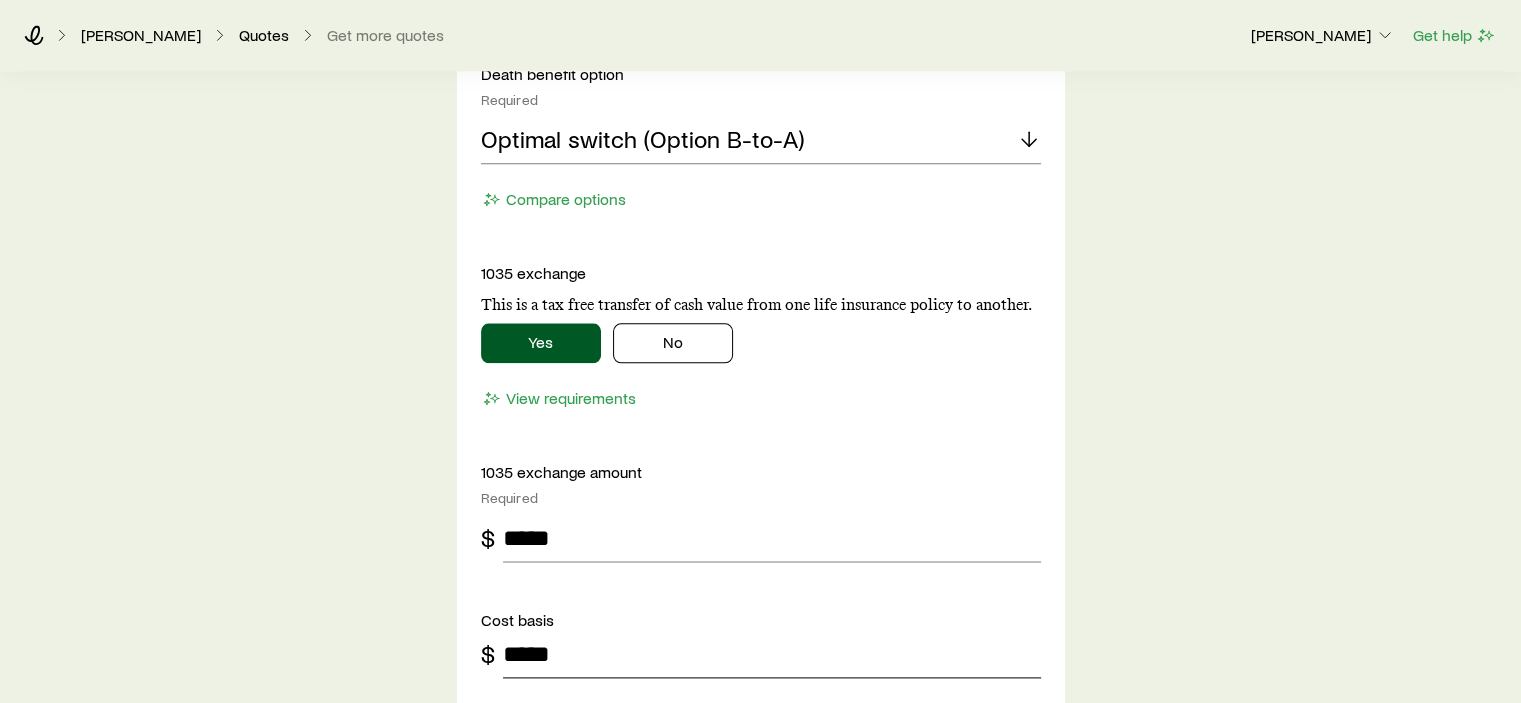 type on "*****" 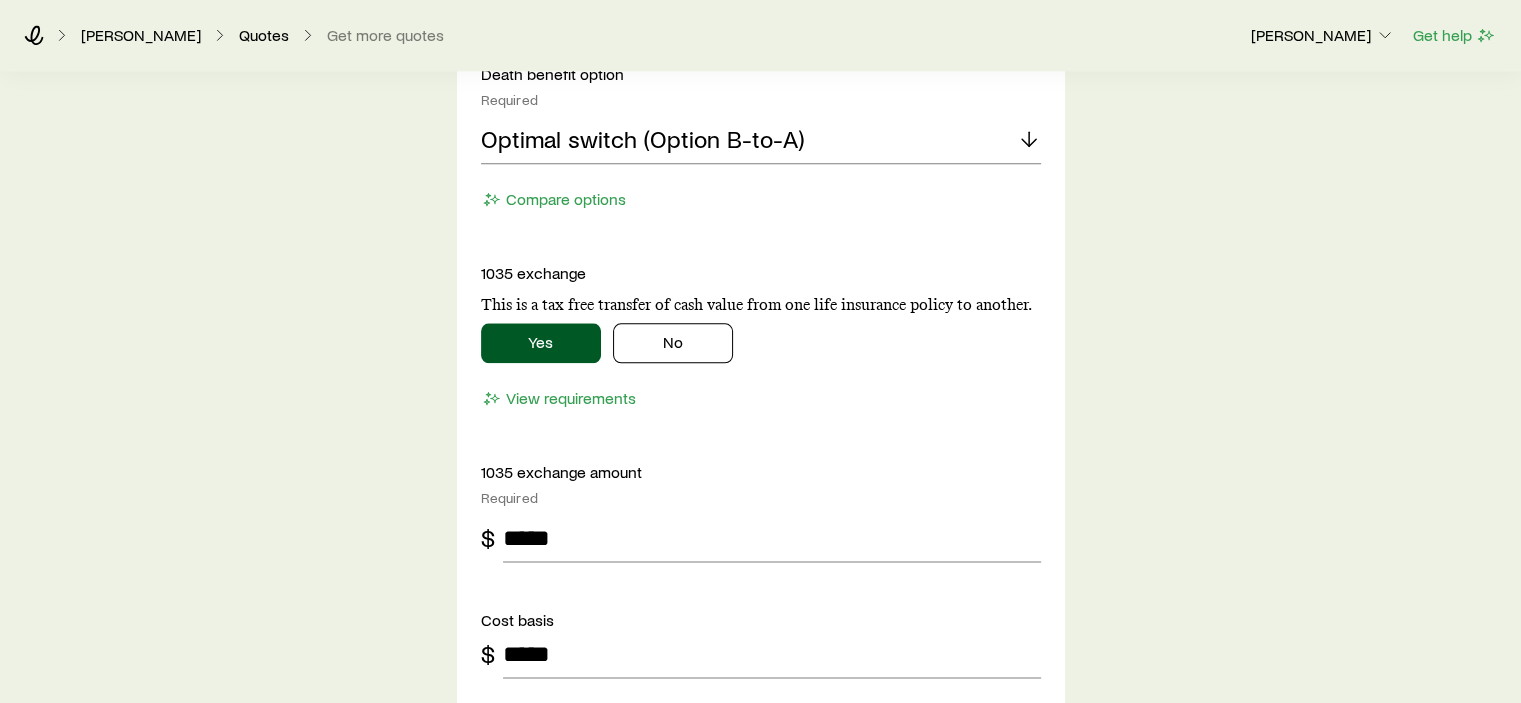 click on "Insurance Selection What type of product are you looking for? At least one is required Permanent life Term life Long term care (linked benefit) Annuity Disability For disability or additional    quotes, contact your Brokerage Manager. permanent life Solve Details Coverage goal Required Protection Accumulation Accumulation product Required Note that you must be securities registered to sell variable universal life products. Indexed universal life Compare products Accumulation solve option Required Current to a specific age Current to Required Age [DEMOGRAPHIC_DATA] (most common) Premium duration Required Until a specific age Pay until age ** Face value Required Specify the death benefit for the policy in order to solve for premium. $ ******* Specify a modal premium instead Premium mode Required Monthly Illustrated rate Required Use the current illustrated rate Distributions Yes No Death benefit option Required Optimal switch (Option B-to-A) Compare options 1035 exchange Yes No View requirements 1035 exchange amount Required" at bounding box center (760, -425) 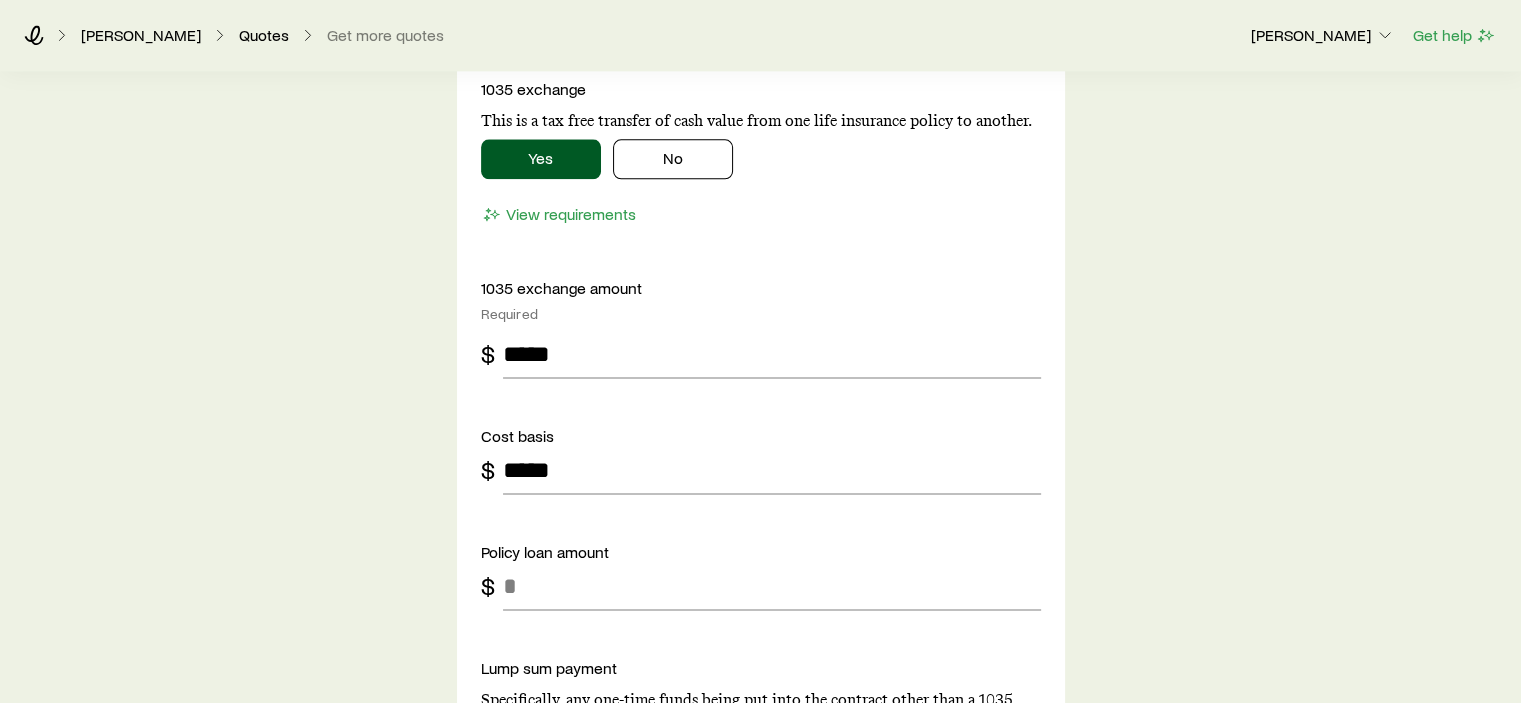 scroll, scrollTop: 2800, scrollLeft: 0, axis: vertical 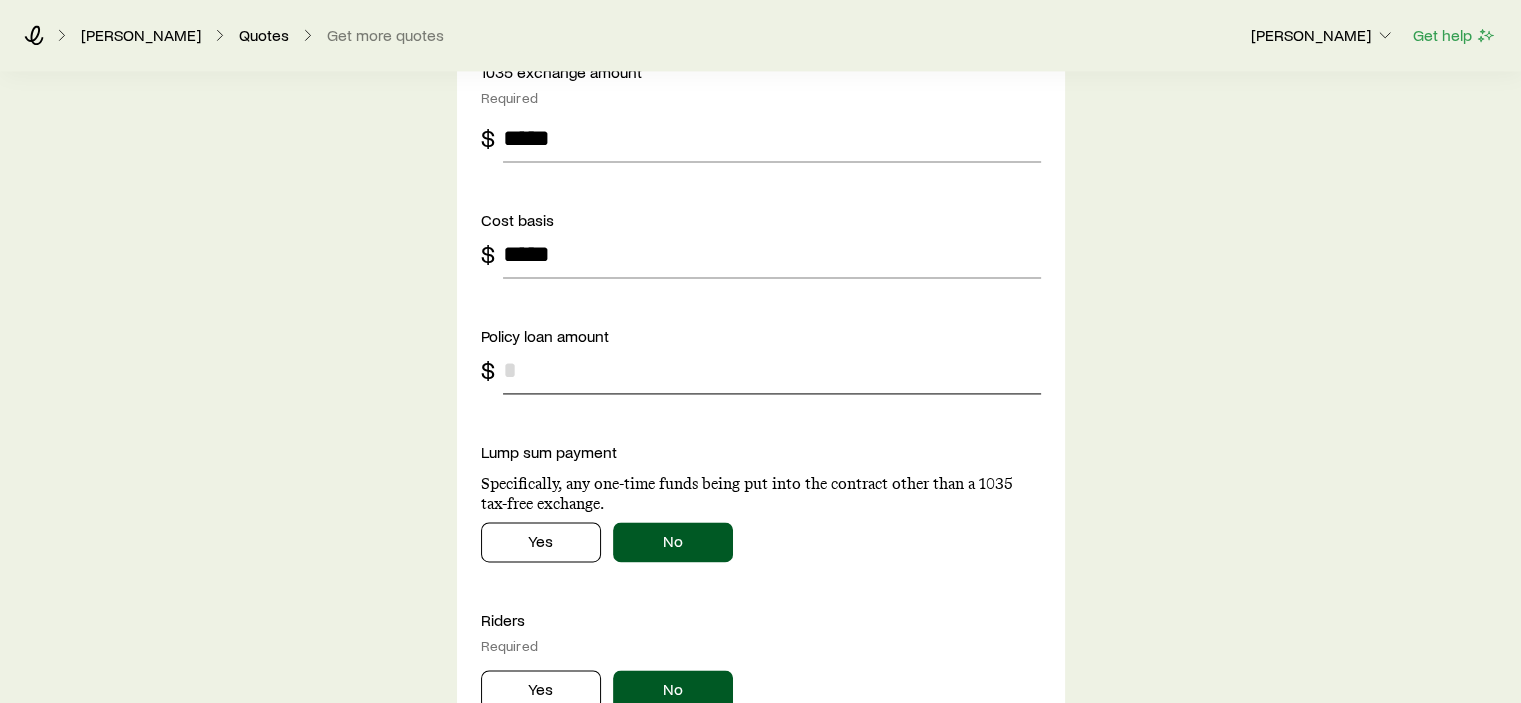 click at bounding box center [772, 370] 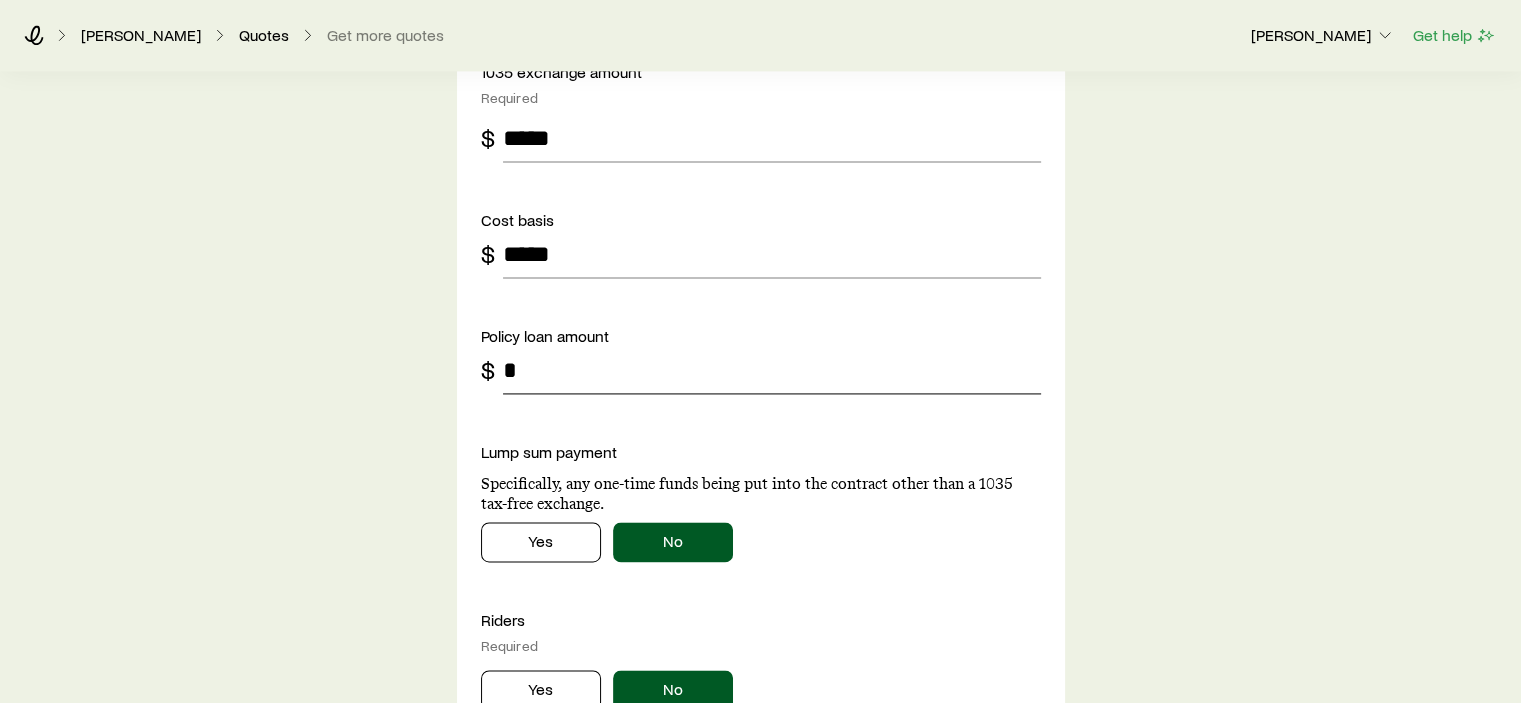 type on "*" 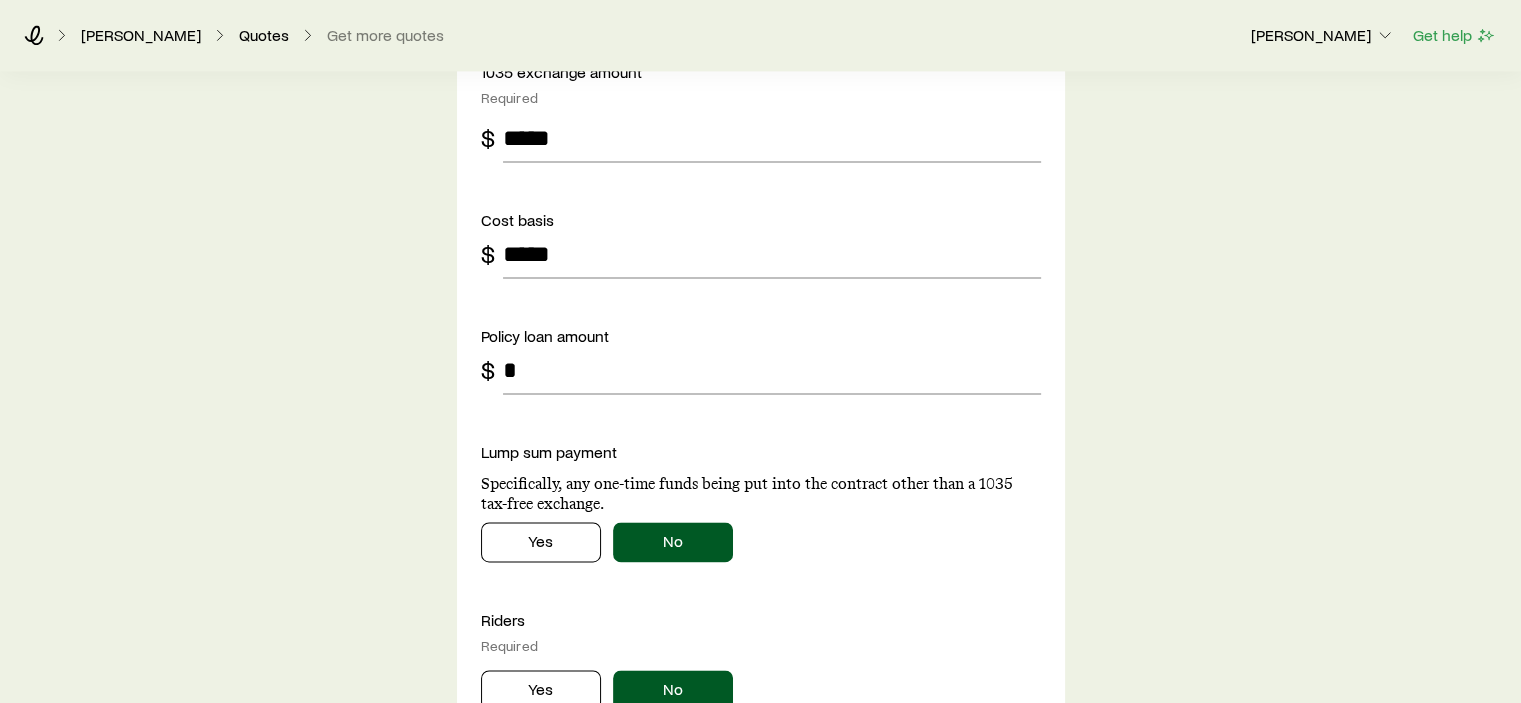 click on "Insurance Selection What type of product are you looking for? At least one is required Permanent life Term life Long term care (linked benefit) Annuity Disability For disability or additional    quotes, contact your Brokerage Manager. permanent life Solve Details Coverage goal Required Protection Accumulation Accumulation product Required Note that you must be securities registered to sell variable universal life products. Indexed universal life Compare products Accumulation solve option Required Current to a specific age Current to Required Age [DEMOGRAPHIC_DATA] (most common) Premium duration Required Until a specific age Pay until age ** Face value Required Specify the death benefit for the policy in order to solve for premium. $ ******* Specify a modal premium instead Premium mode Required Monthly Illustrated rate Required Use the current illustrated rate Distributions Yes No Death benefit option Required Optimal switch (Option B-to-A) Compare options 1035 exchange Yes No View requirements 1035 exchange amount Required" at bounding box center [760, -825] 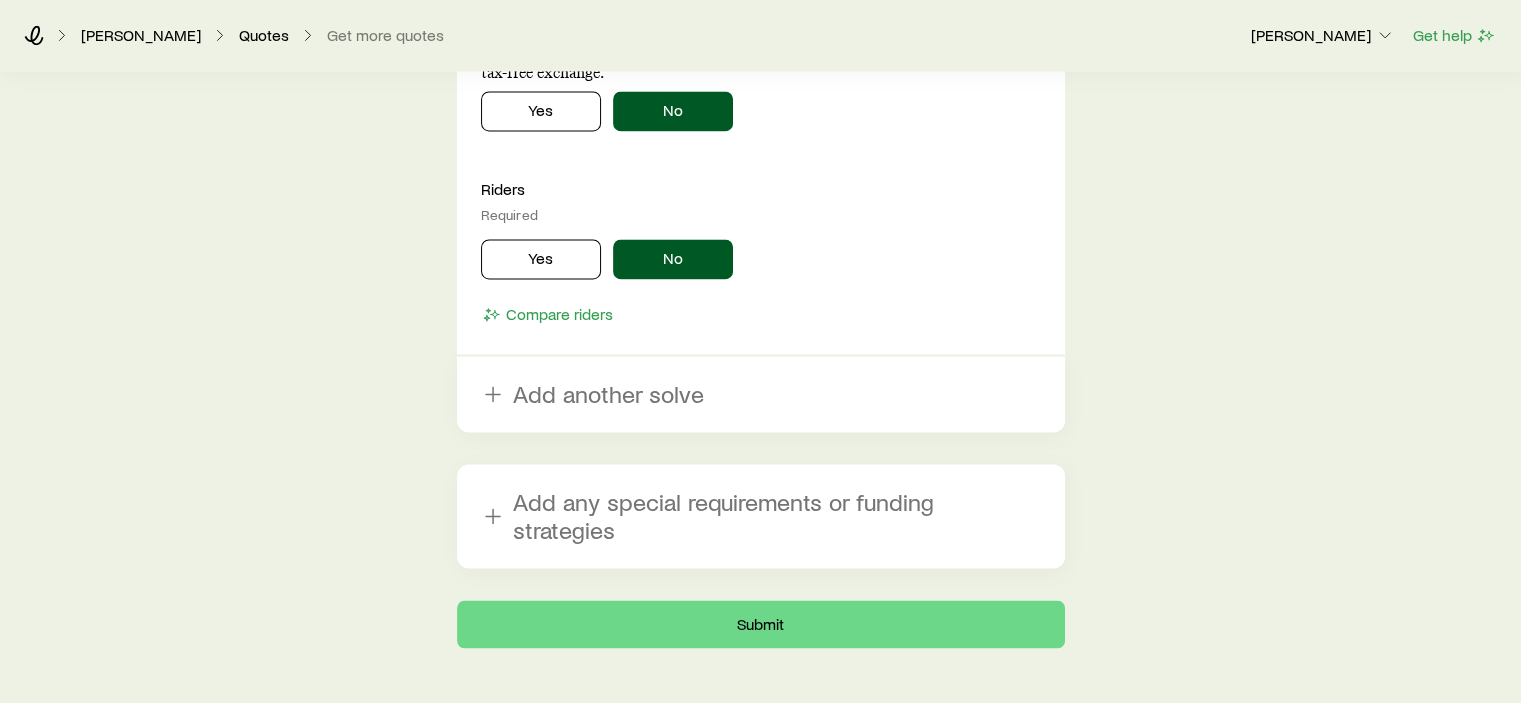 scroll, scrollTop: 3256, scrollLeft: 0, axis: vertical 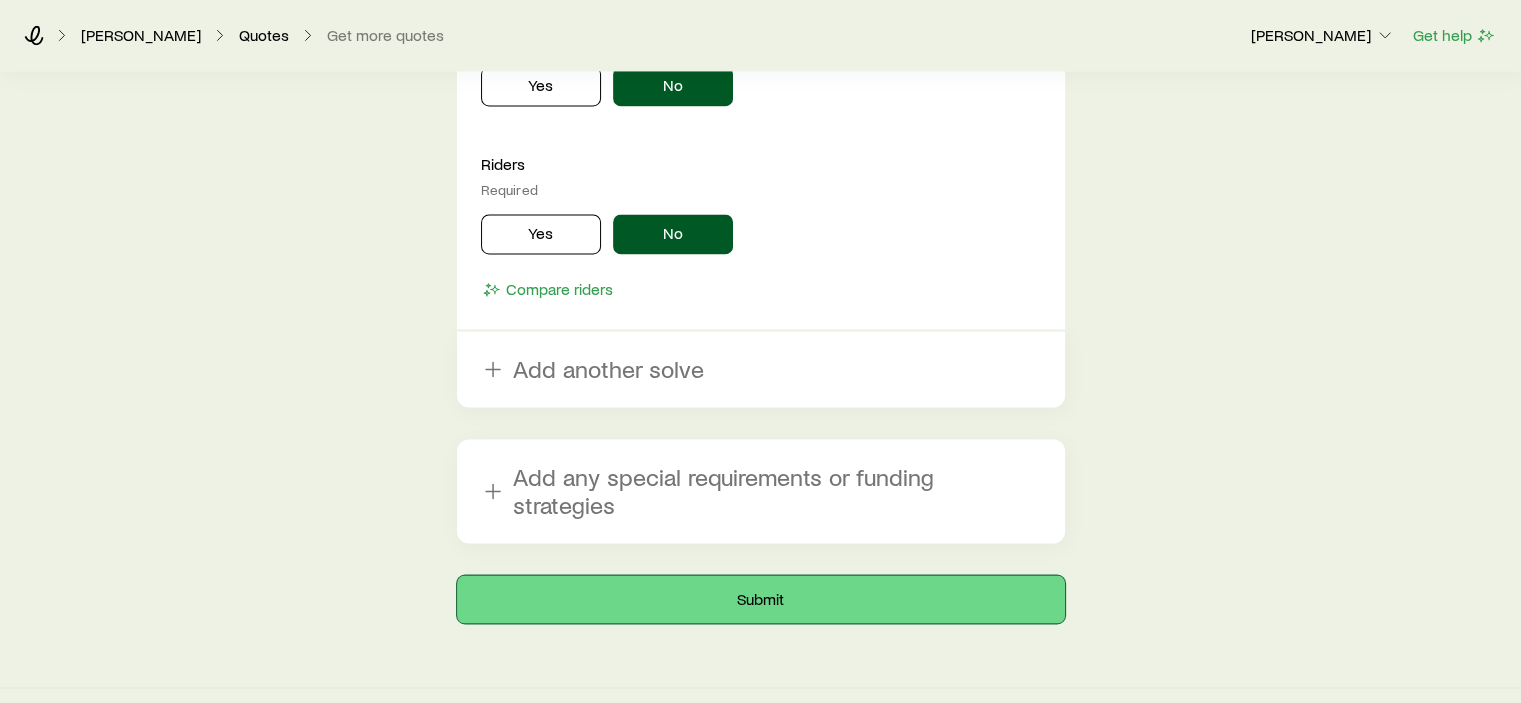 click on "Submit" at bounding box center [761, 599] 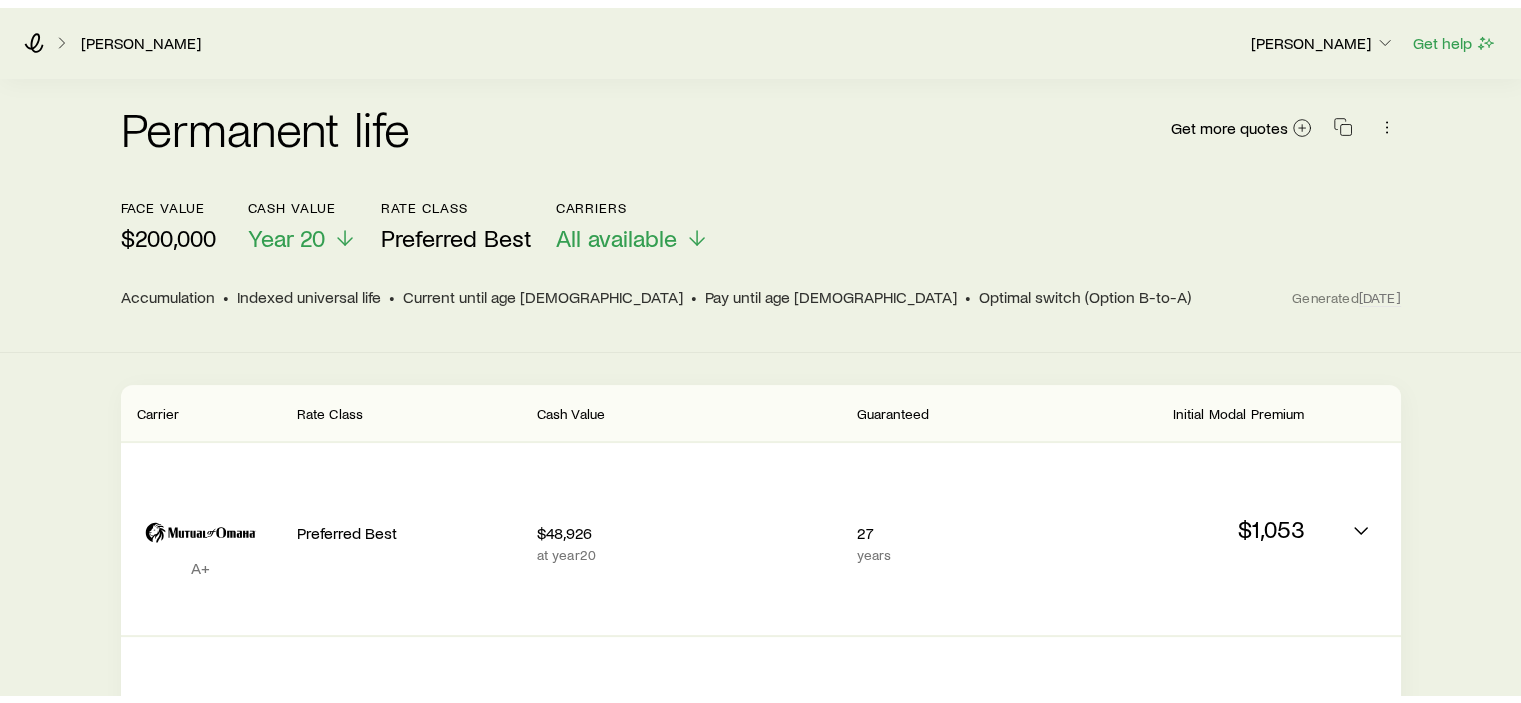 scroll, scrollTop: 0, scrollLeft: 0, axis: both 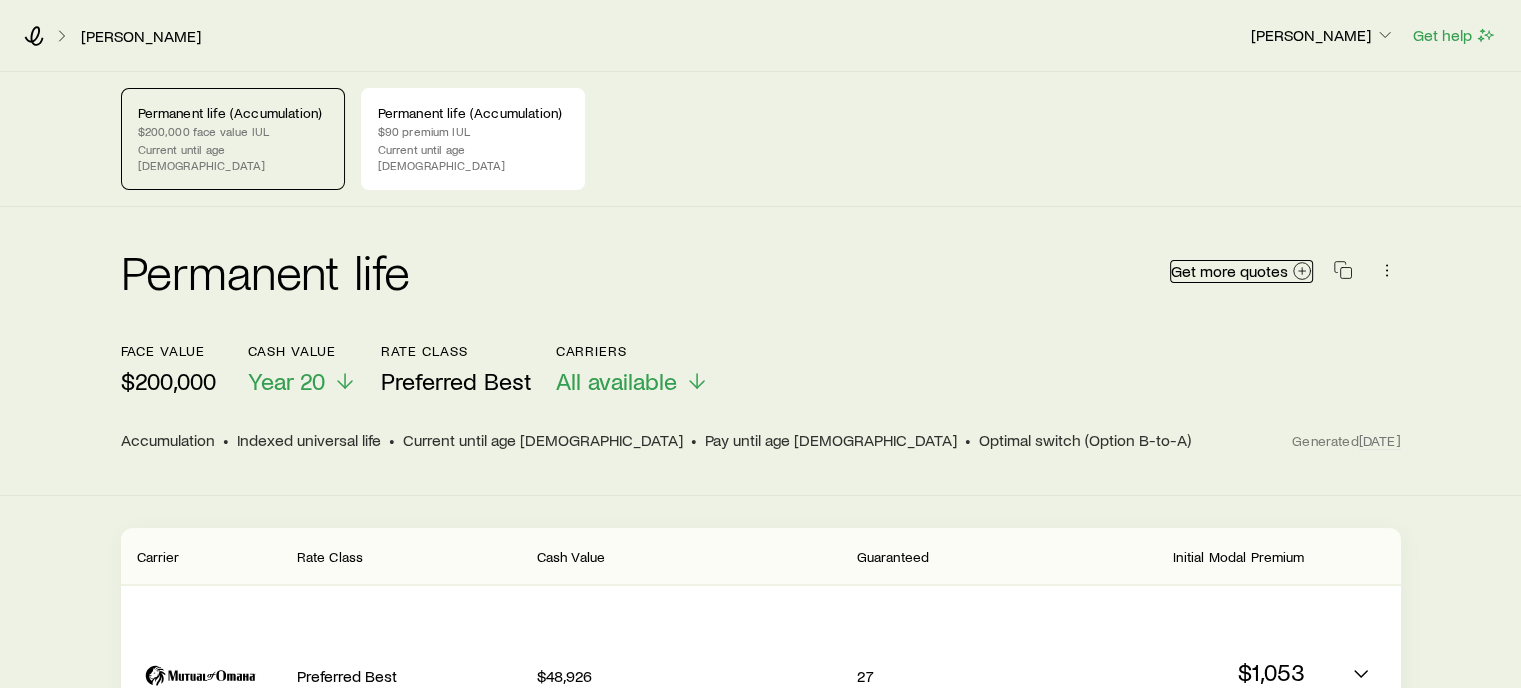click on "Get more quotes" at bounding box center [1229, 271] 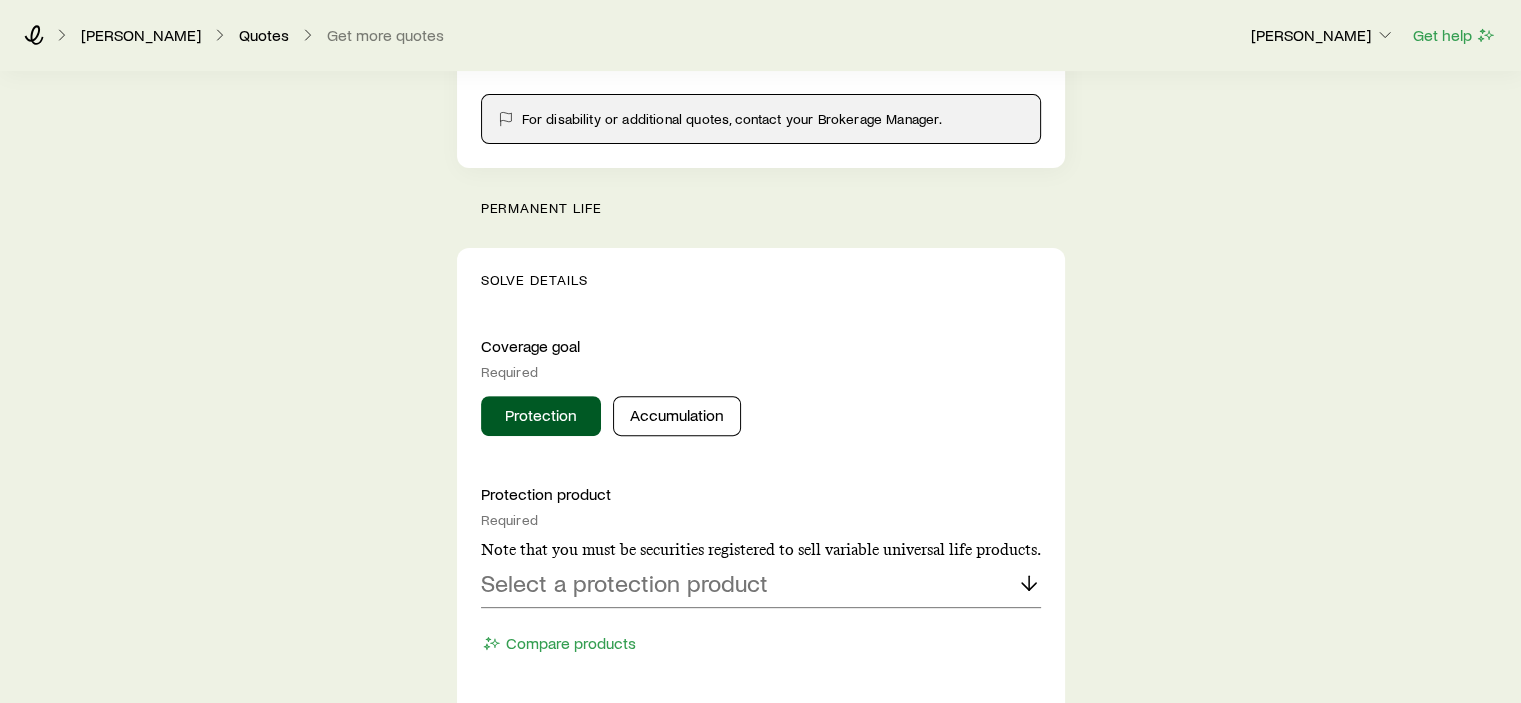 scroll, scrollTop: 800, scrollLeft: 0, axis: vertical 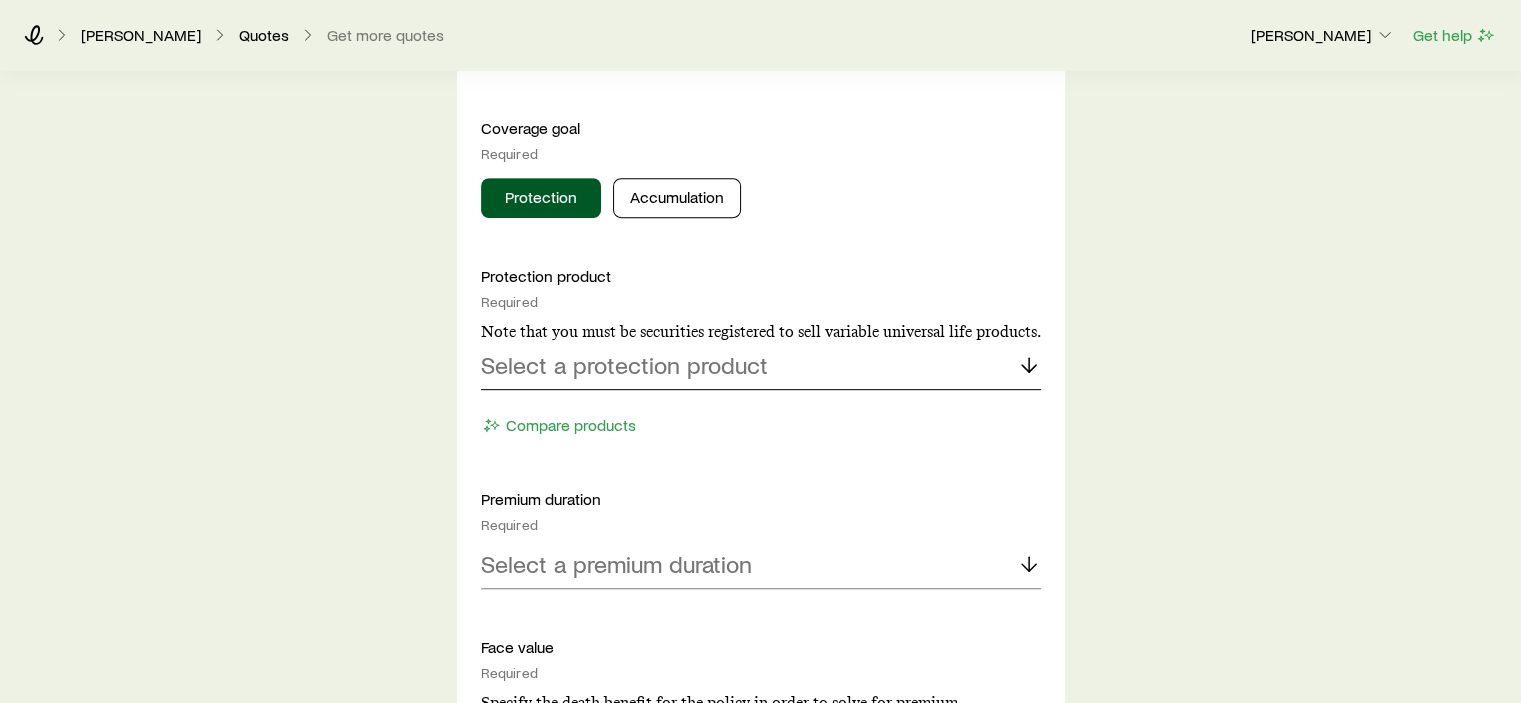 click on "Select a protection product" at bounding box center [624, 365] 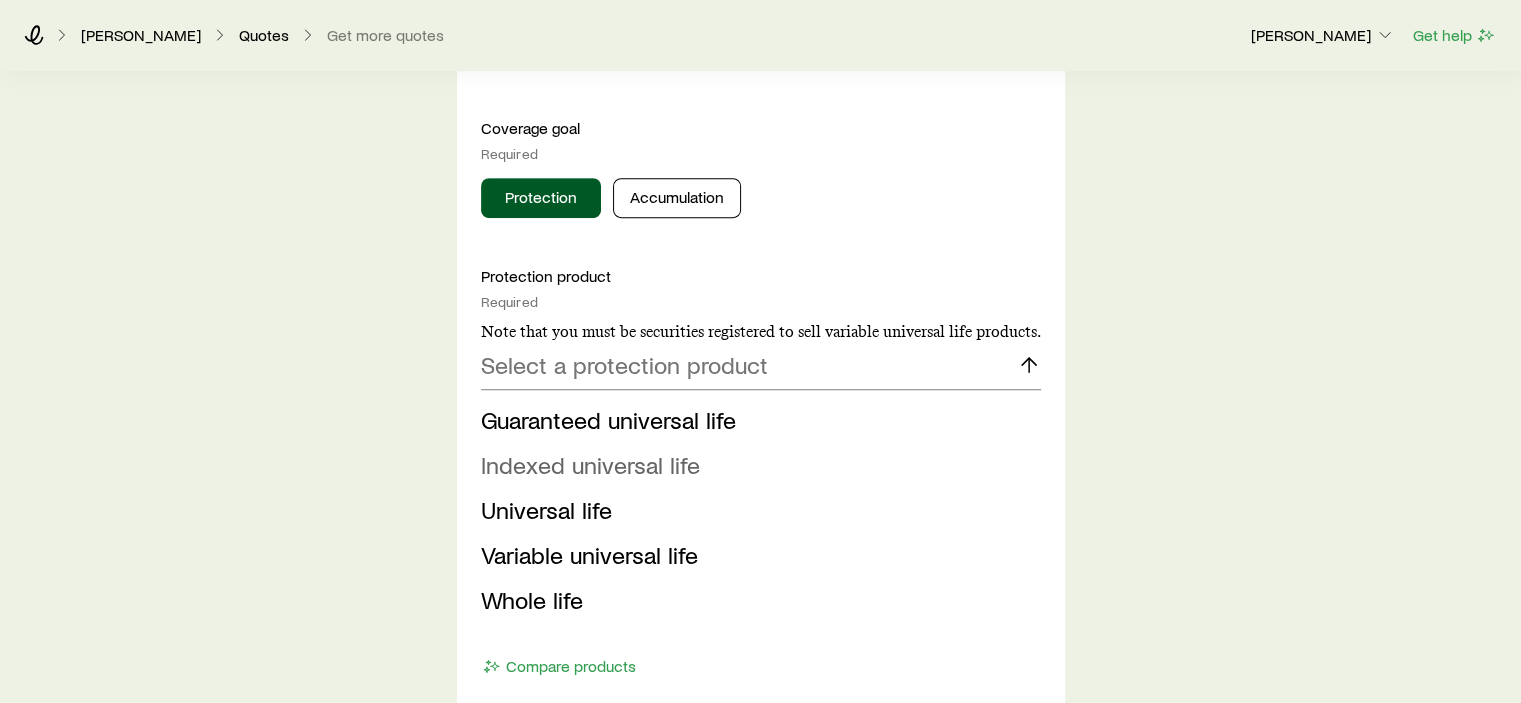 click on "Indexed universal life" at bounding box center [590, 464] 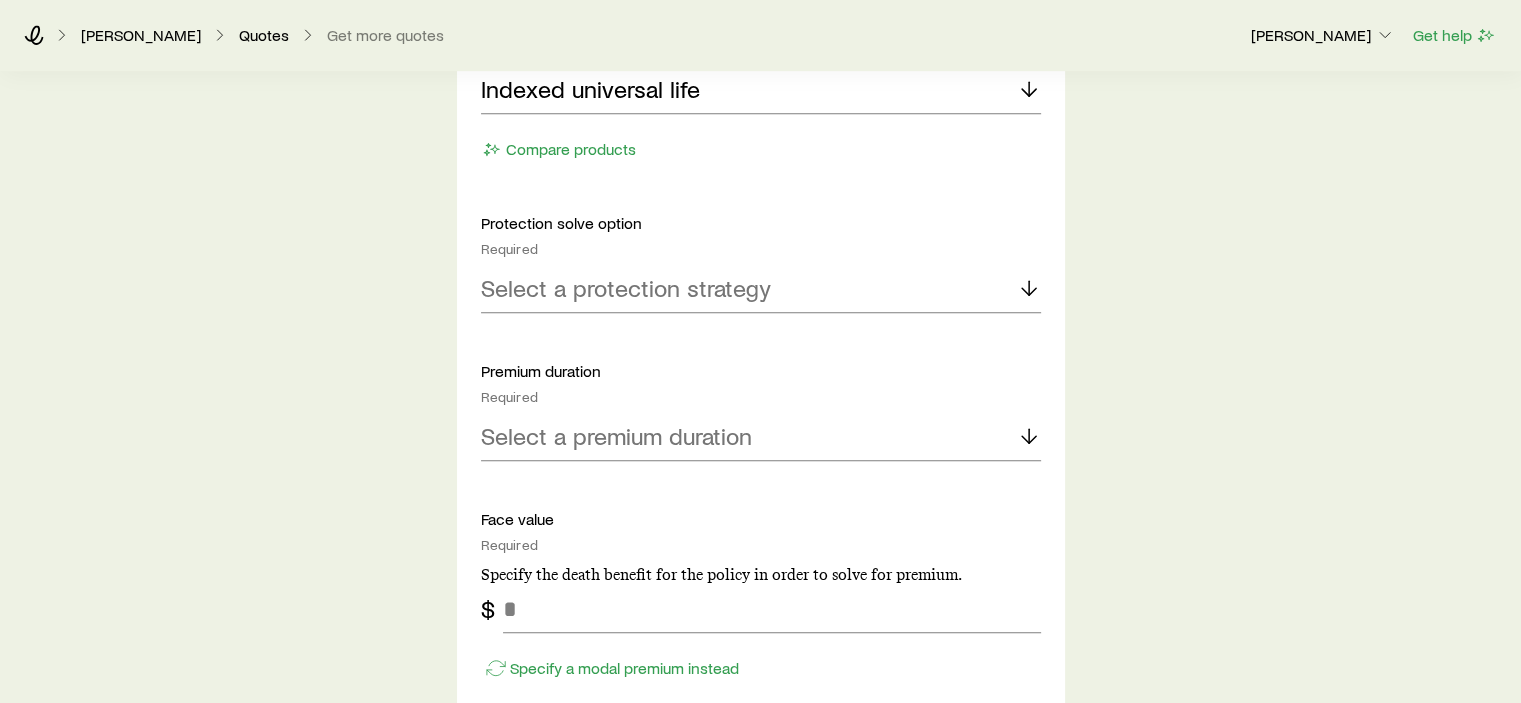 scroll, scrollTop: 1100, scrollLeft: 0, axis: vertical 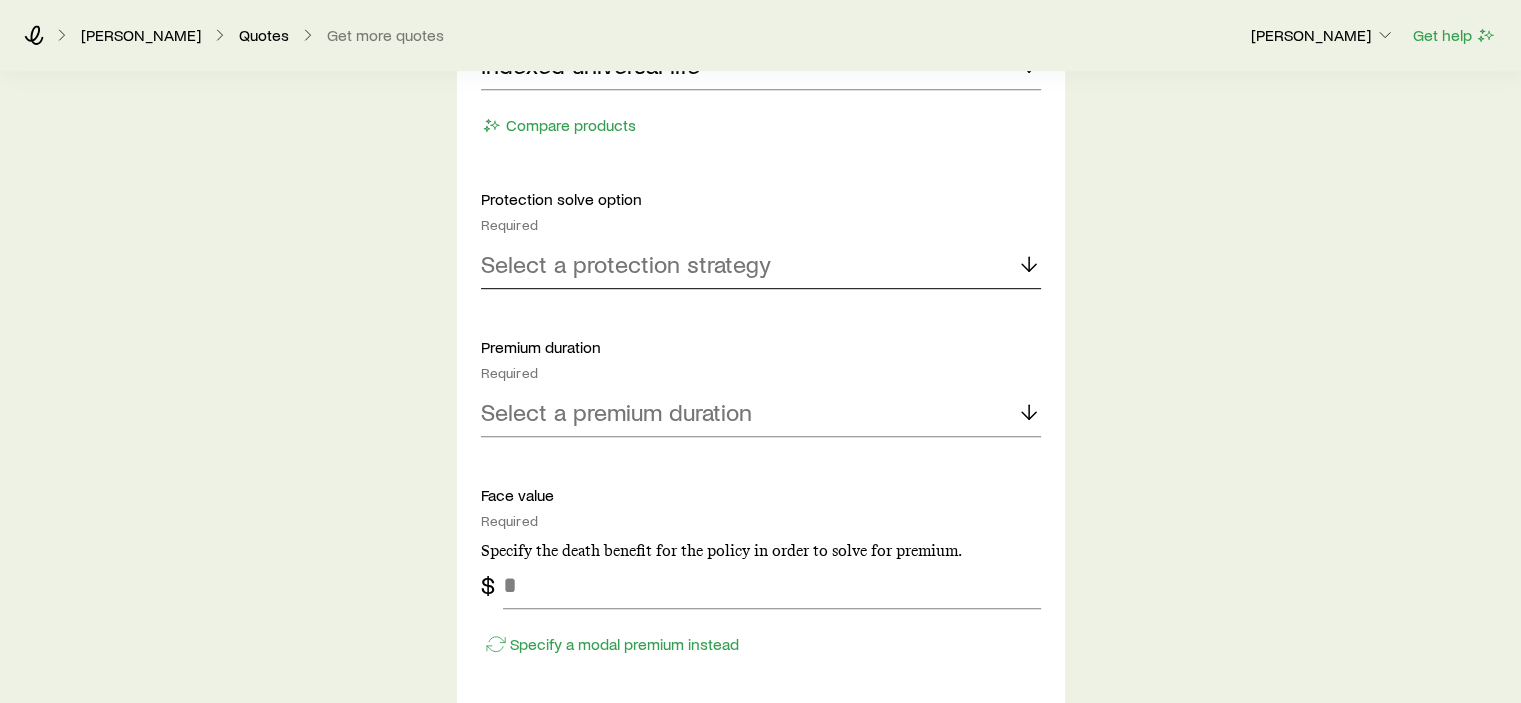 click on "Select a protection strategy" at bounding box center [626, 264] 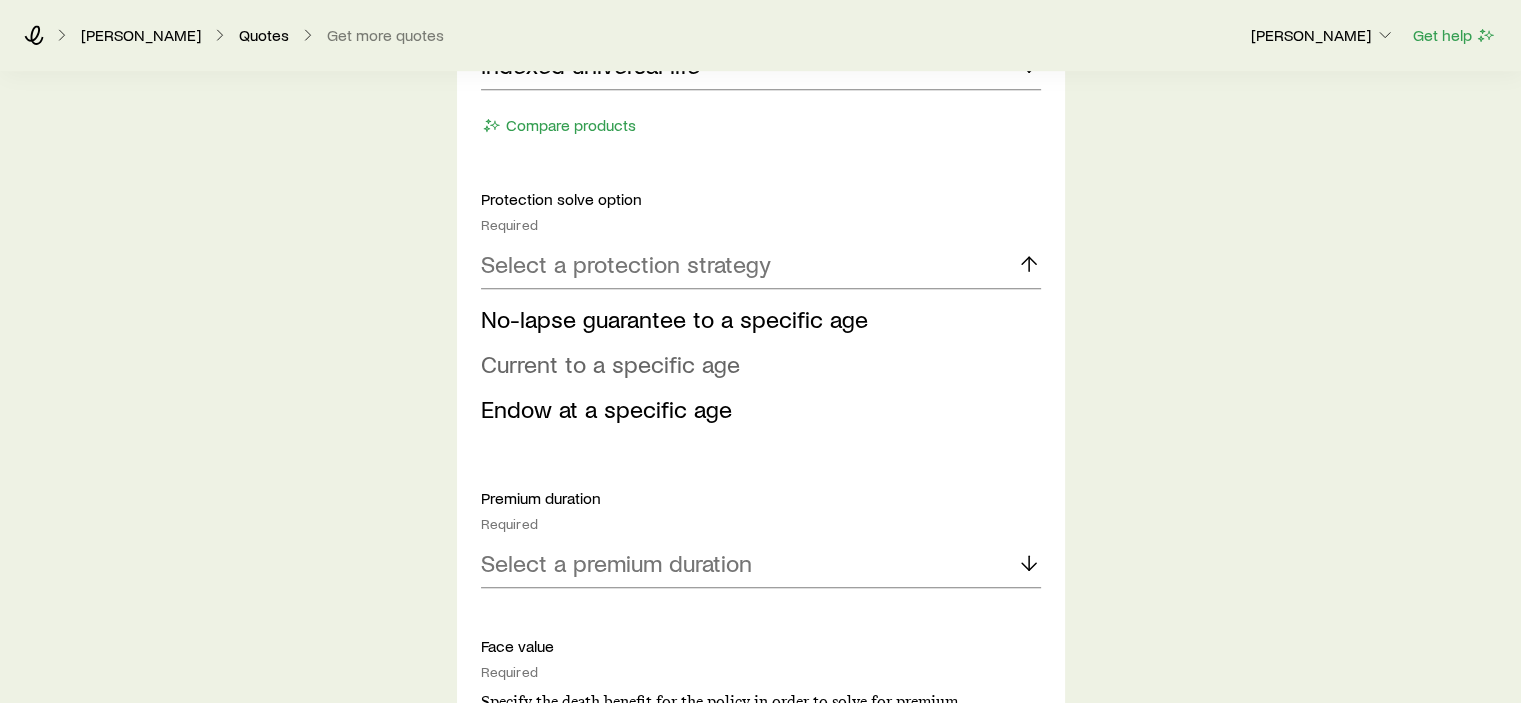 click on "Current to a specific age" at bounding box center (610, 363) 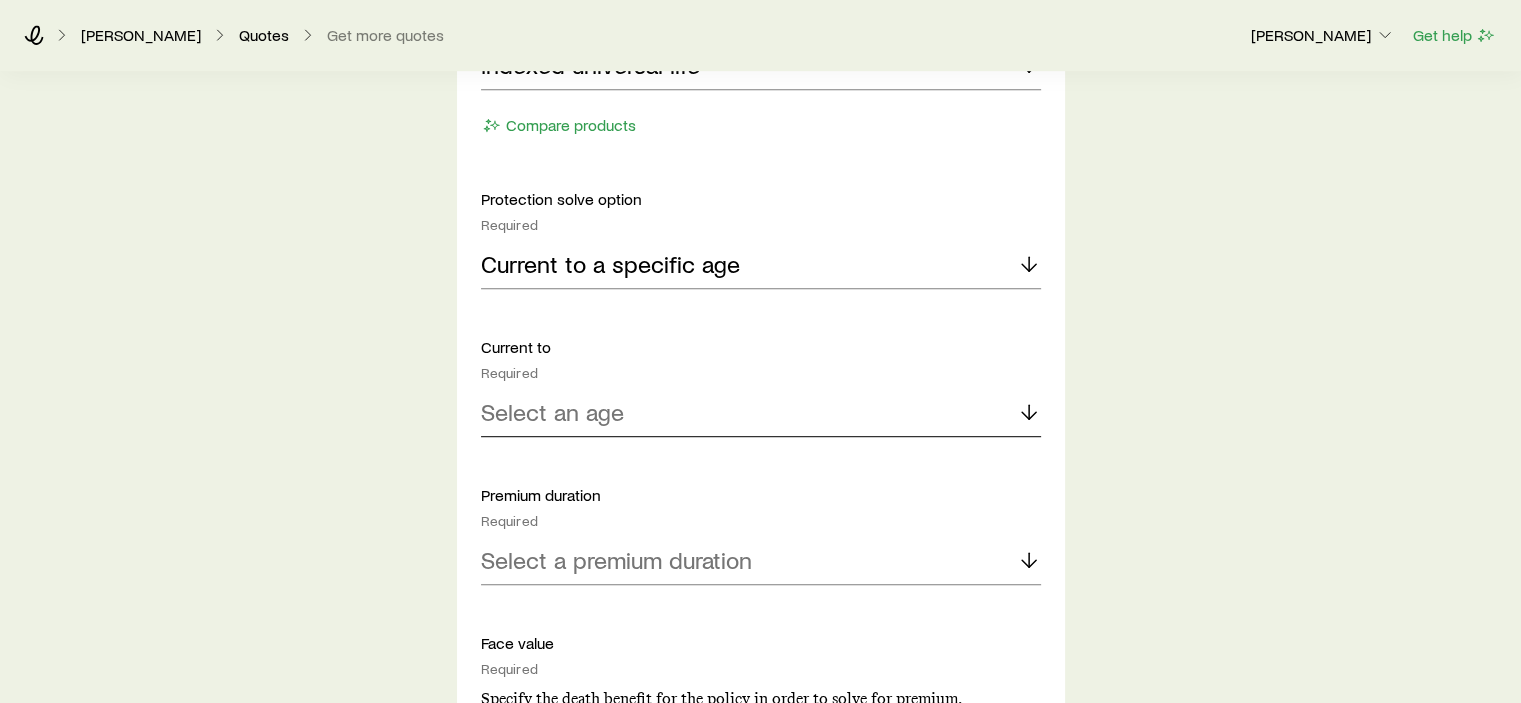 click on "Select an age" at bounding box center [761, 413] 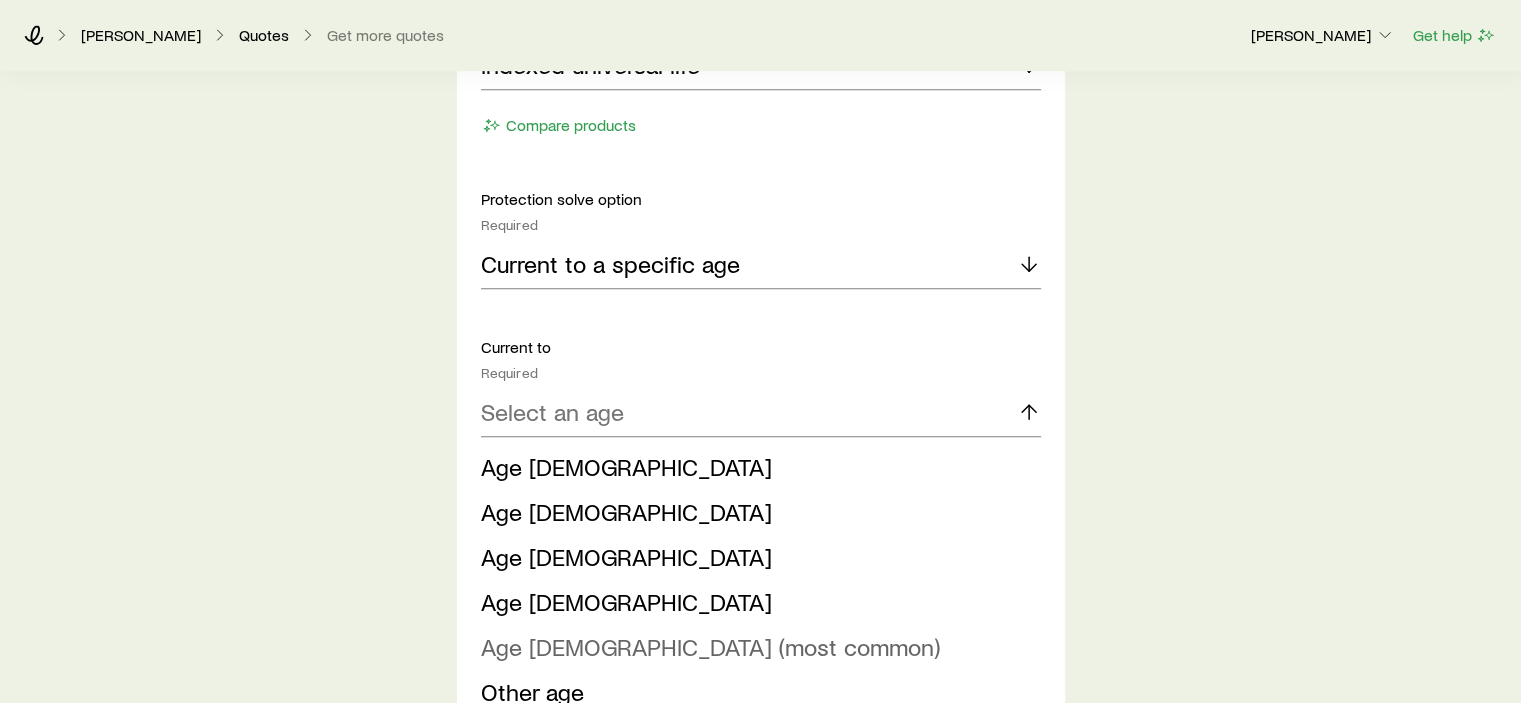 click on "Age [DEMOGRAPHIC_DATA] (most common)" at bounding box center [710, 646] 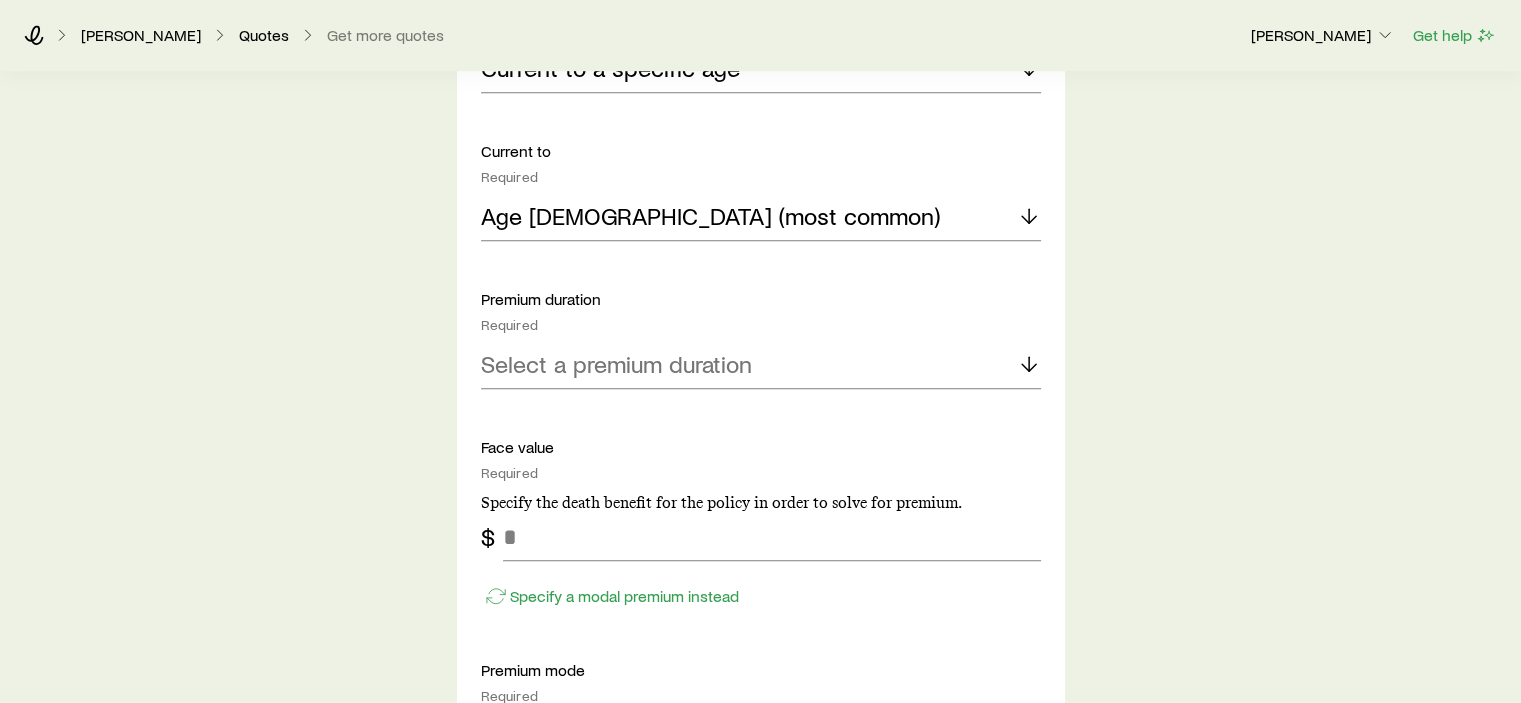 scroll, scrollTop: 1300, scrollLeft: 0, axis: vertical 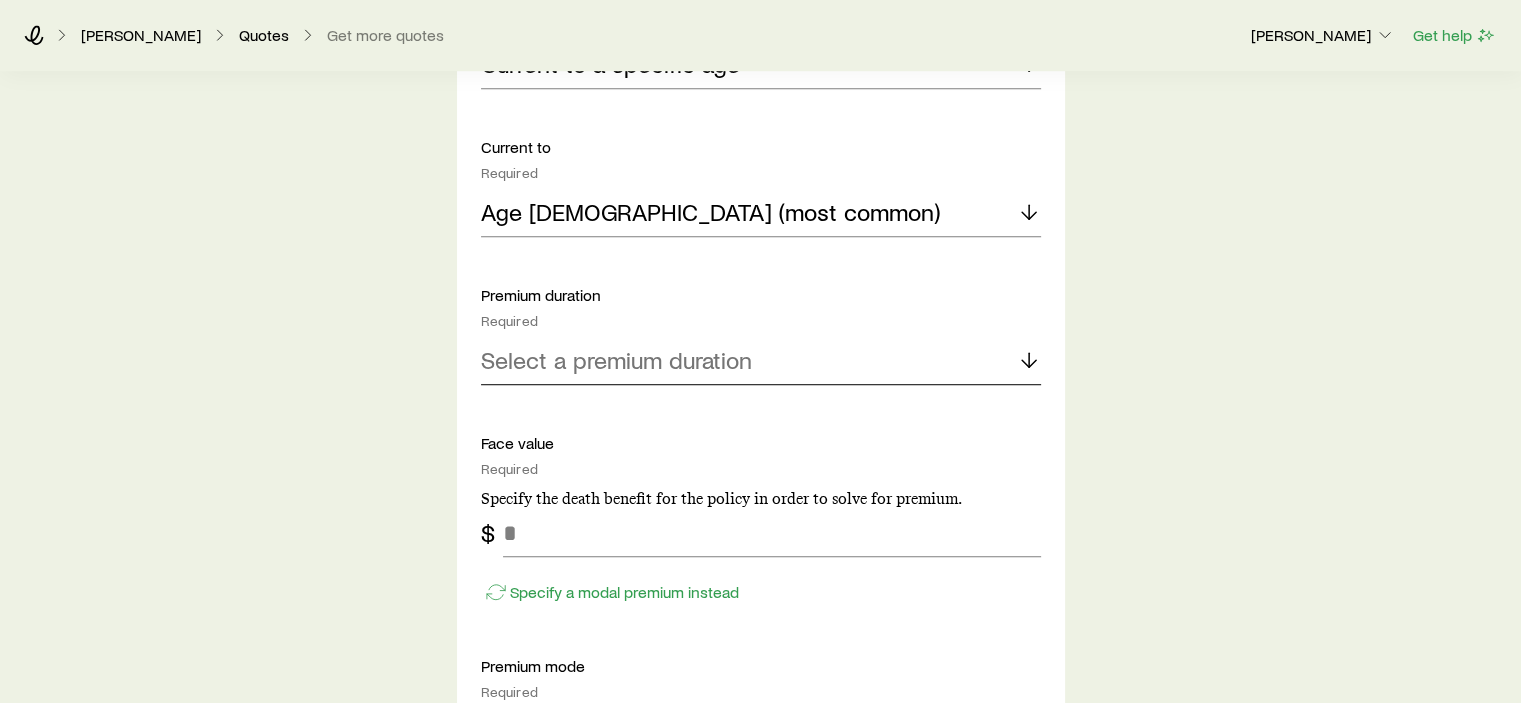click on "Select a premium duration" at bounding box center [616, 360] 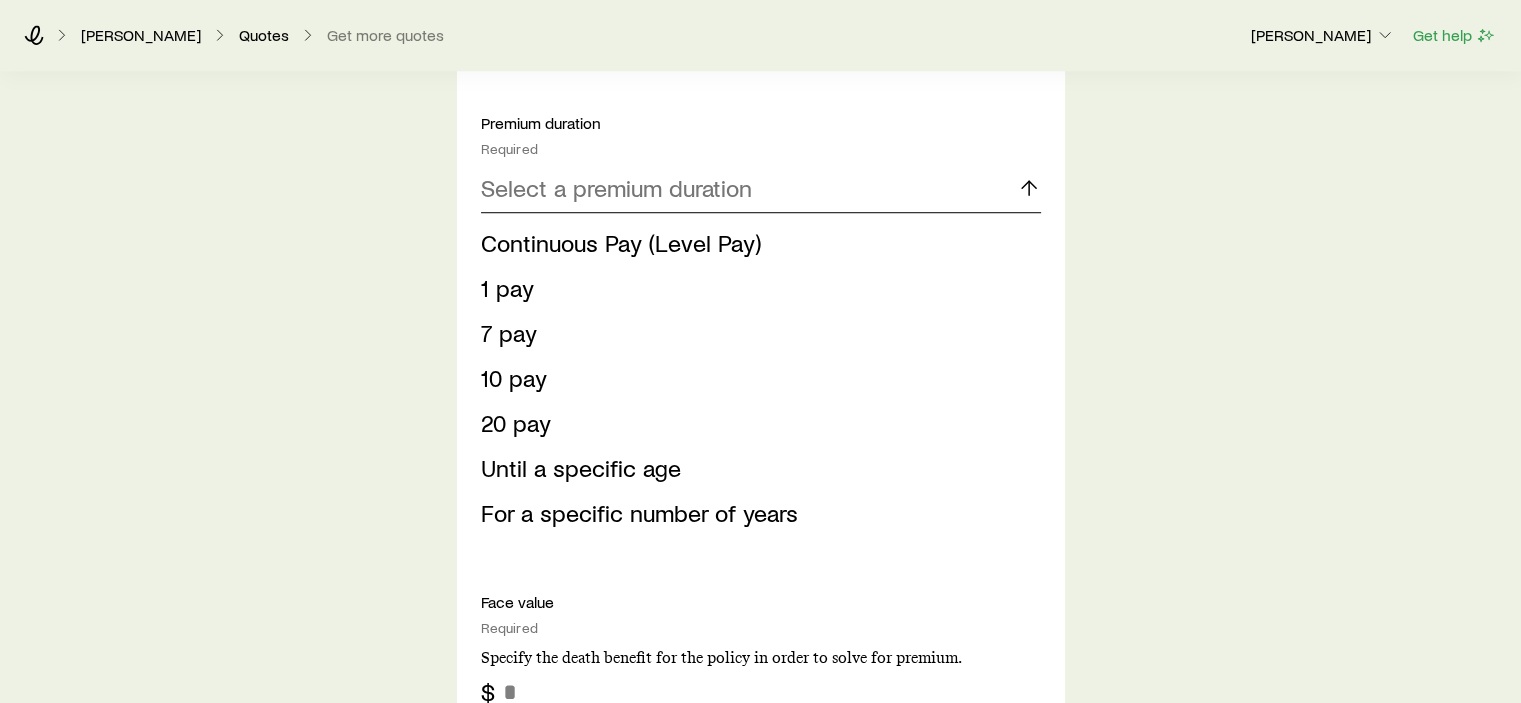 scroll, scrollTop: 1500, scrollLeft: 0, axis: vertical 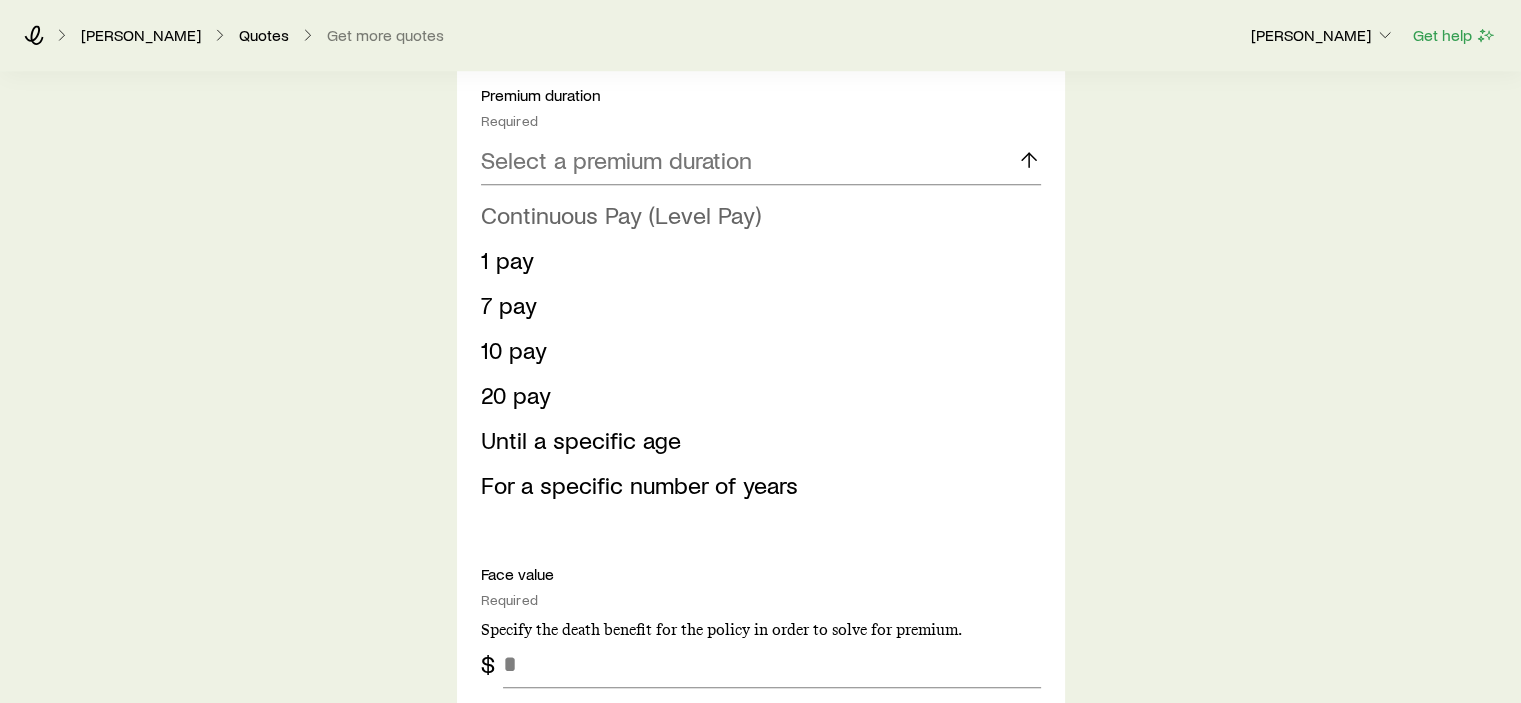 click on "Continuous Pay (Level Pay)" at bounding box center (621, 214) 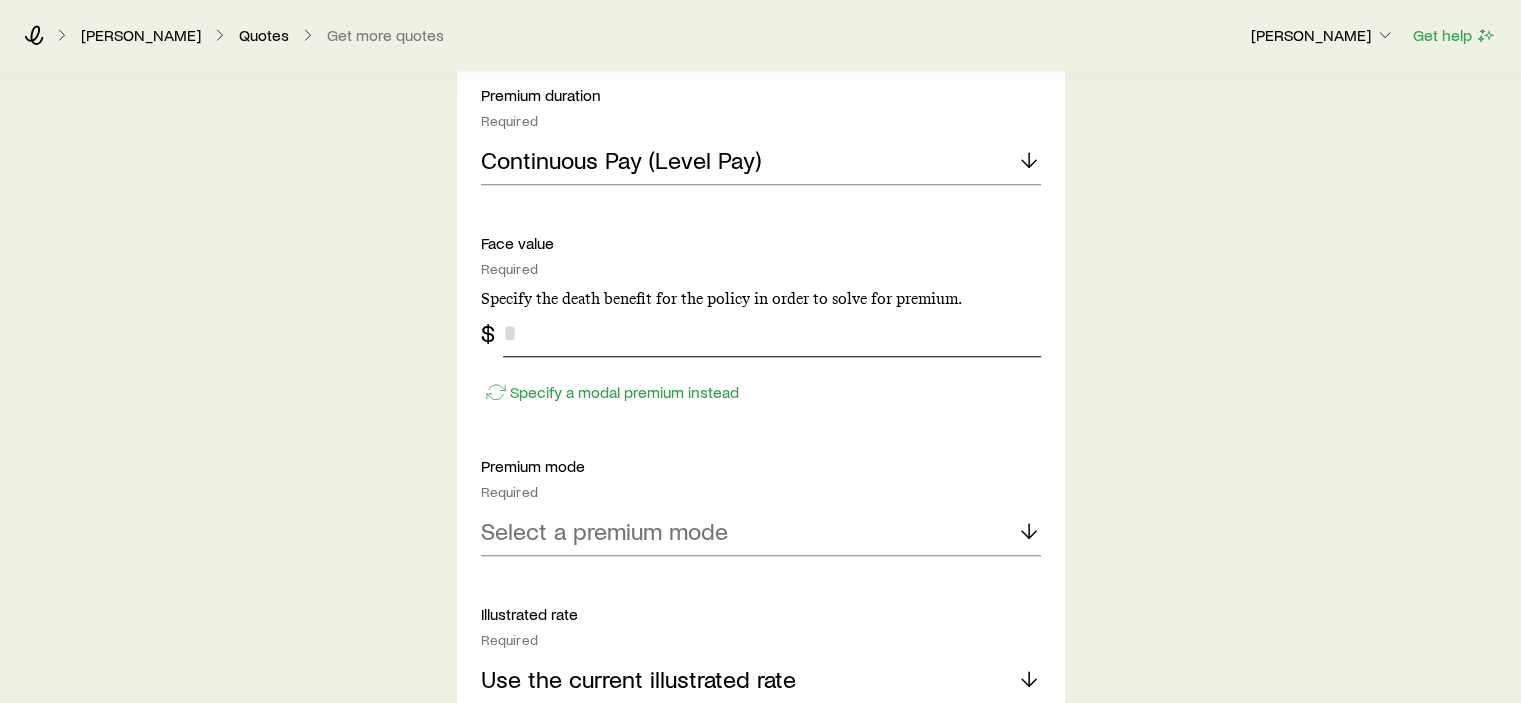 click at bounding box center [772, 333] 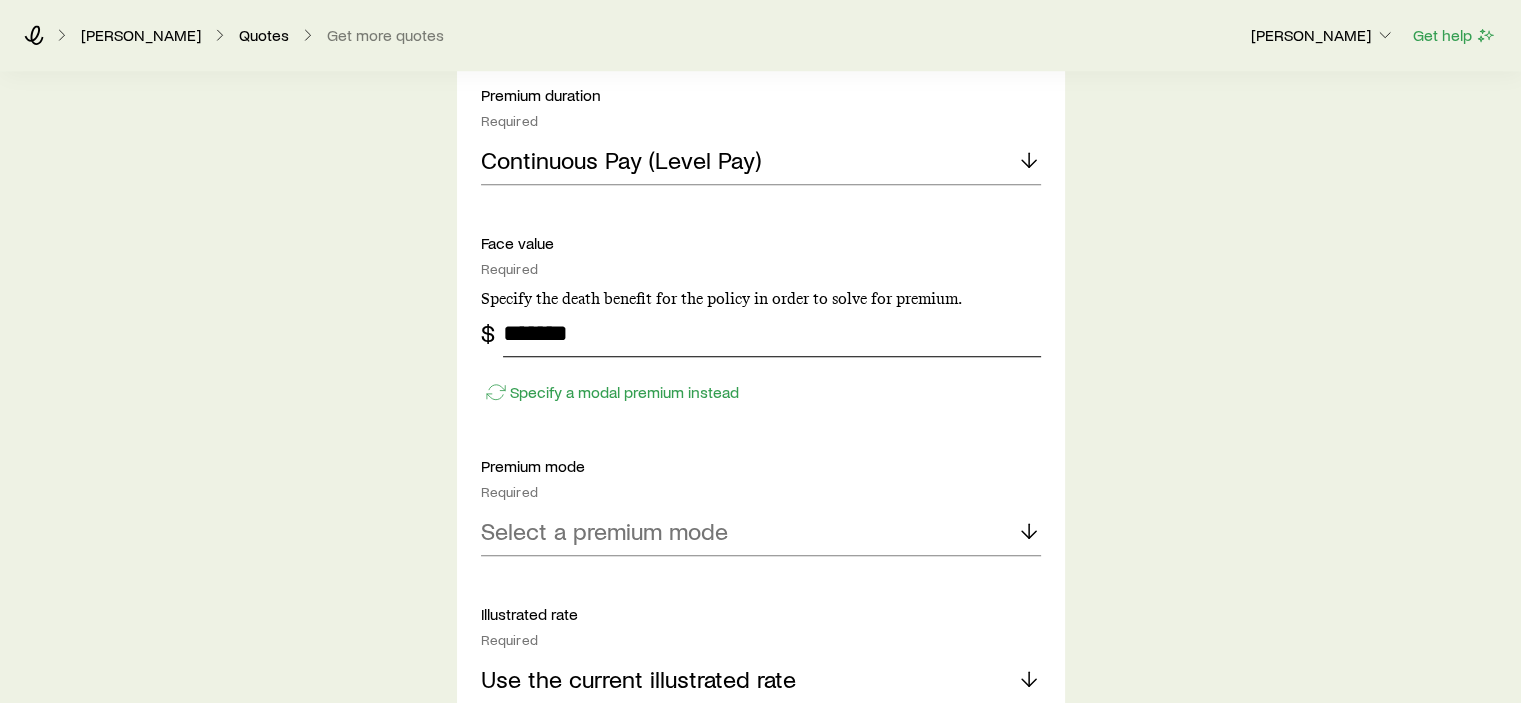 type on "*******" 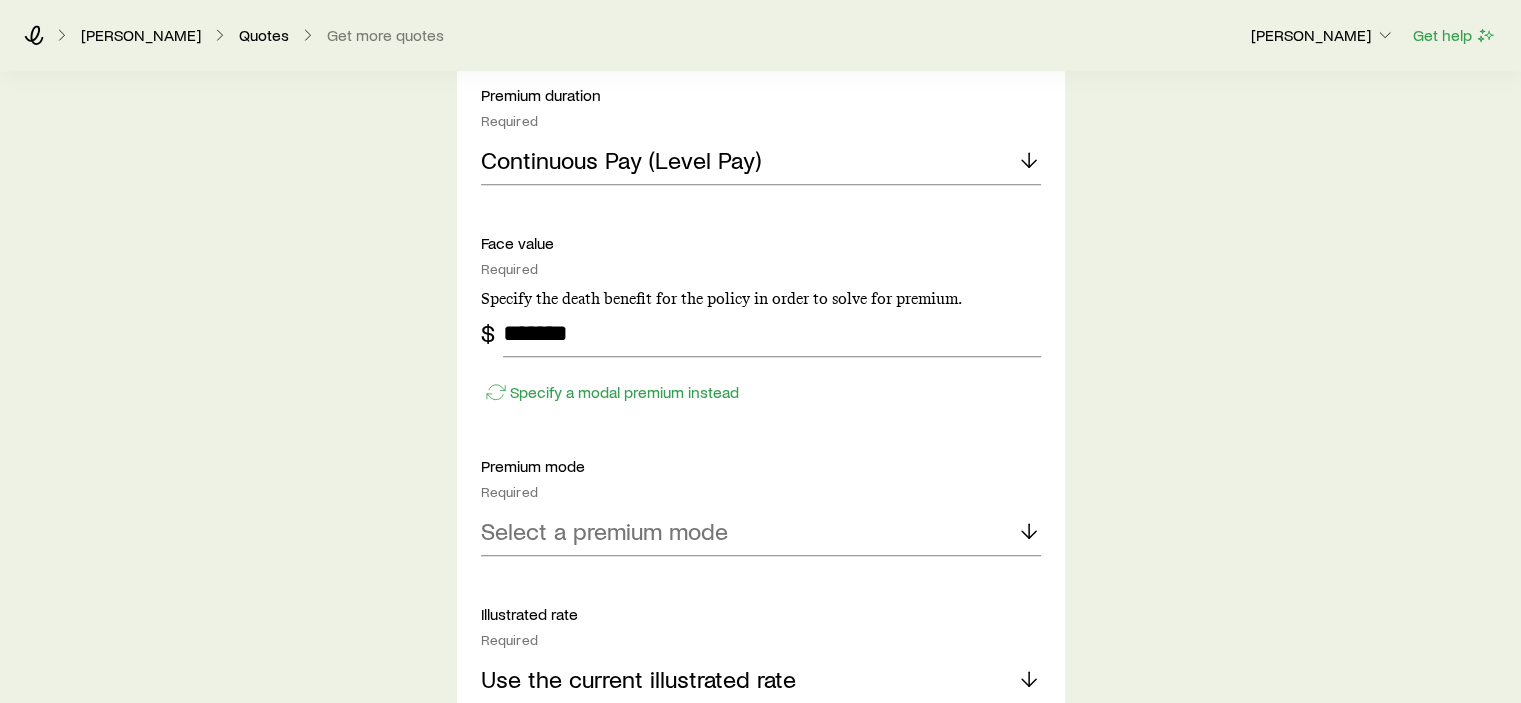 click on "Insurance Selection What type of product are you looking for? At least one is required Permanent life Term life Long term care (linked benefit) Annuity Disability For disability or additional    quotes, contact your Brokerage Manager. permanent life Solve Details Coverage goal Required Protection Accumulation Protection product Required Note that you must be securities registered to sell variable universal life products. Indexed universal life Compare products Protection solve option Required Current to a specific age Current to Required Age [DEMOGRAPHIC_DATA] (most common) Premium duration Required Continuous Pay (Level Pay) Face value Required Specify the death benefit for the policy in order to solve for premium. $ ******* Specify a modal premium instead Premium mode Required Select a premium mode Illustrated rate Required Use the current illustrated rate Death benefit option Required Select a death benefit option Compare options 1035 exchange Yes No View requirements Lump sum payment Yes No Riders Required Yes No Submit" at bounding box center [760, 179] 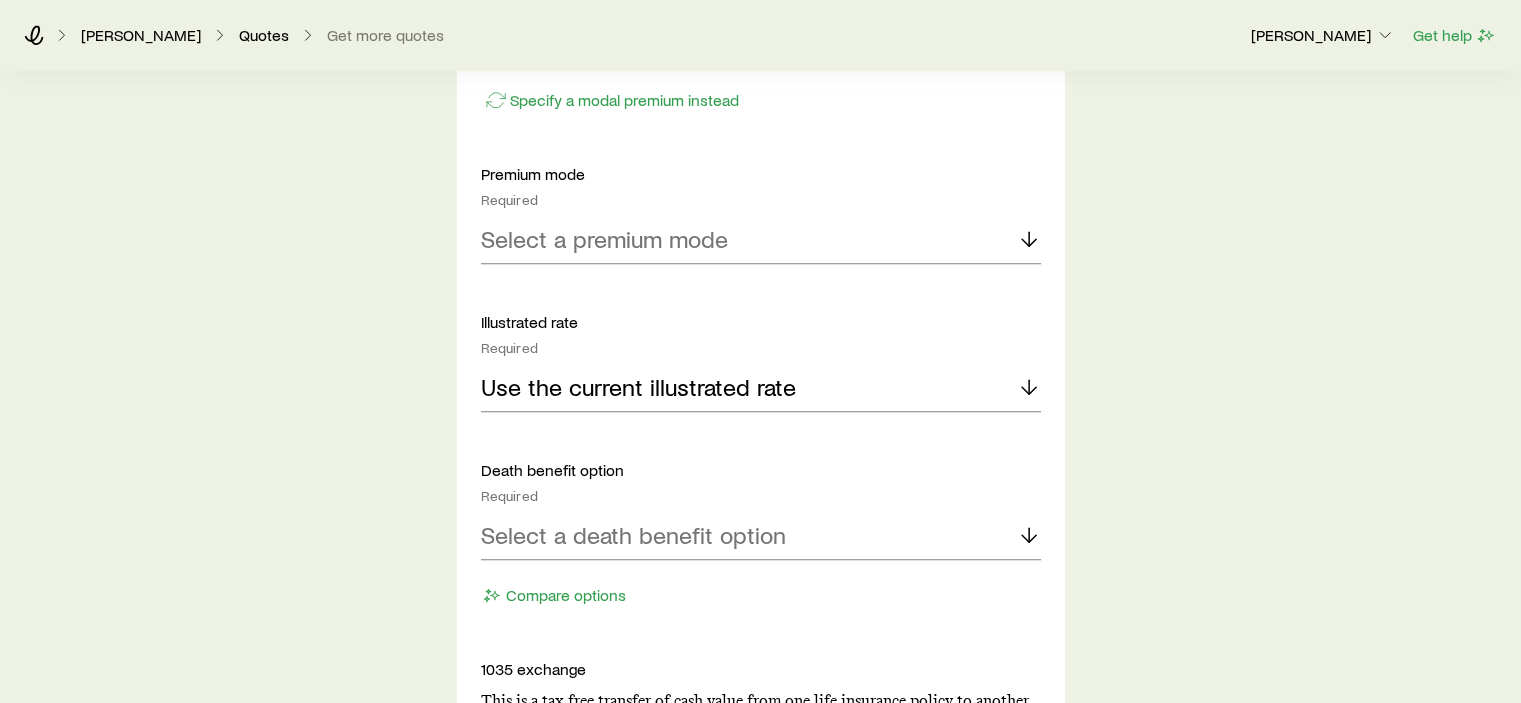 scroll, scrollTop: 1800, scrollLeft: 0, axis: vertical 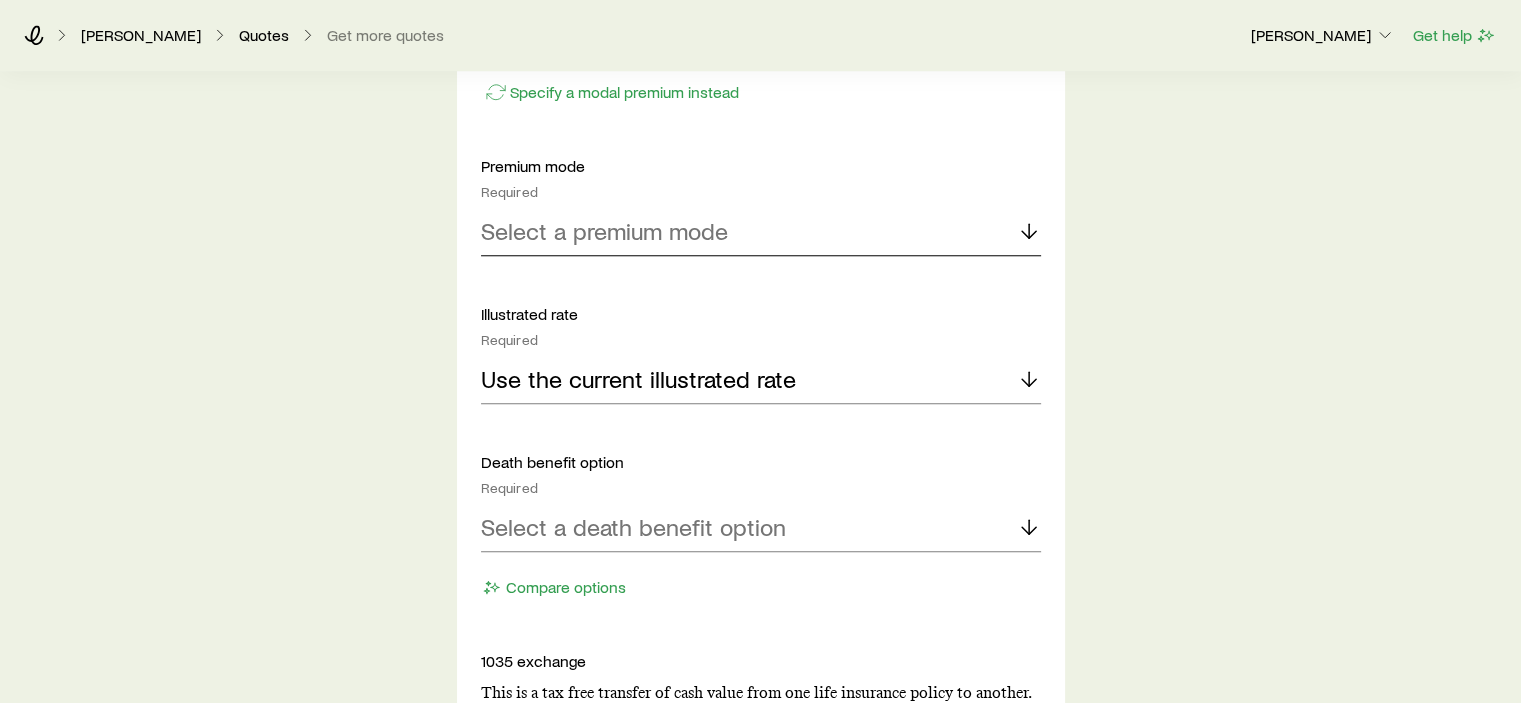 click on "Select a premium mode" at bounding box center (761, 232) 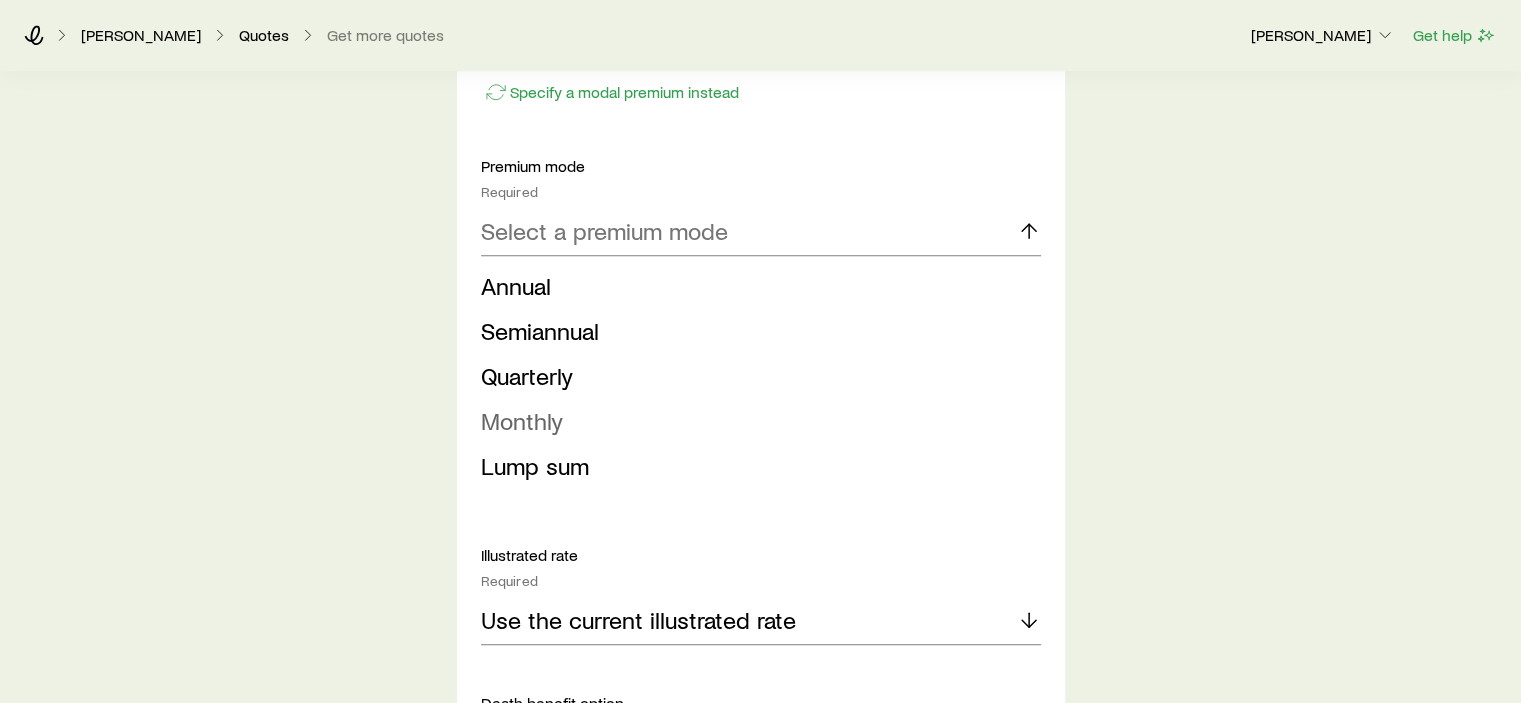 click on "Monthly" at bounding box center (522, 420) 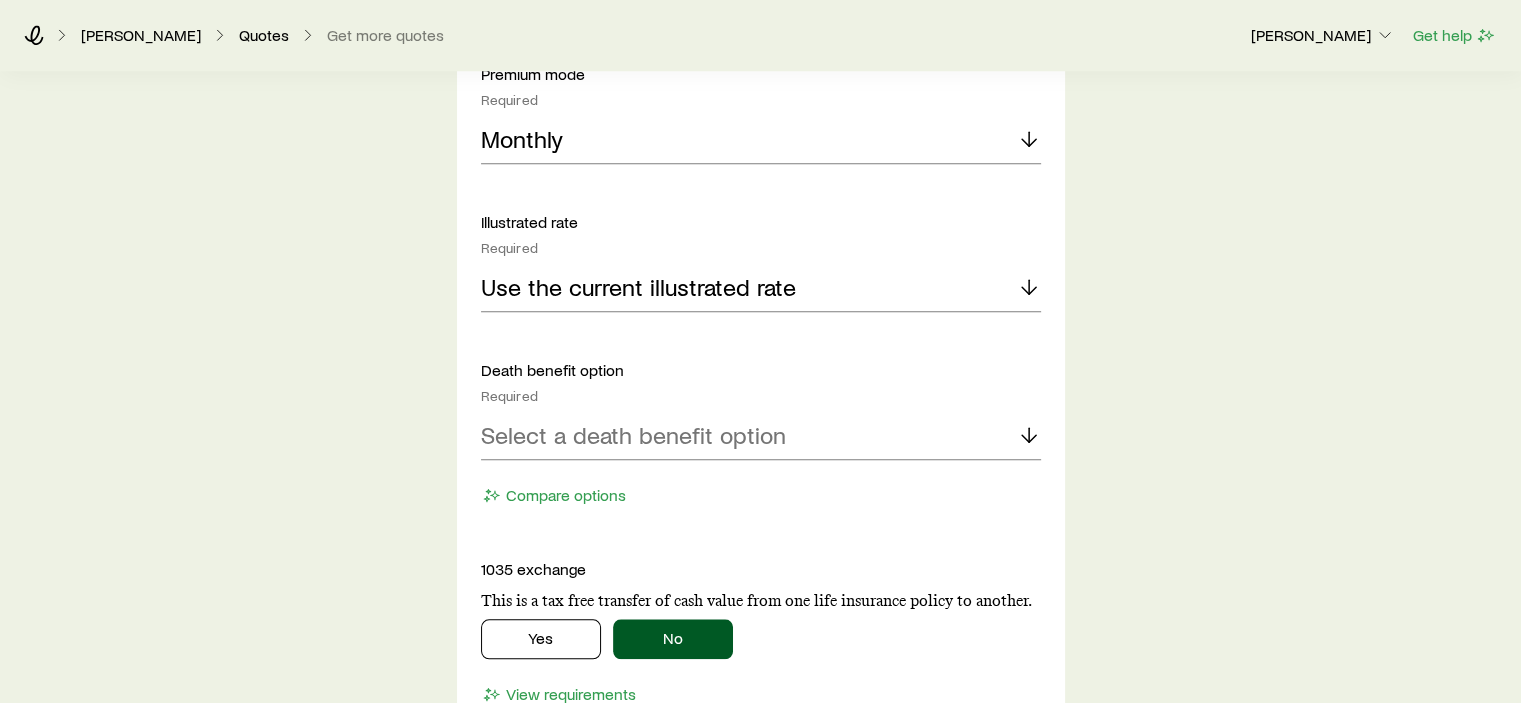 scroll, scrollTop: 2000, scrollLeft: 0, axis: vertical 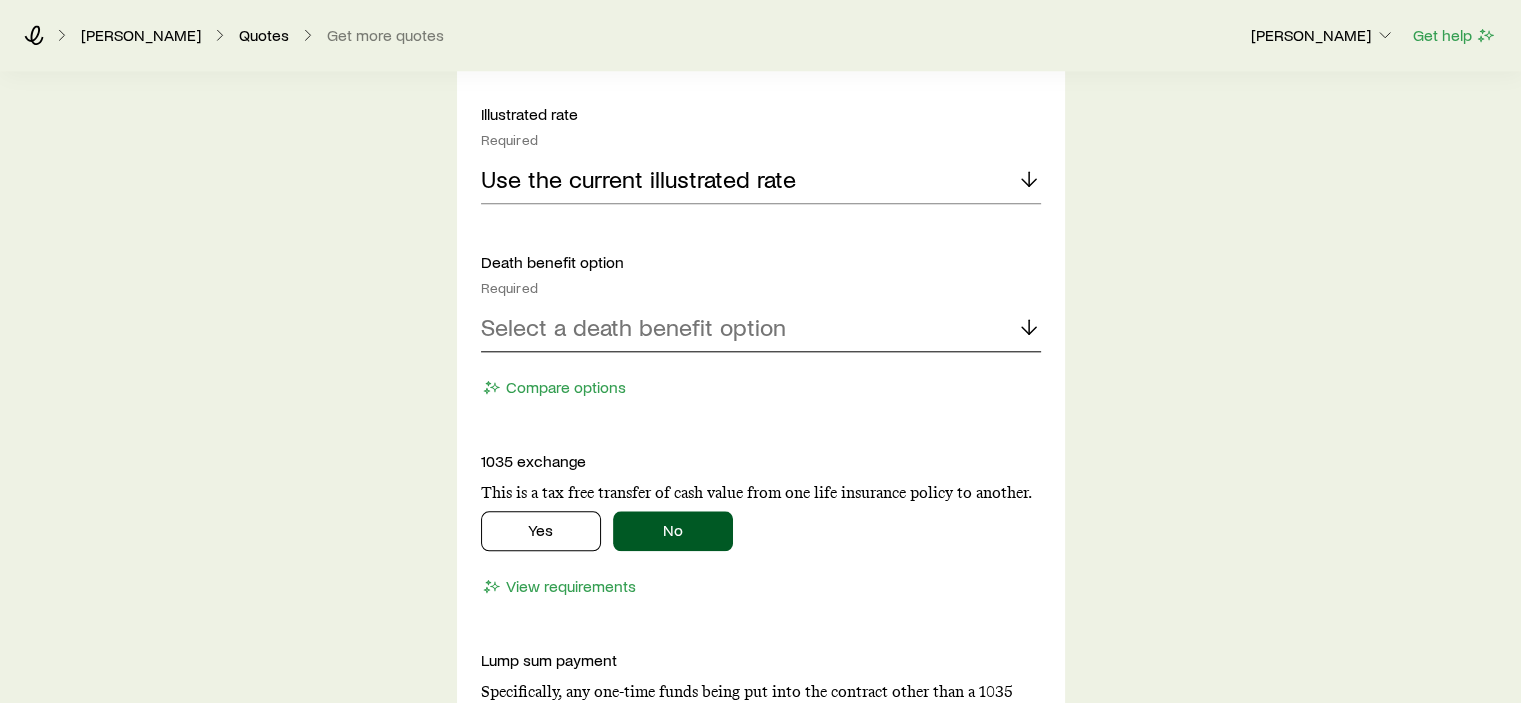 click on "Select a death benefit option" at bounding box center (633, 327) 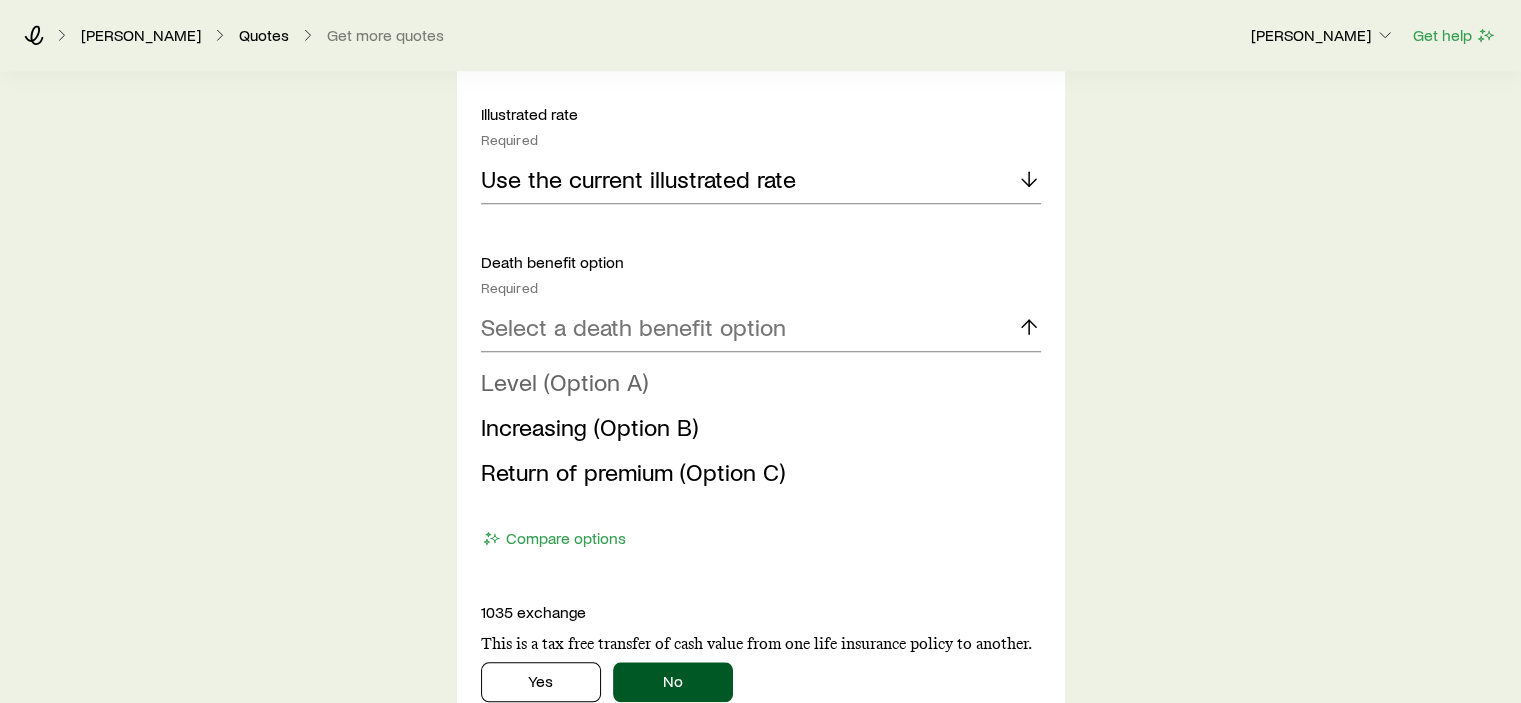 click on "Level (Option A)" at bounding box center [564, 381] 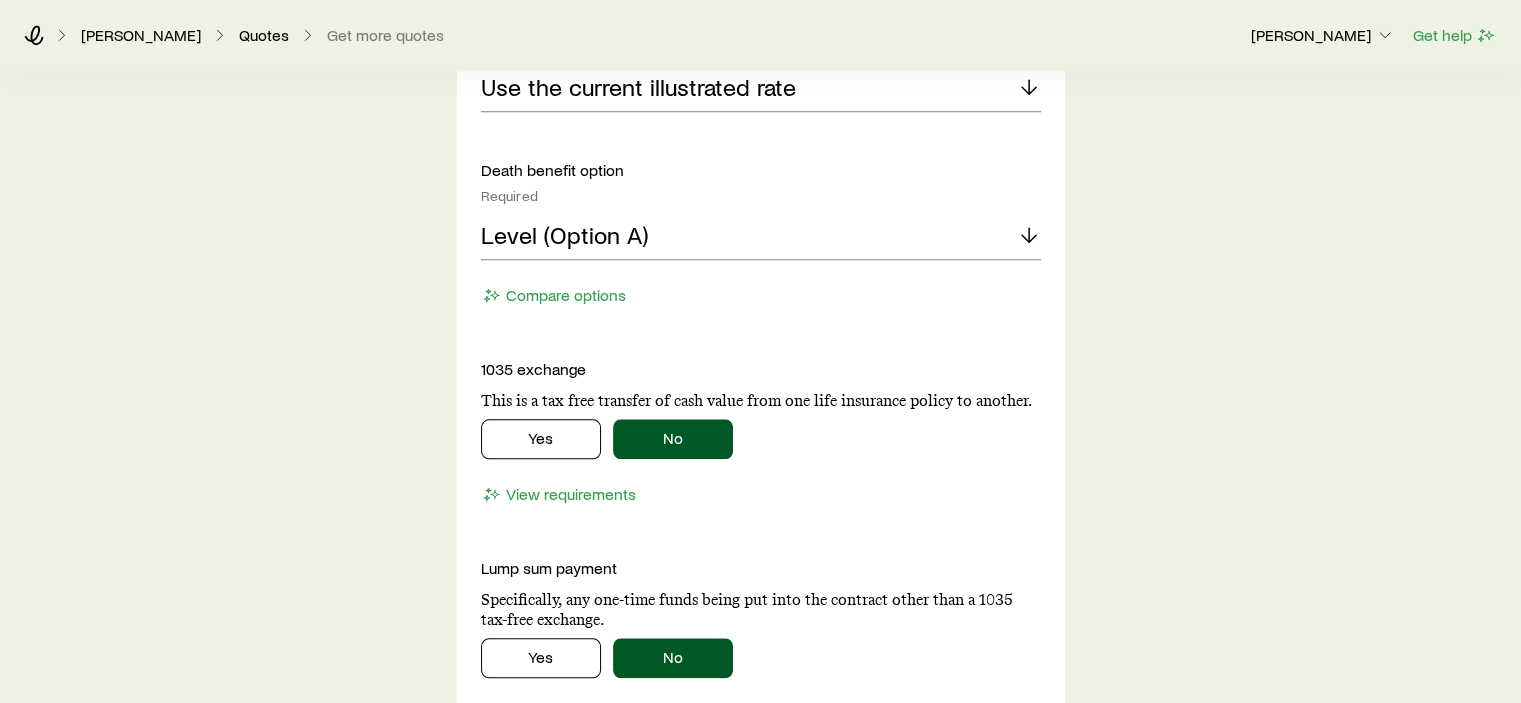 scroll, scrollTop: 2200, scrollLeft: 0, axis: vertical 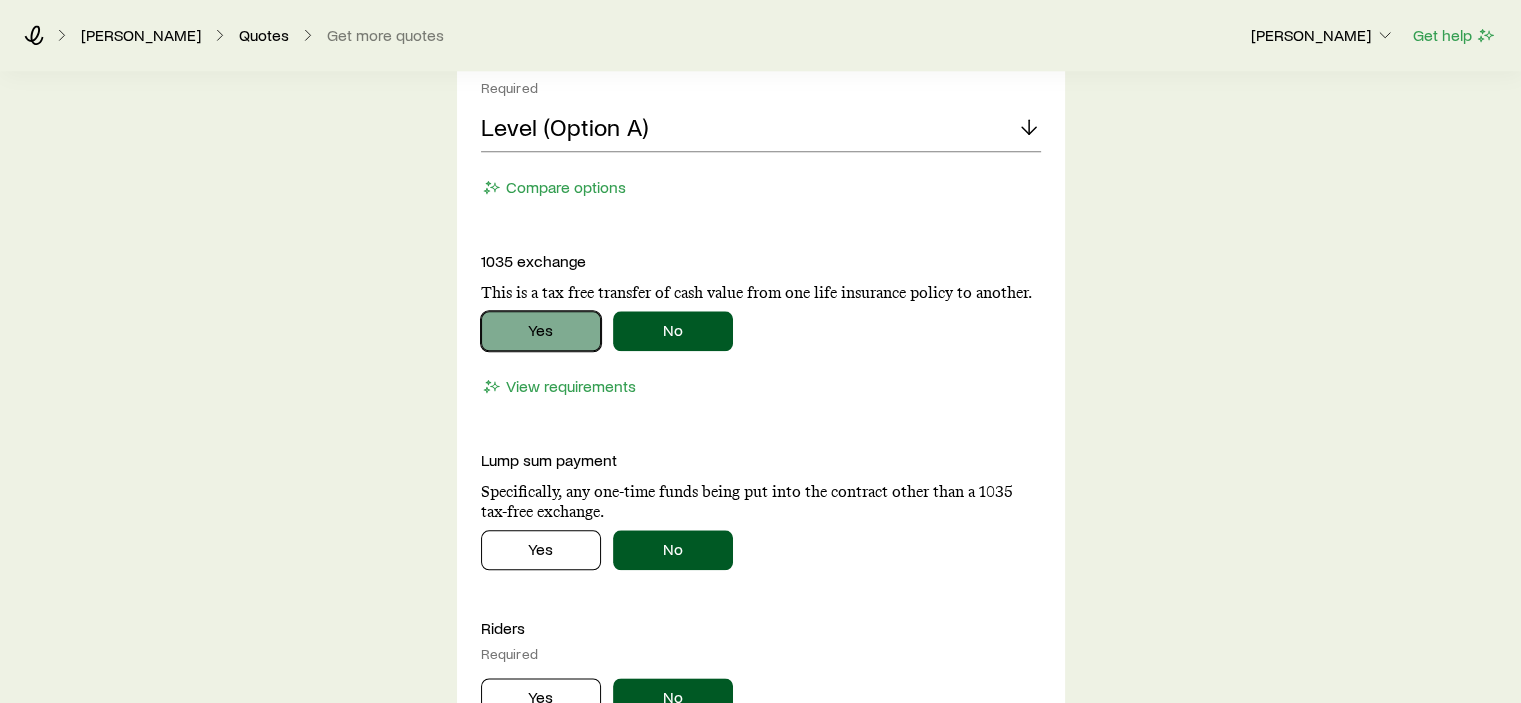 click on "Yes" at bounding box center (541, 331) 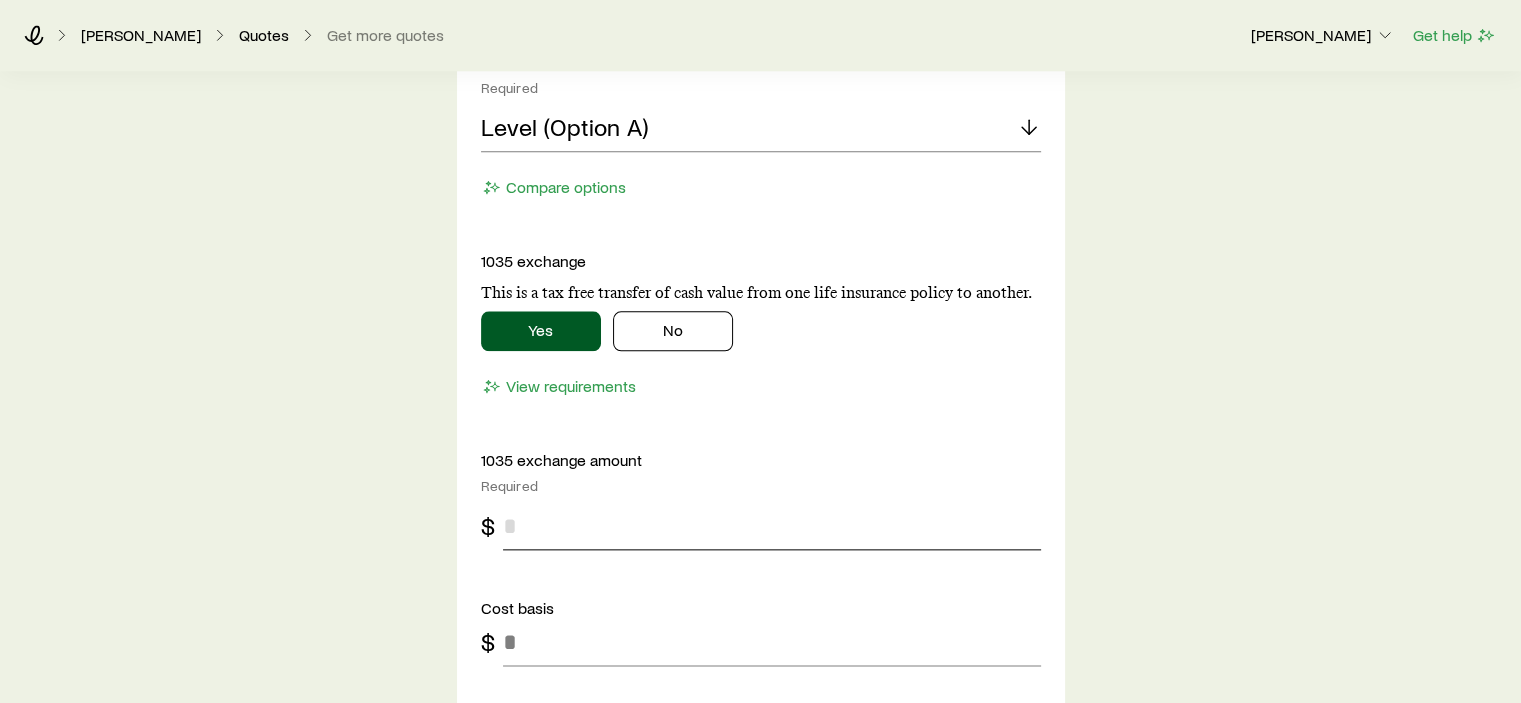 click at bounding box center [772, 526] 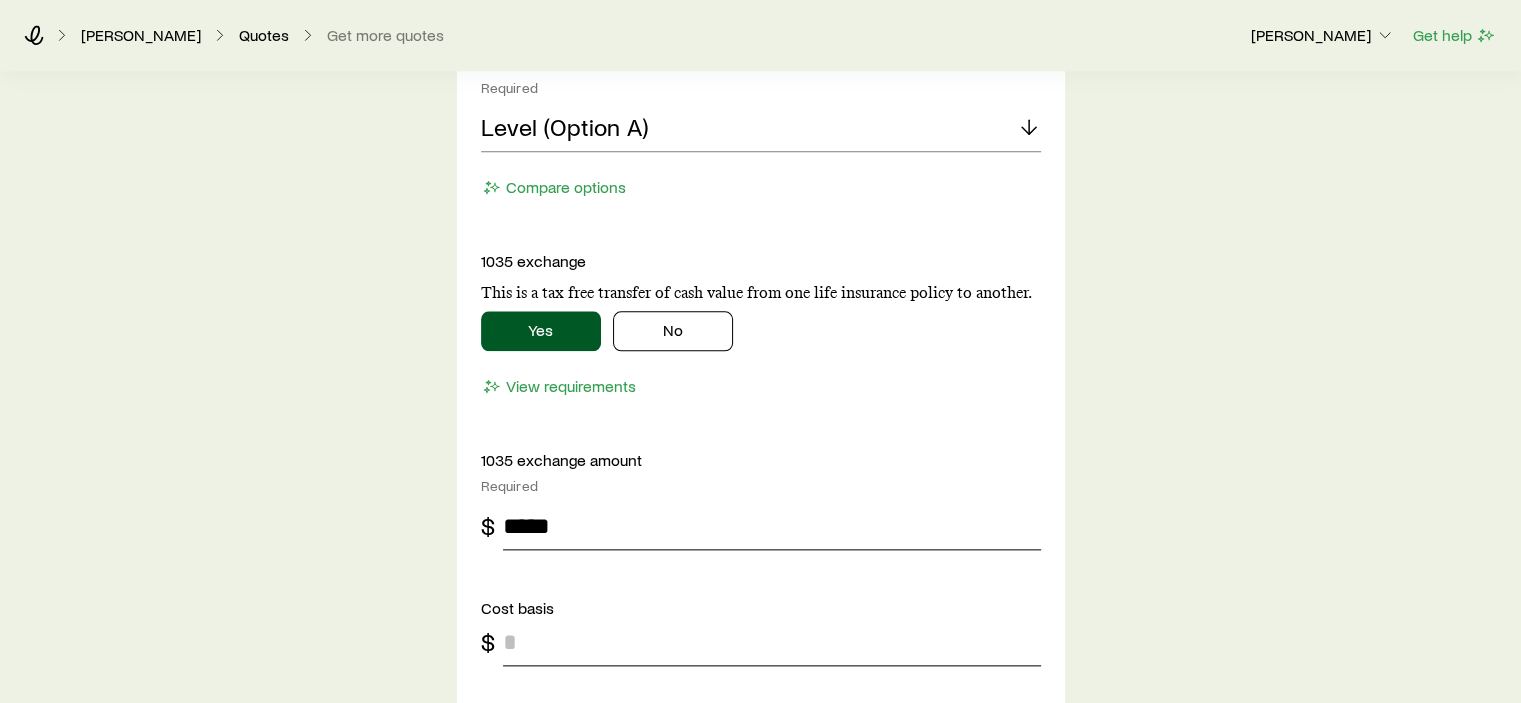 type on "*****" 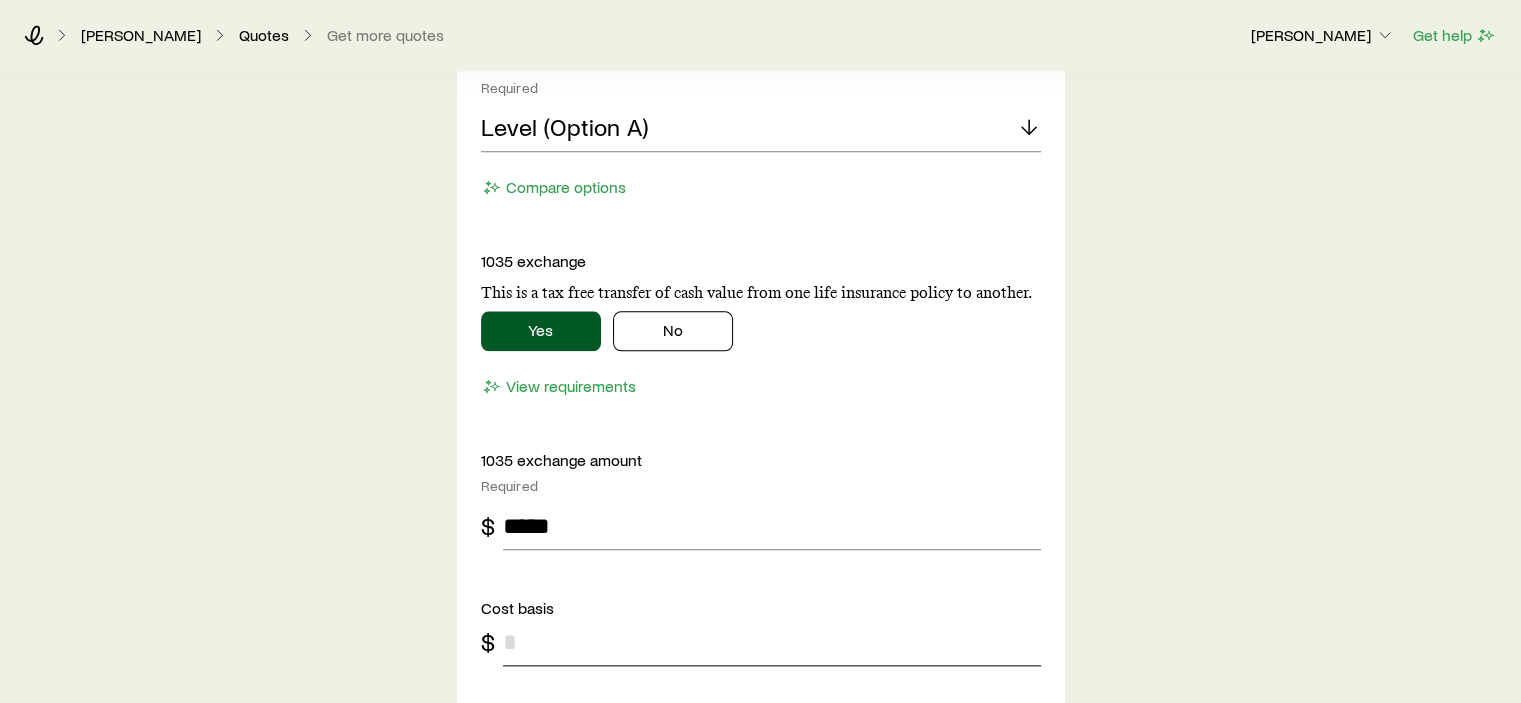 click at bounding box center (772, 642) 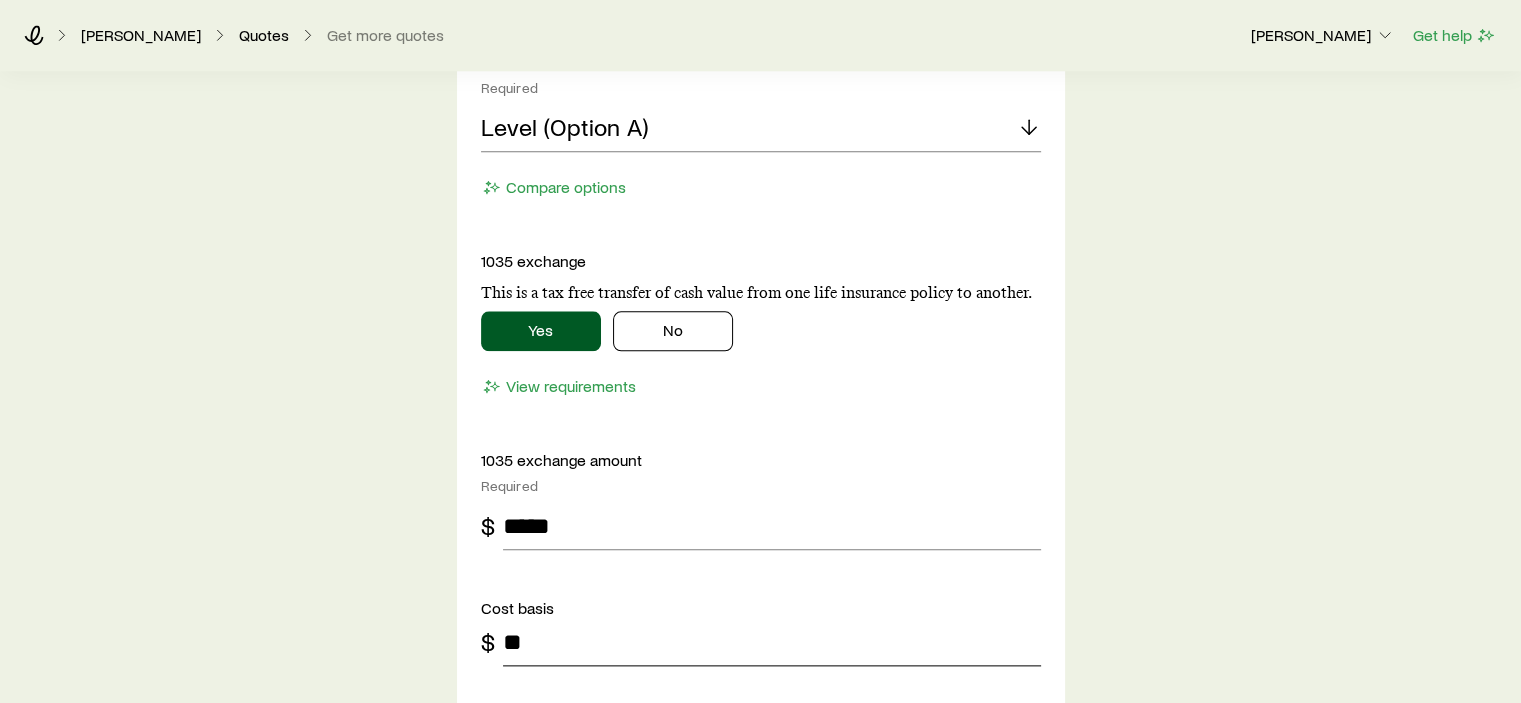 type on "*" 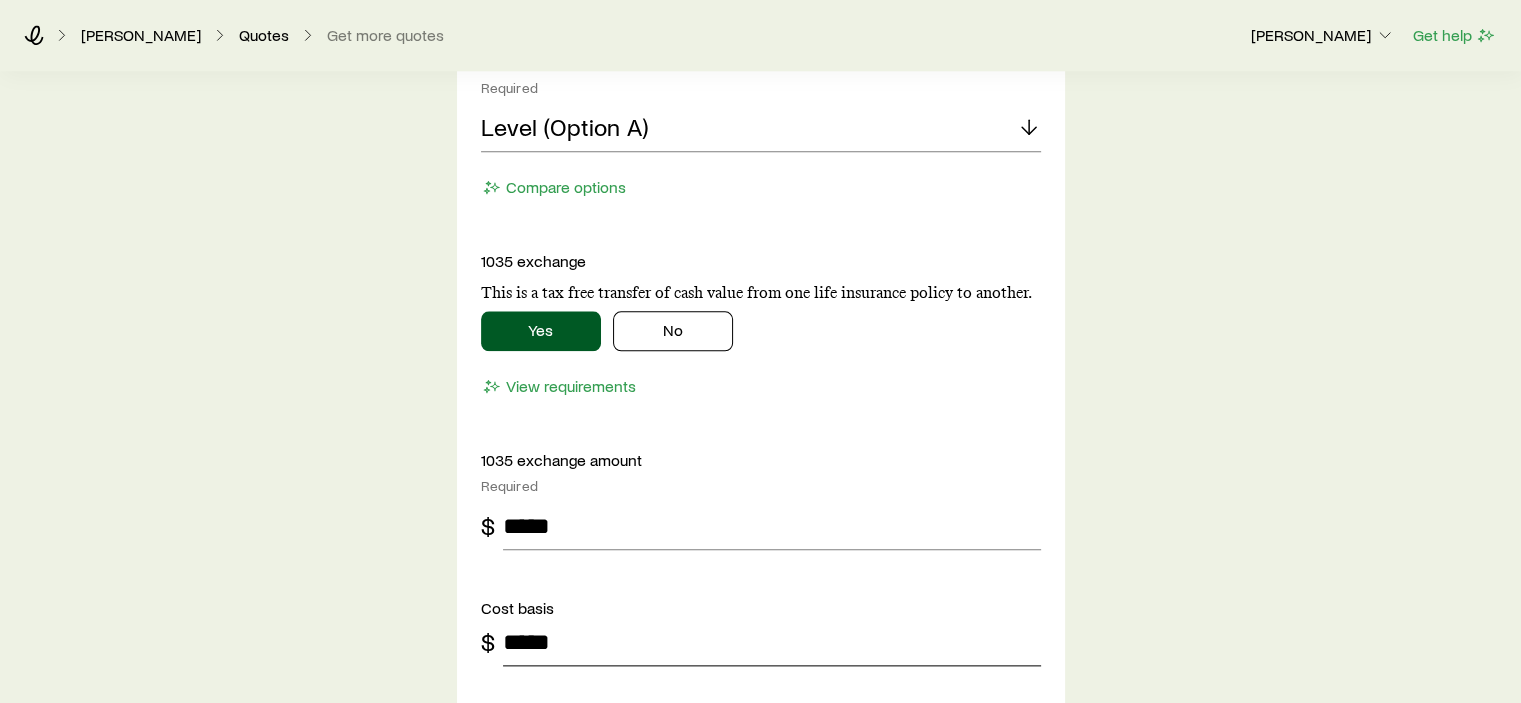 type on "*****" 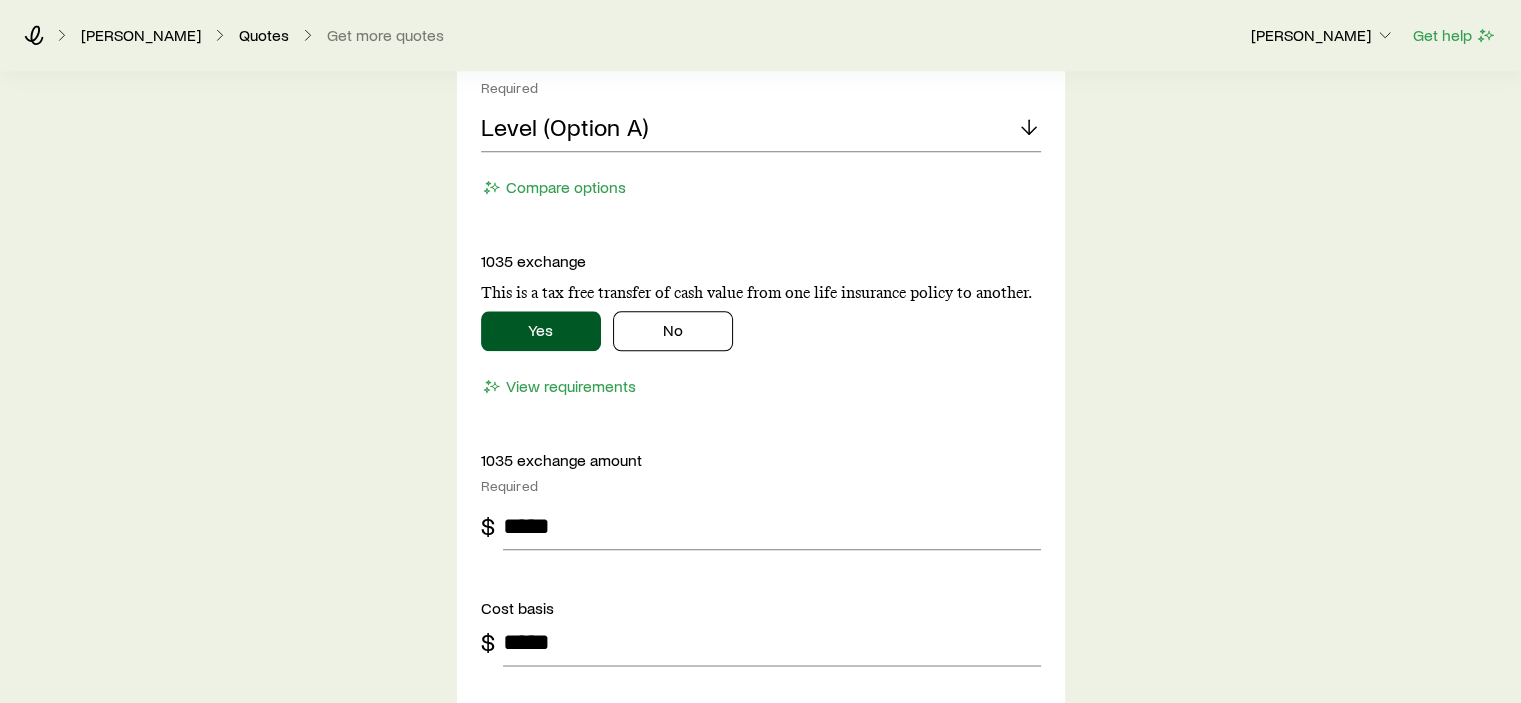 click on "Insurance Selection What type of product are you looking for? At least one is required Permanent life Term life Long term care (linked benefit) Annuity Disability For disability or additional    quotes, contact your Brokerage Manager. permanent life Solve Details Coverage goal Required Protection Accumulation Protection product Required Note that you must be securities registered to sell variable universal life products. Indexed universal life Compare products Protection solve option Required Current to a specific age Current to Required Age [DEMOGRAPHIC_DATA] (most common) Premium duration Required Continuous Pay (Level Pay) Face value Required Specify the death benefit for the policy in order to solve for premium. $ ******* Specify a modal premium instead Premium mode Required Monthly Illustrated rate Required Use the current illustrated rate Death benefit option Required Level (Option A) Compare options 1035 exchange This is a tax free transfer of cash value from one life insurance policy to another. Yes No Required $ $" at bounding box center (761, -331) 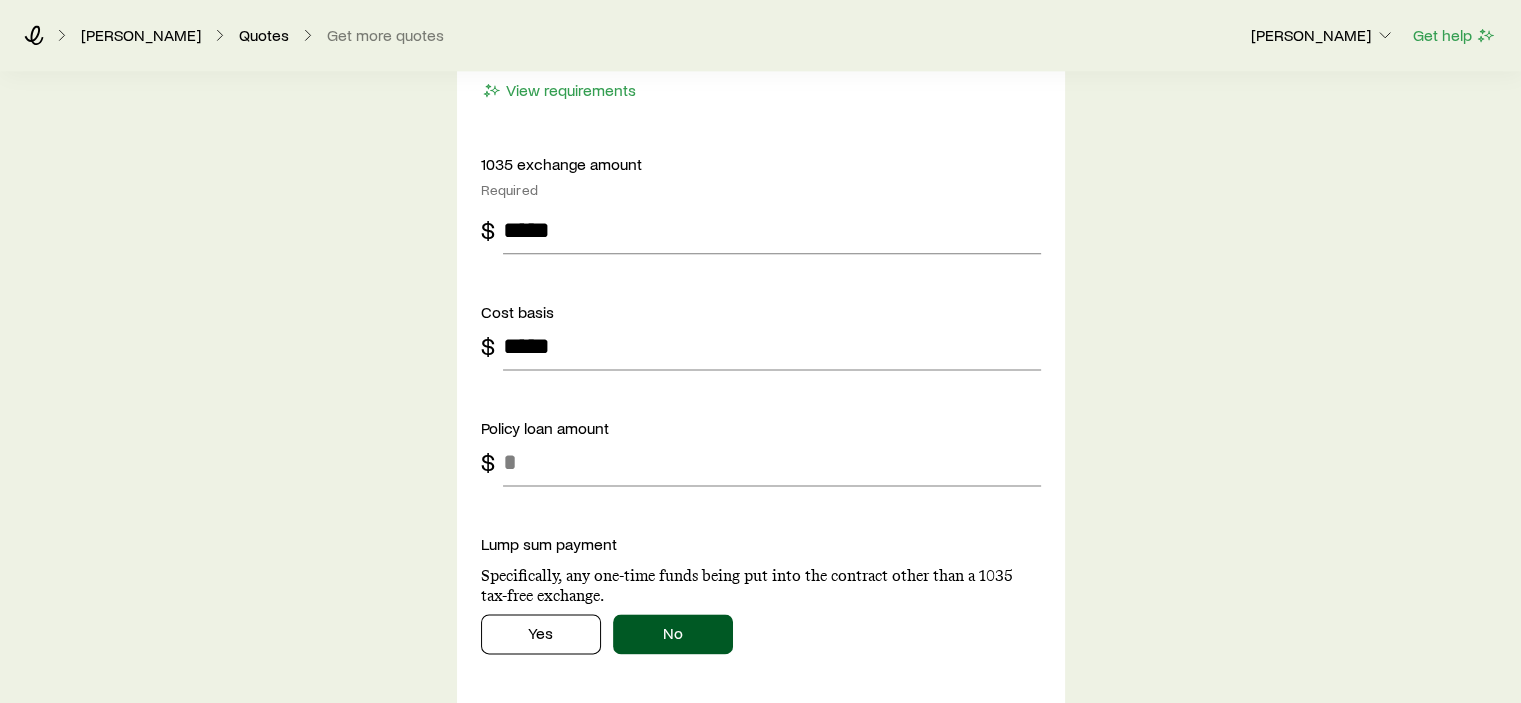 scroll, scrollTop: 2500, scrollLeft: 0, axis: vertical 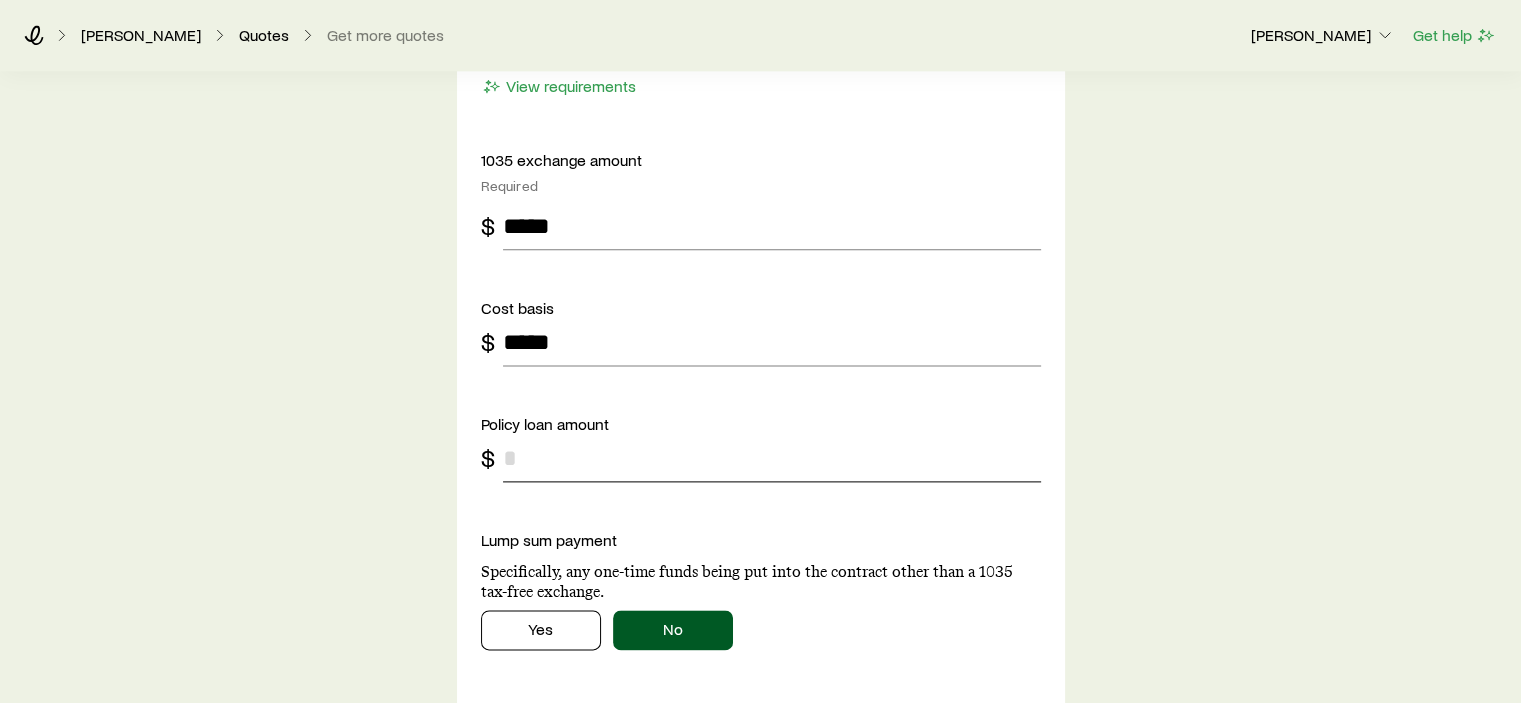 drag, startPoint x: 539, startPoint y: 460, endPoint x: 558, endPoint y: 445, distance: 24.207438 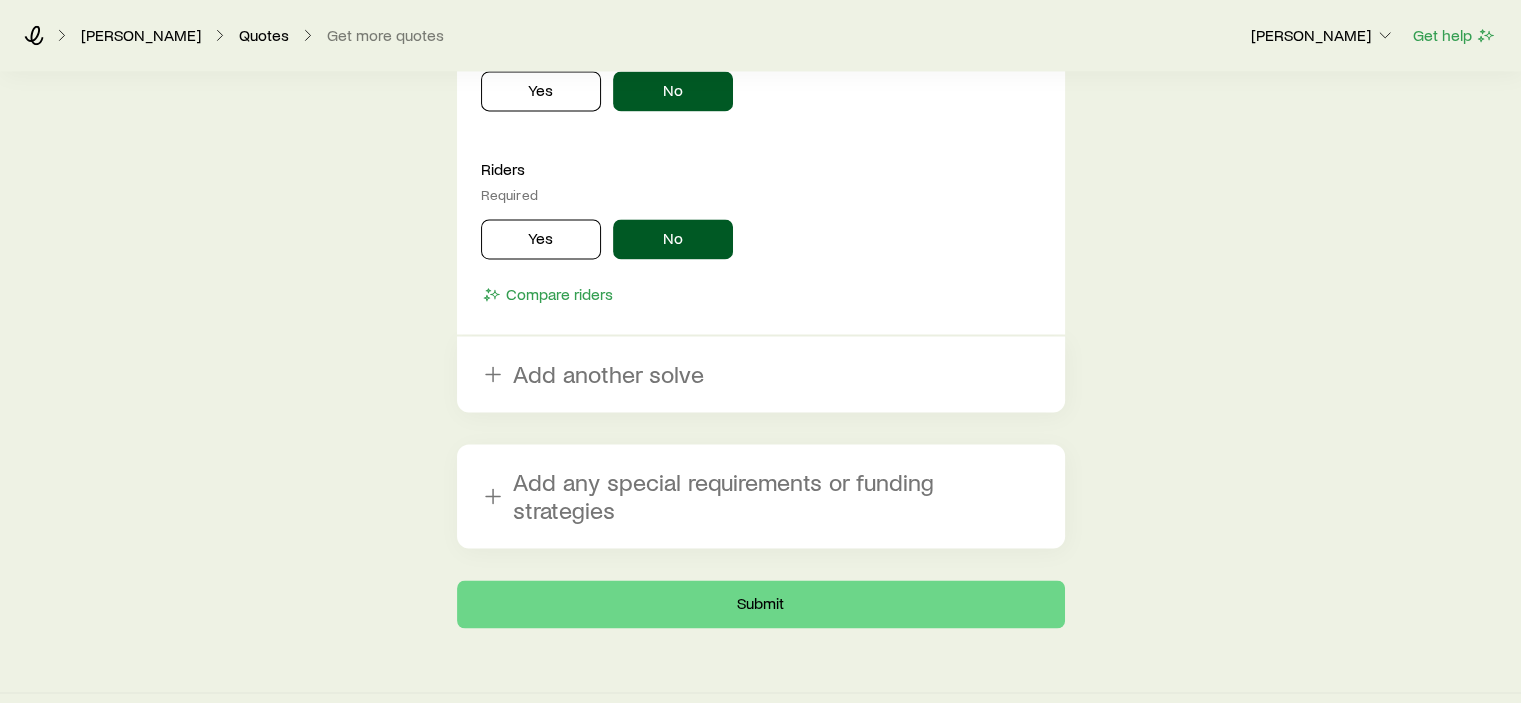 scroll, scrollTop: 3044, scrollLeft: 0, axis: vertical 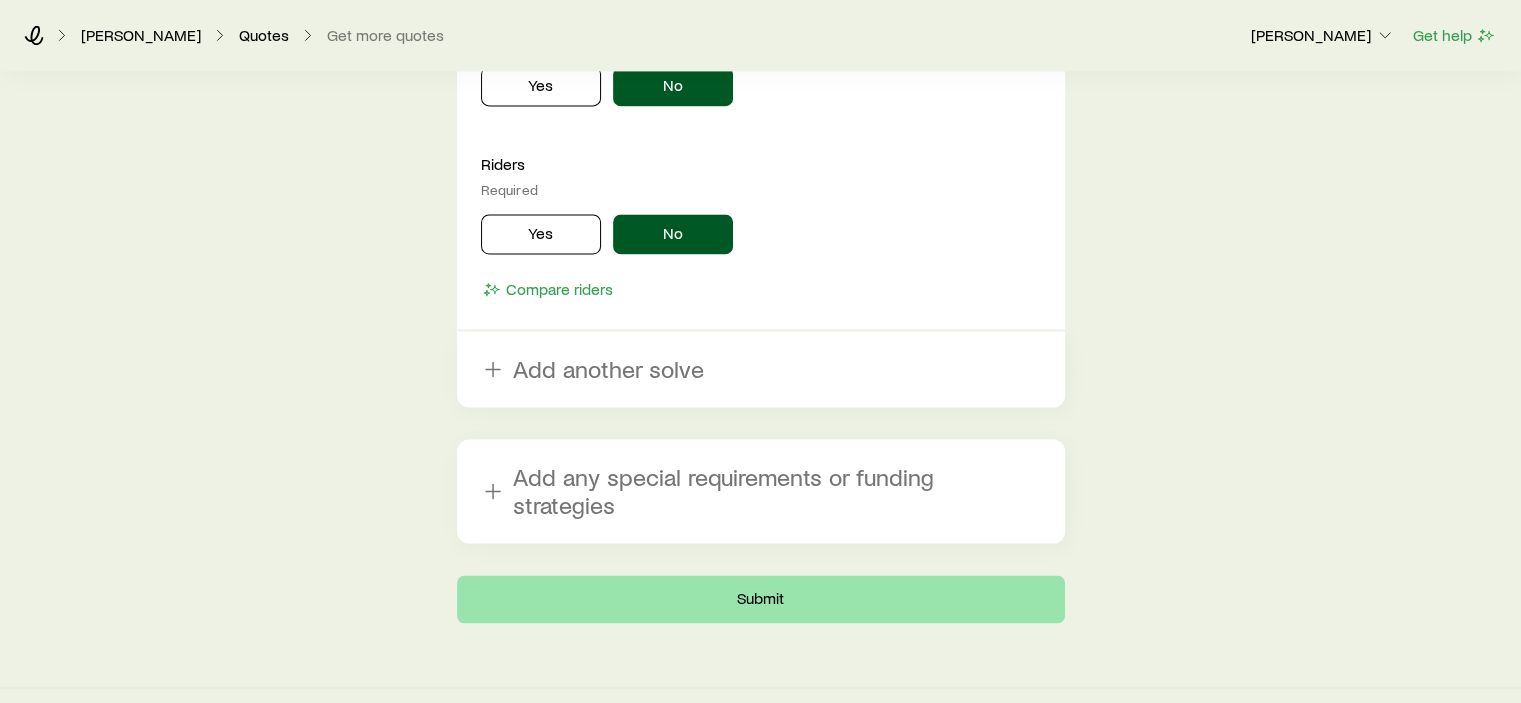 type on "*" 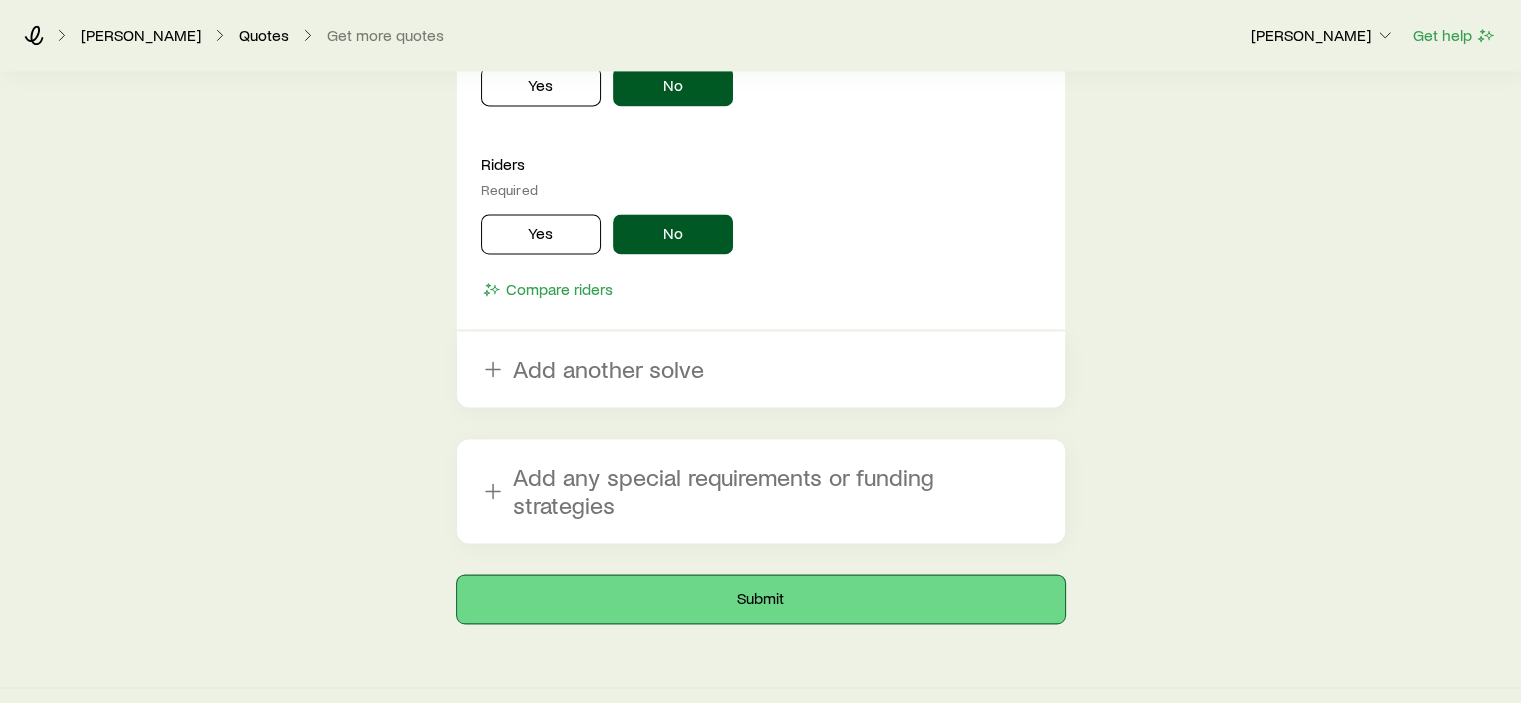 click on "Submit" at bounding box center [761, 599] 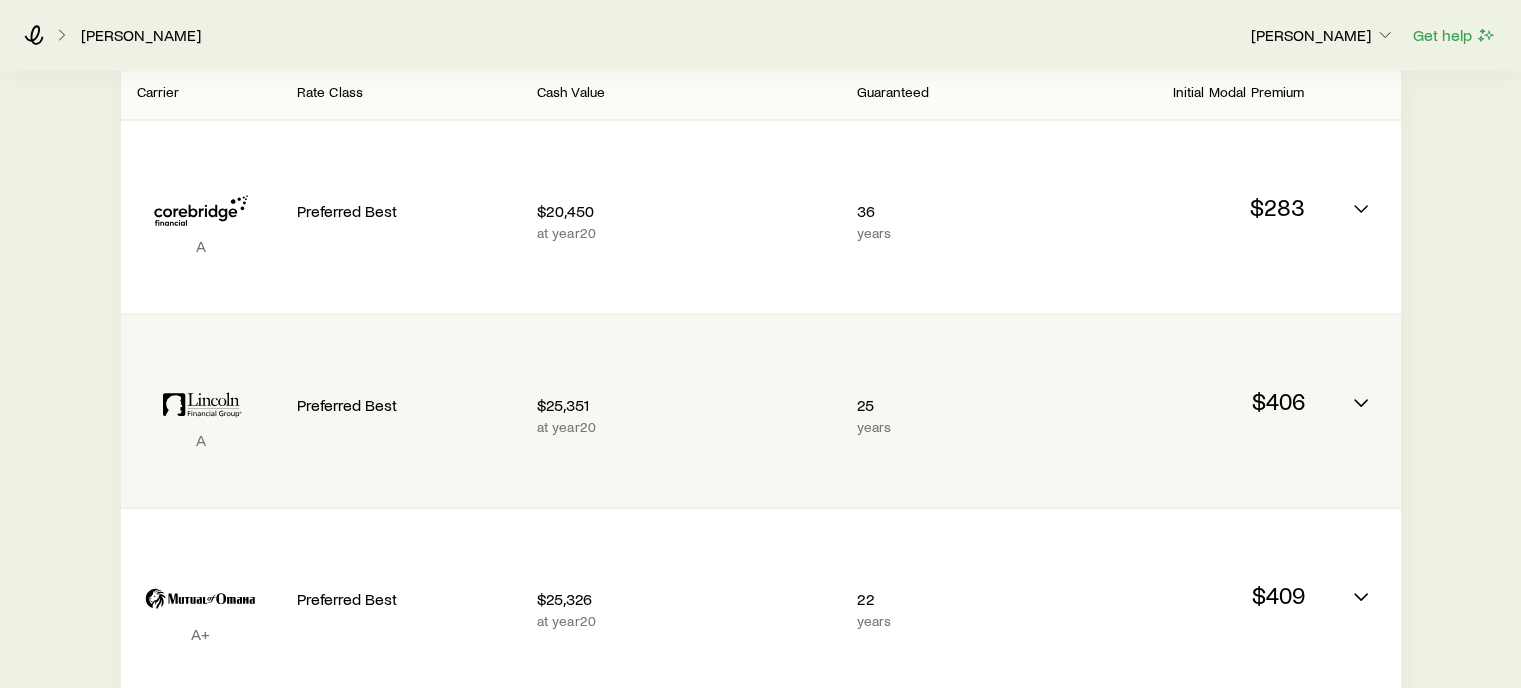 scroll, scrollTop: 500, scrollLeft: 0, axis: vertical 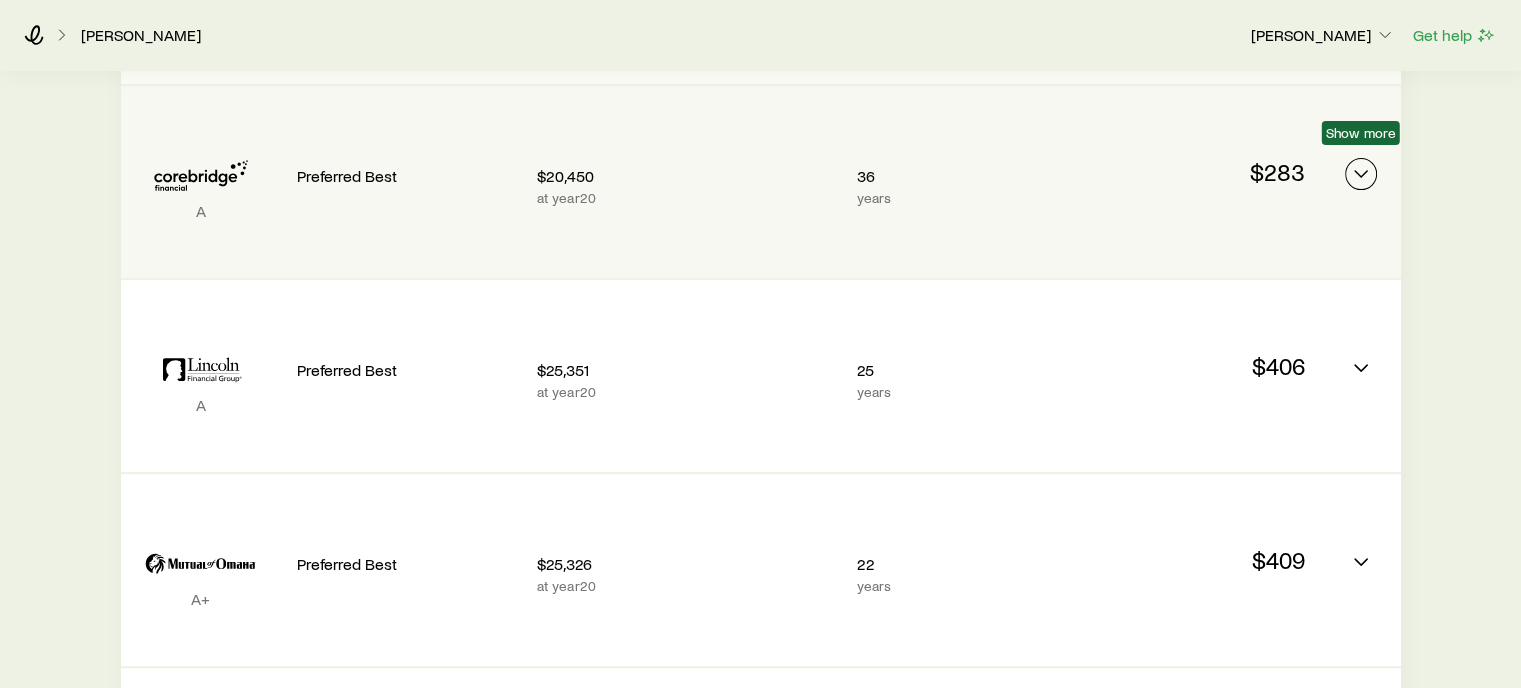click 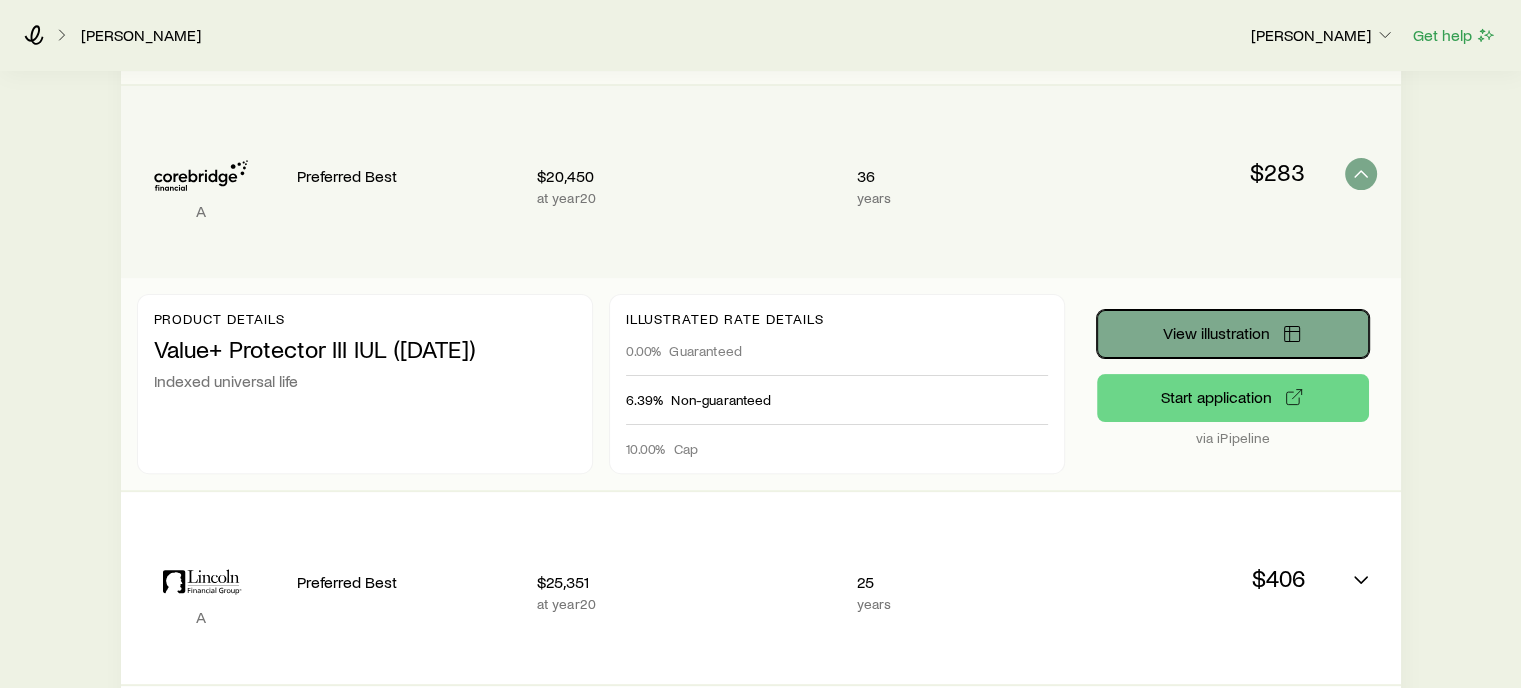 click on "View illustration" at bounding box center (1216, 333) 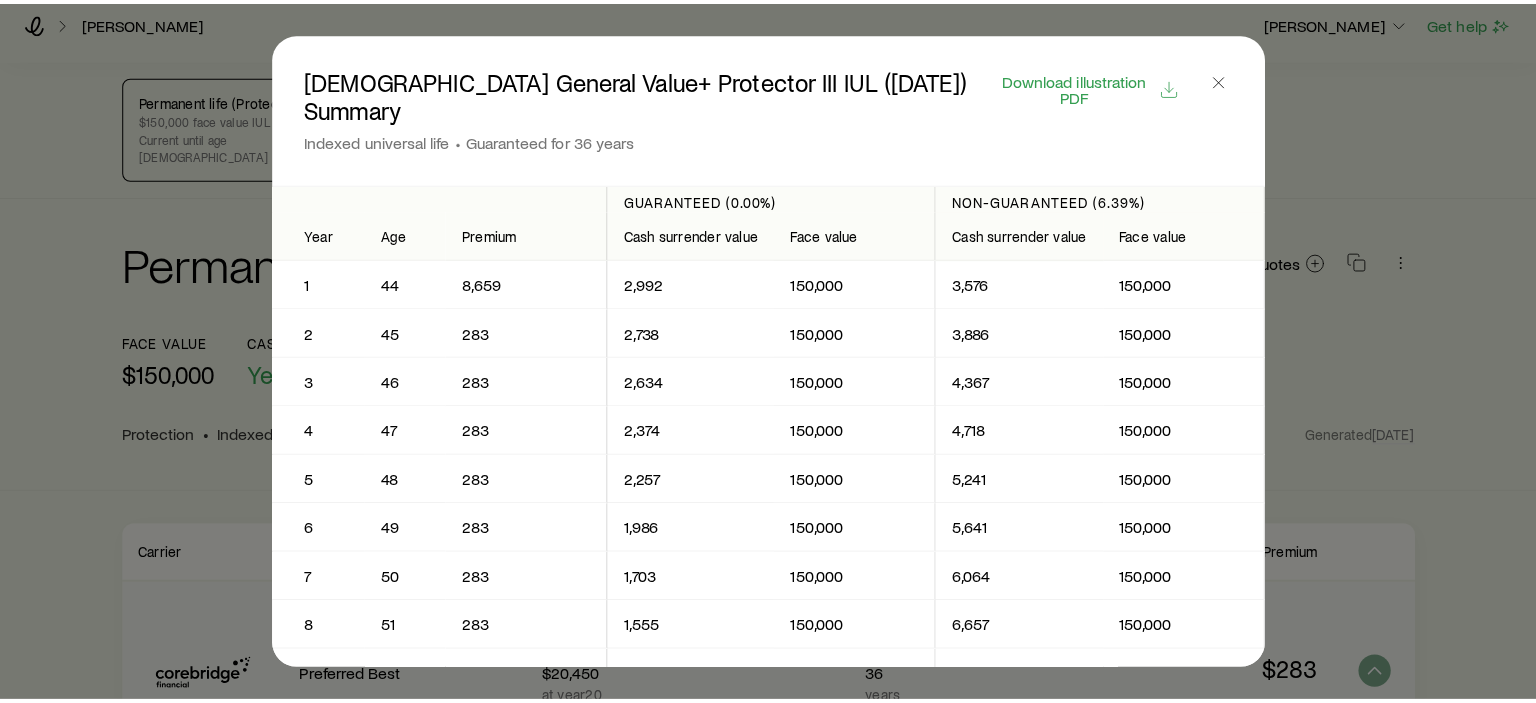 scroll, scrollTop: 0, scrollLeft: 0, axis: both 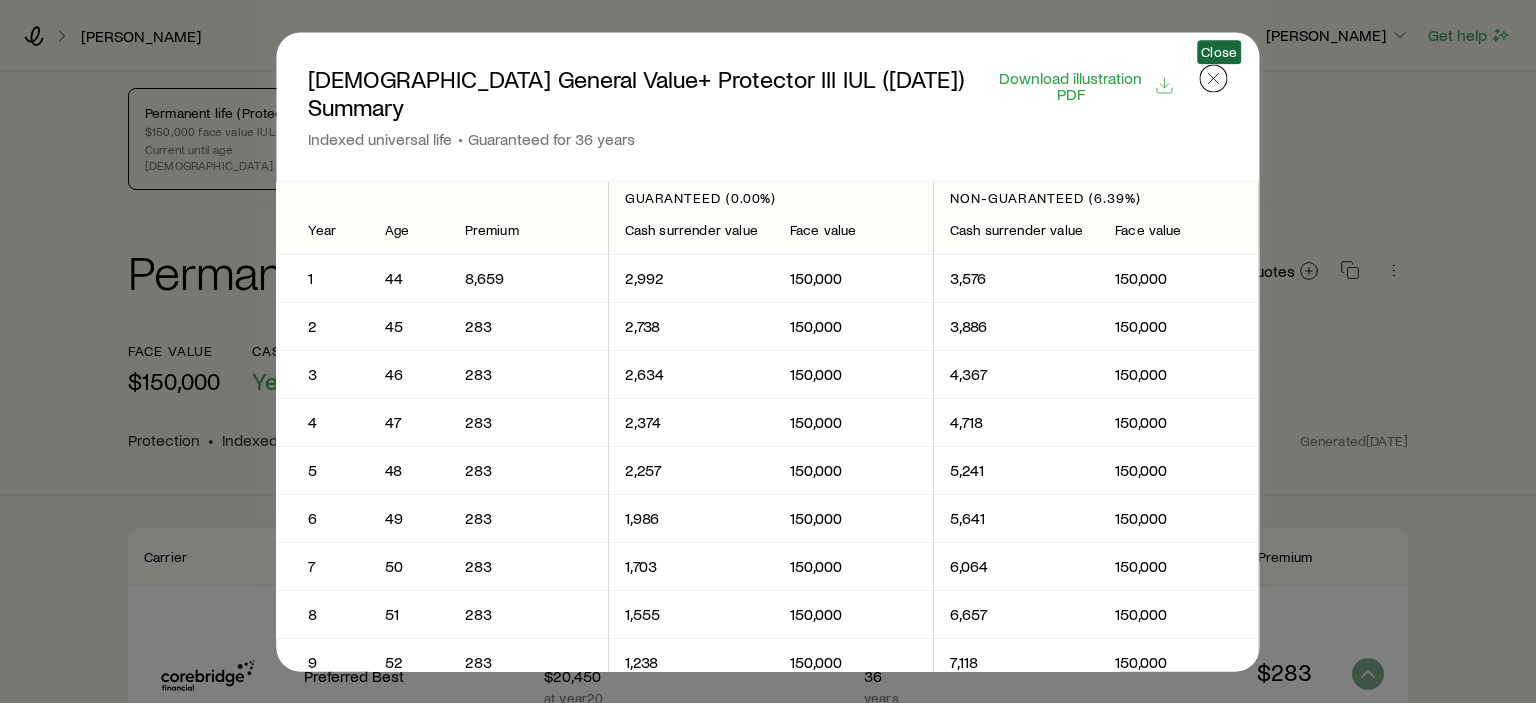 click 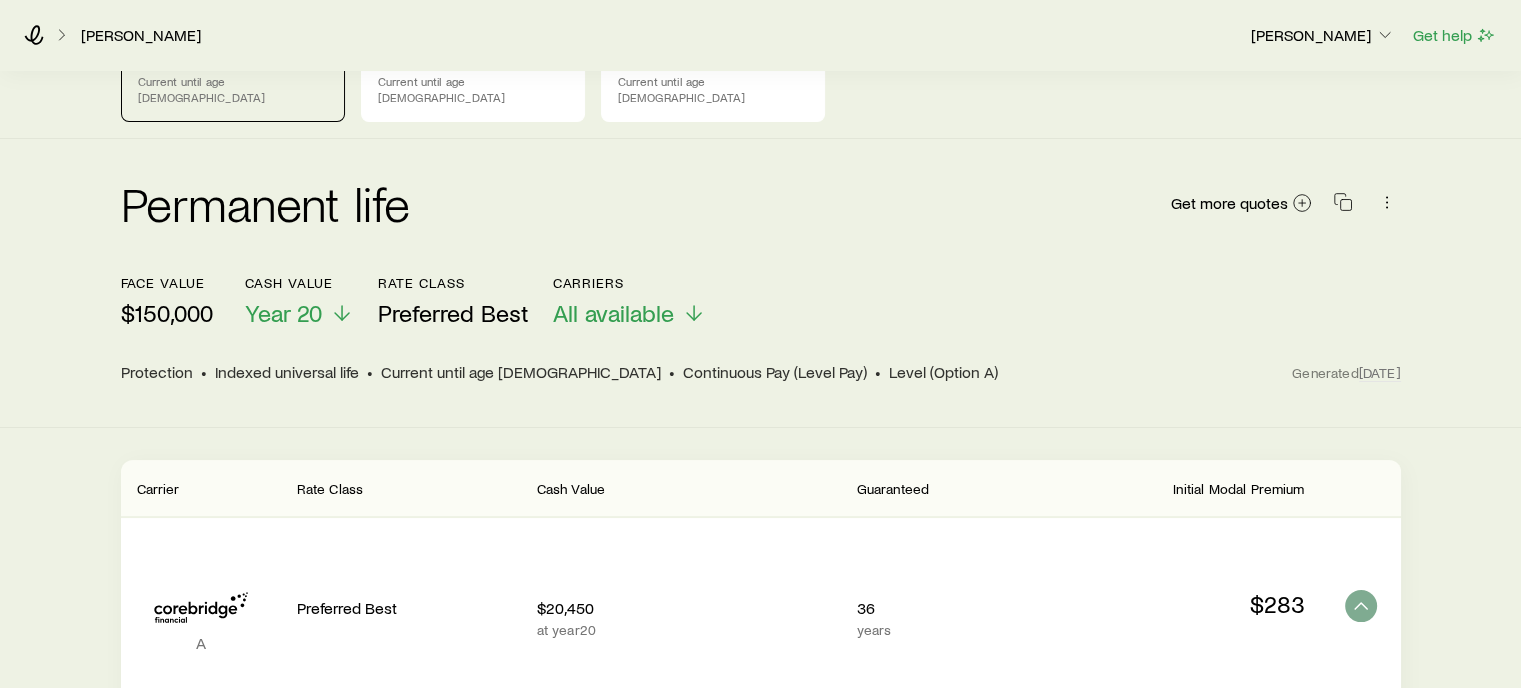 scroll, scrollTop: 0, scrollLeft: 0, axis: both 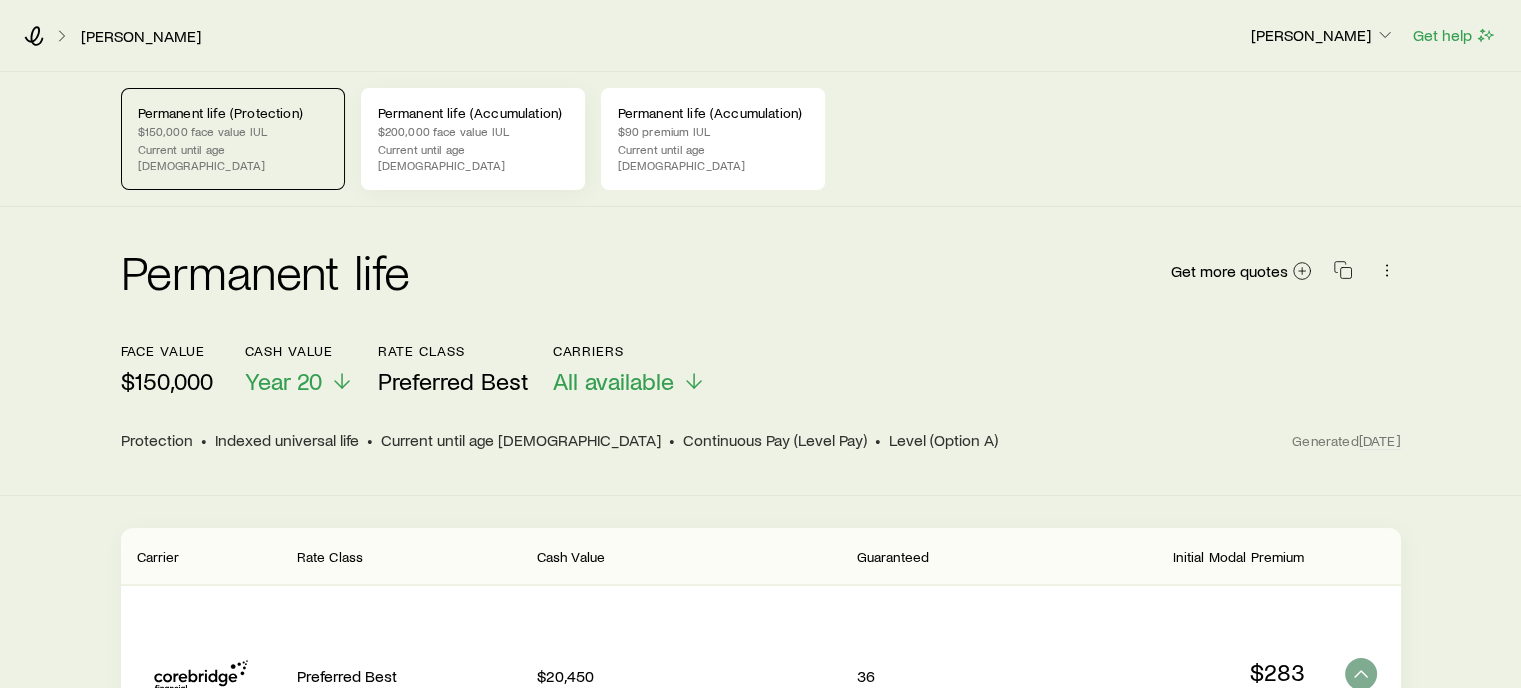 click on "Current until age [DEMOGRAPHIC_DATA]" at bounding box center [473, 157] 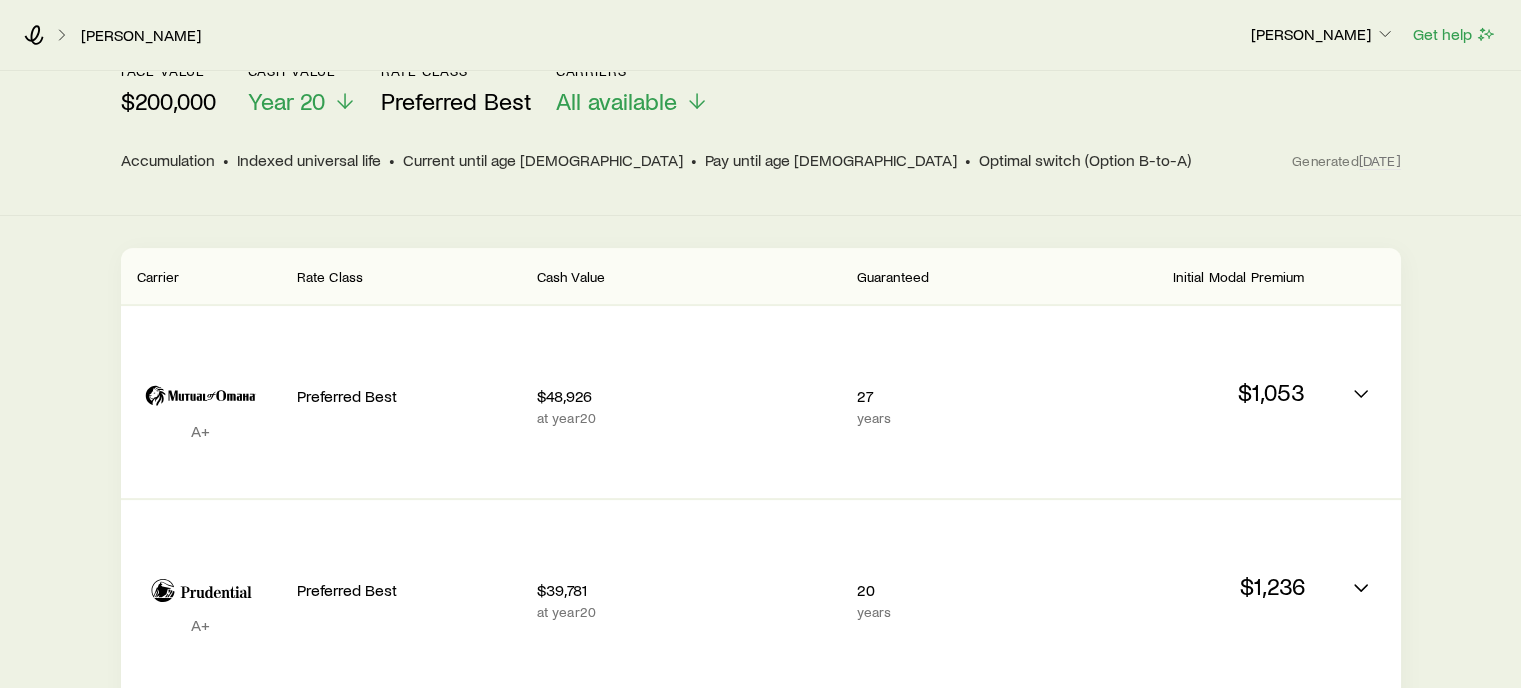 scroll, scrollTop: 500, scrollLeft: 0, axis: vertical 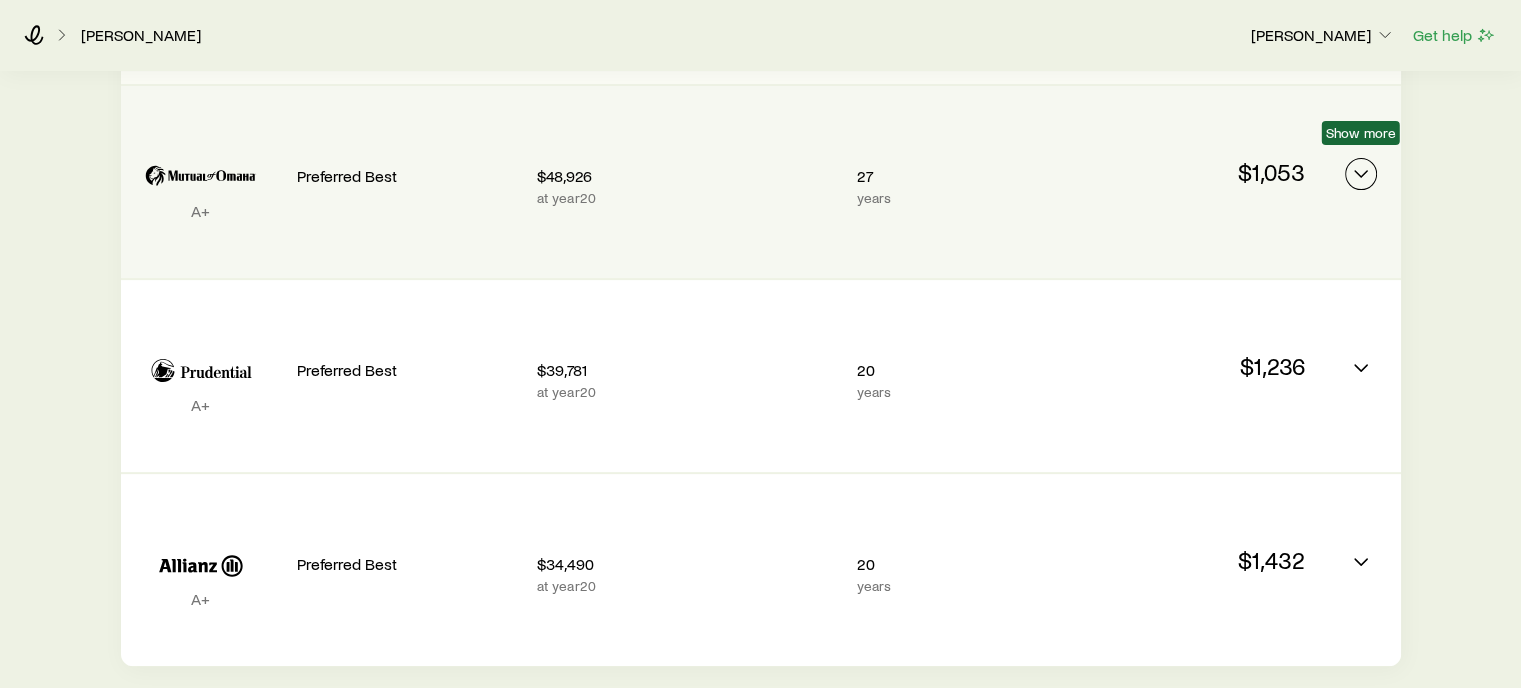 click 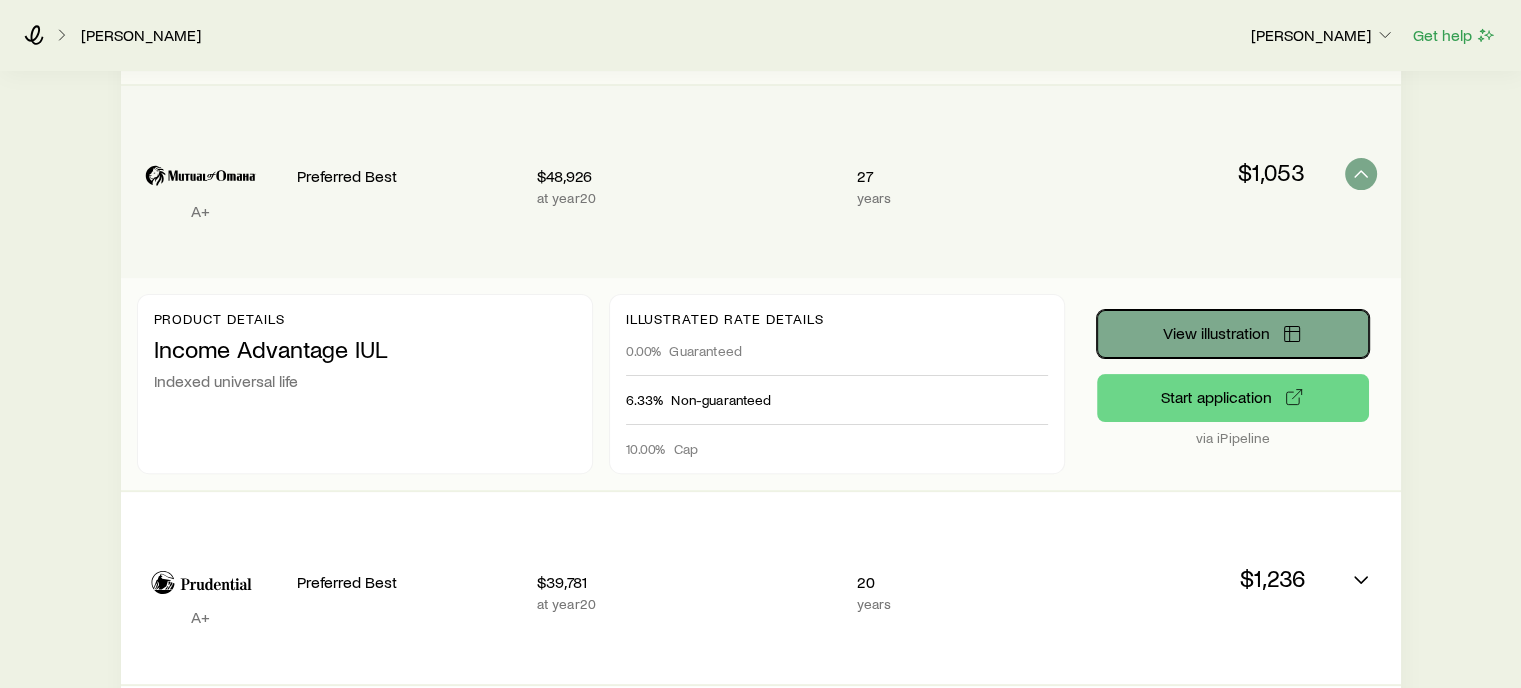 click on "View illustration" at bounding box center [1216, 333] 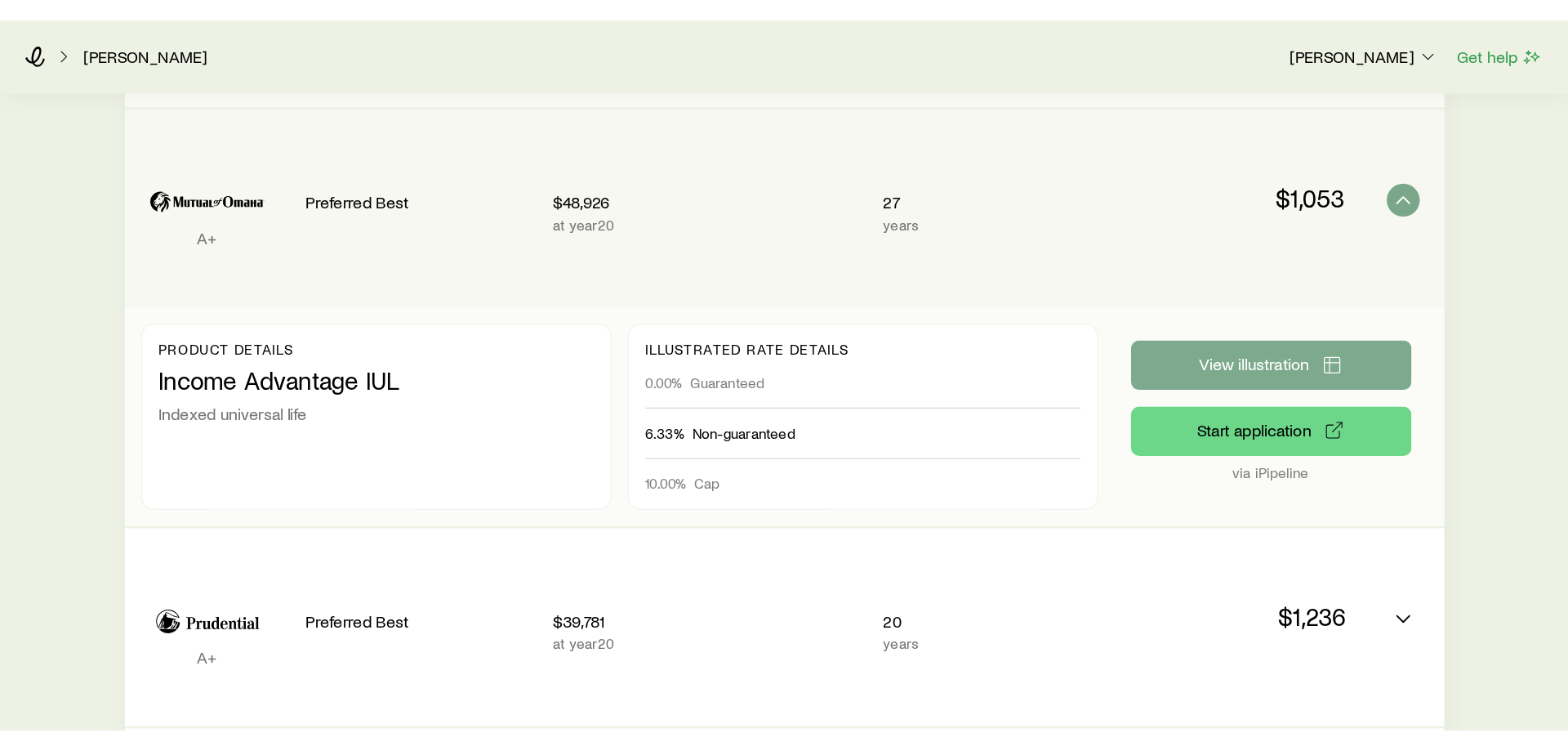scroll, scrollTop: 0, scrollLeft: 0, axis: both 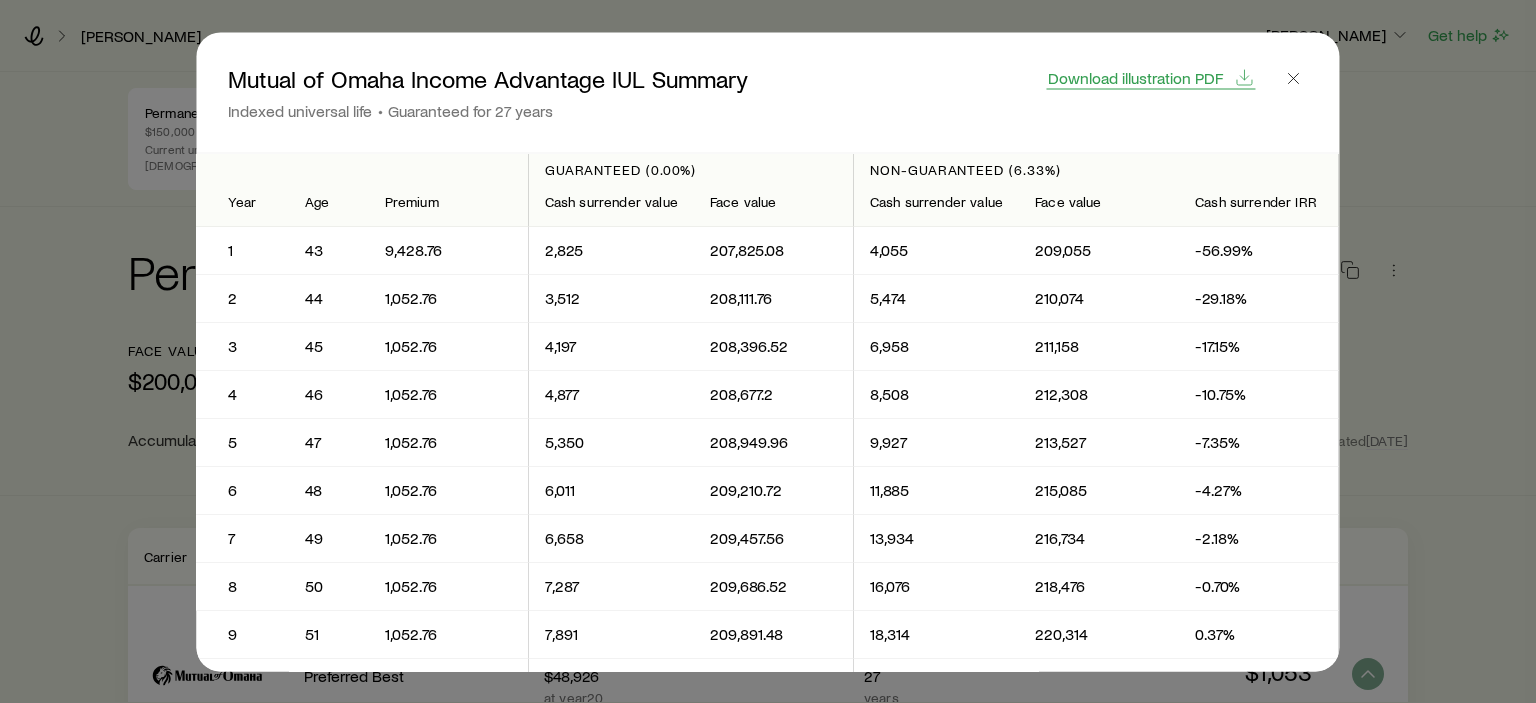 click on "Download illustration PDF" at bounding box center [1135, 77] 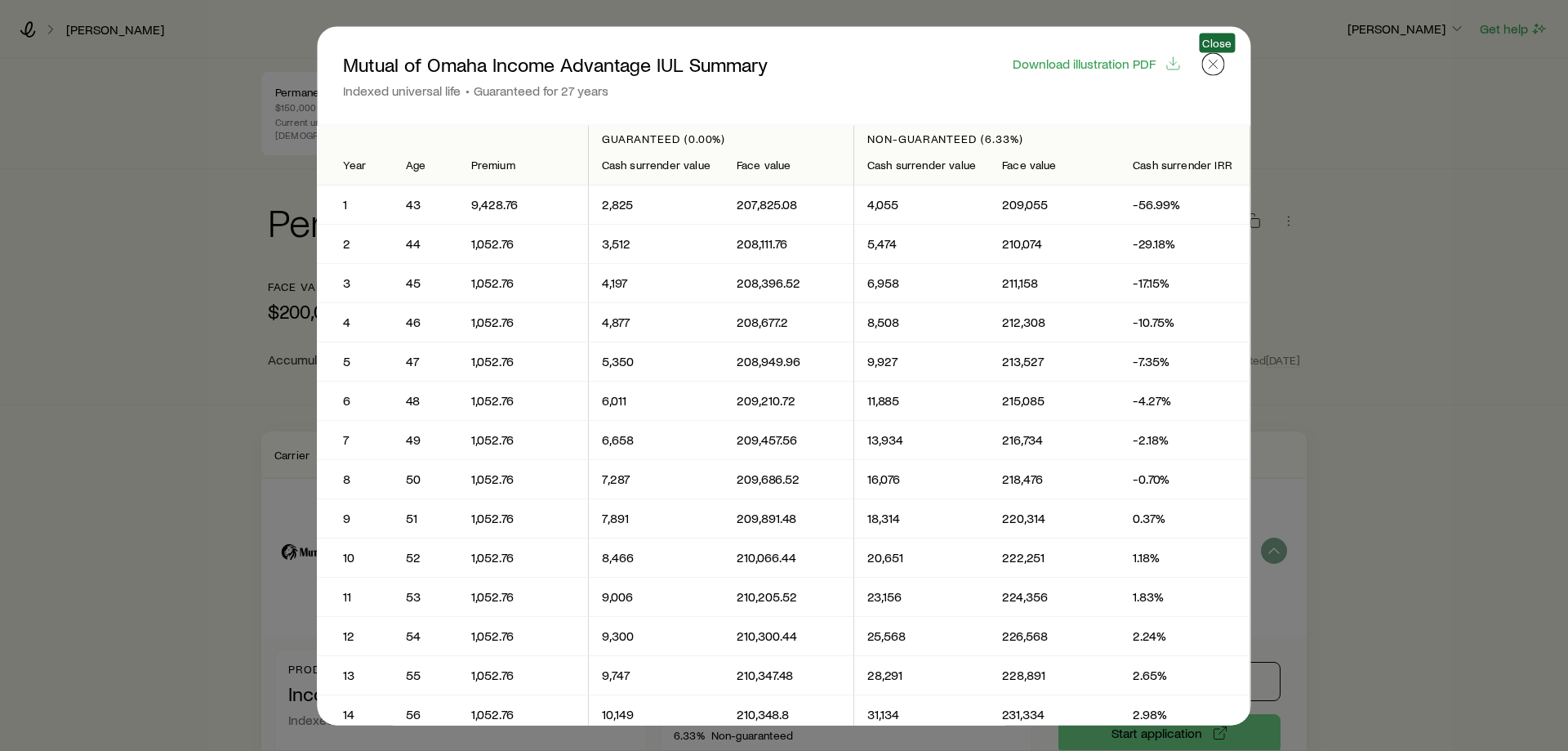 click 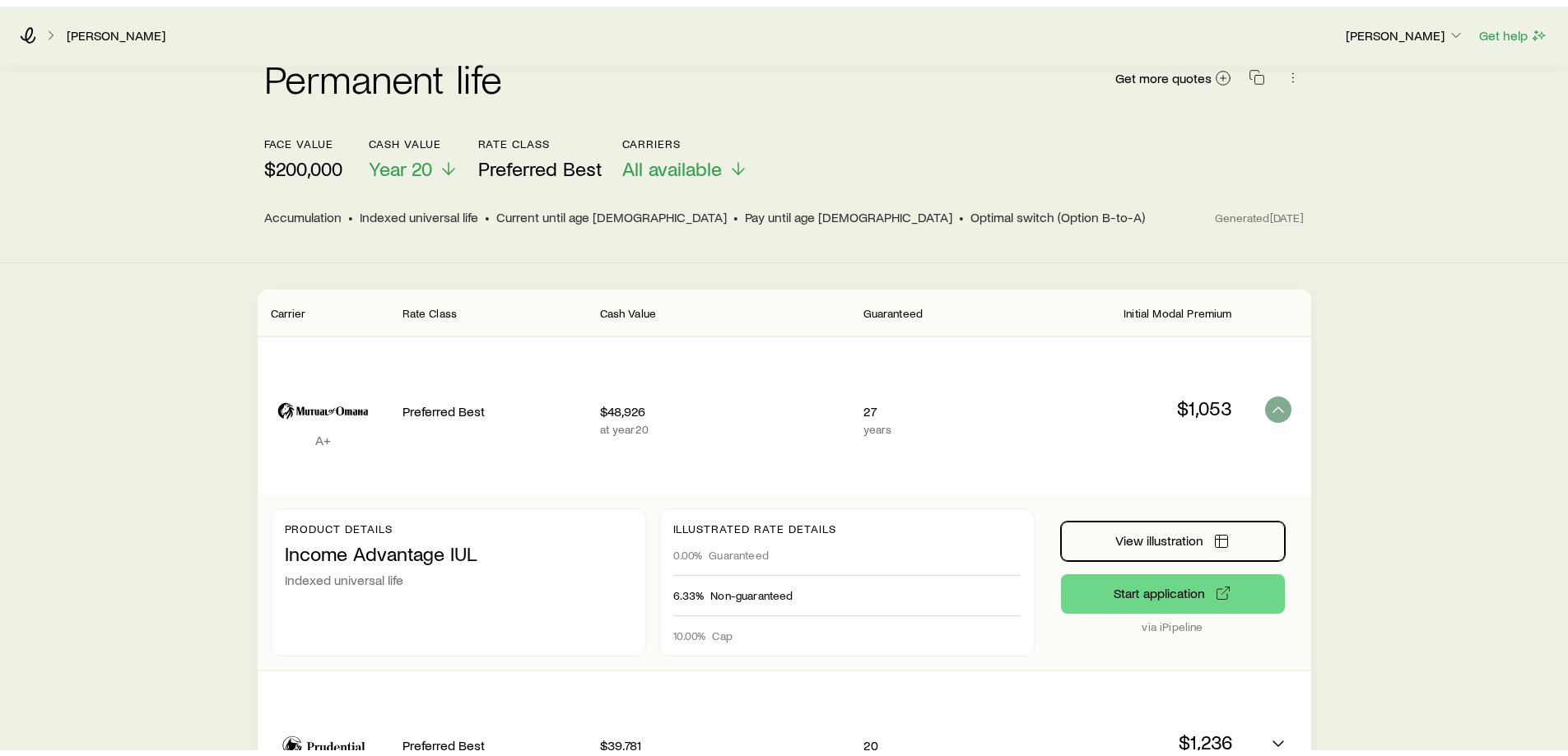 scroll, scrollTop: 0, scrollLeft: 0, axis: both 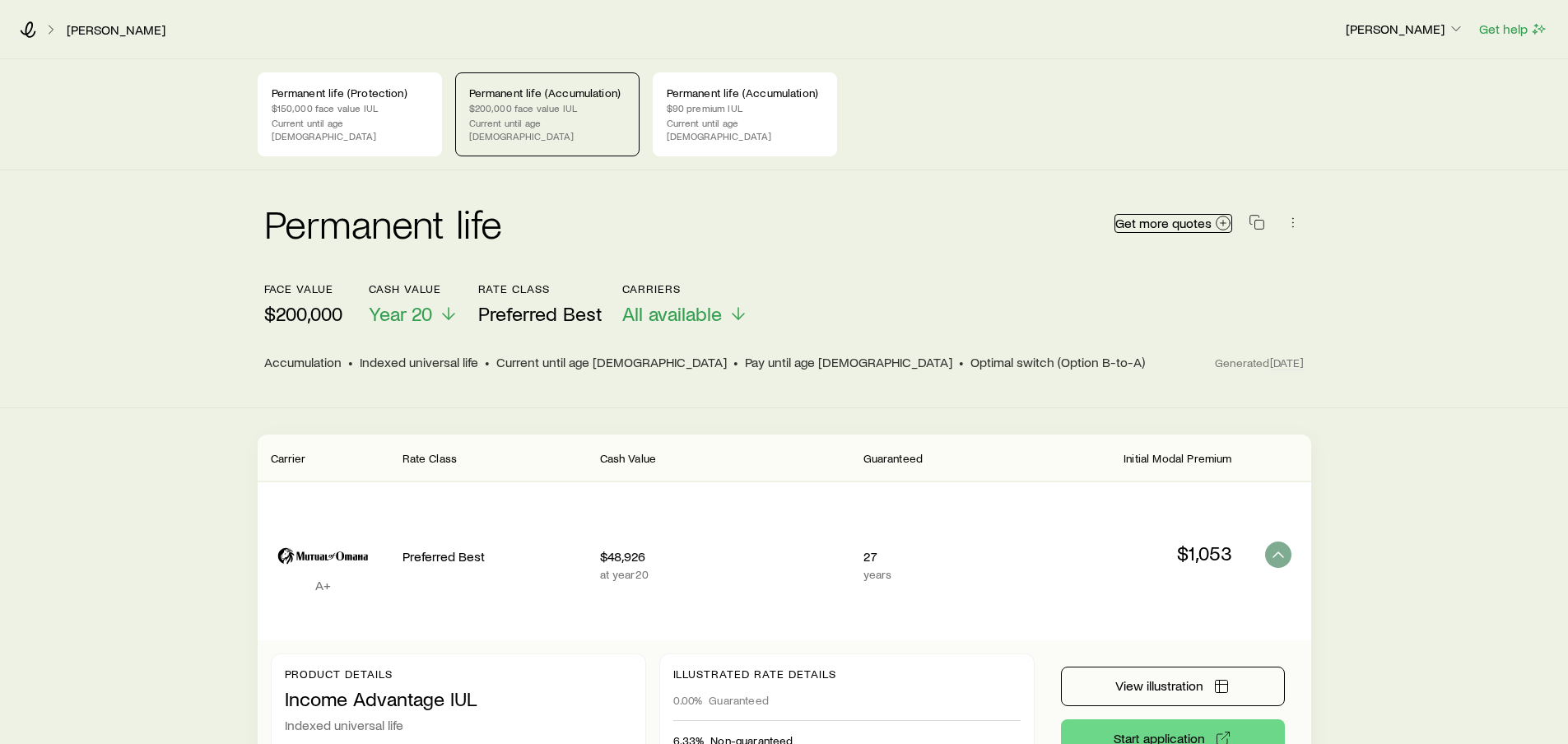 click on "Get more quotes" at bounding box center (1163, 223) 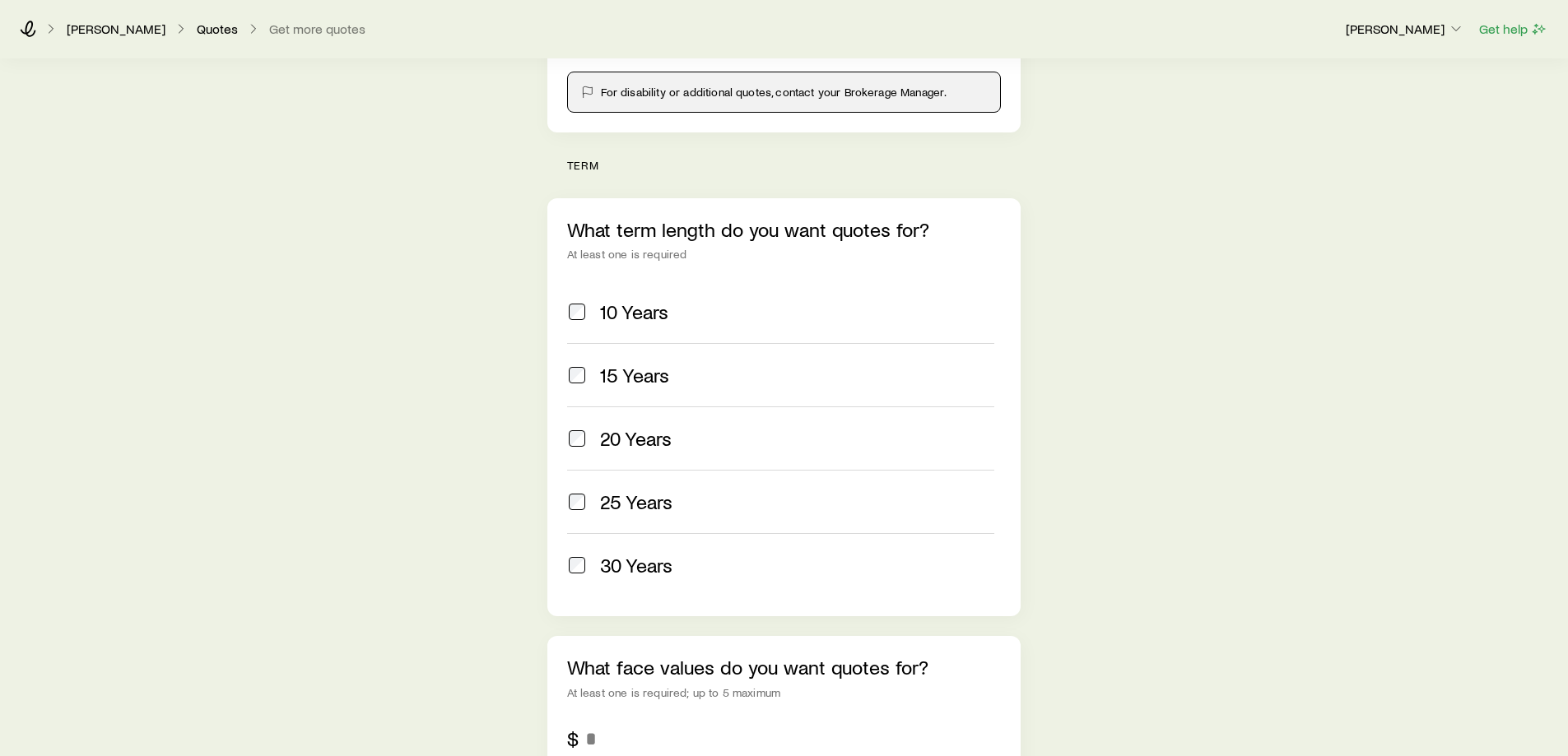 scroll, scrollTop: 494, scrollLeft: 0, axis: vertical 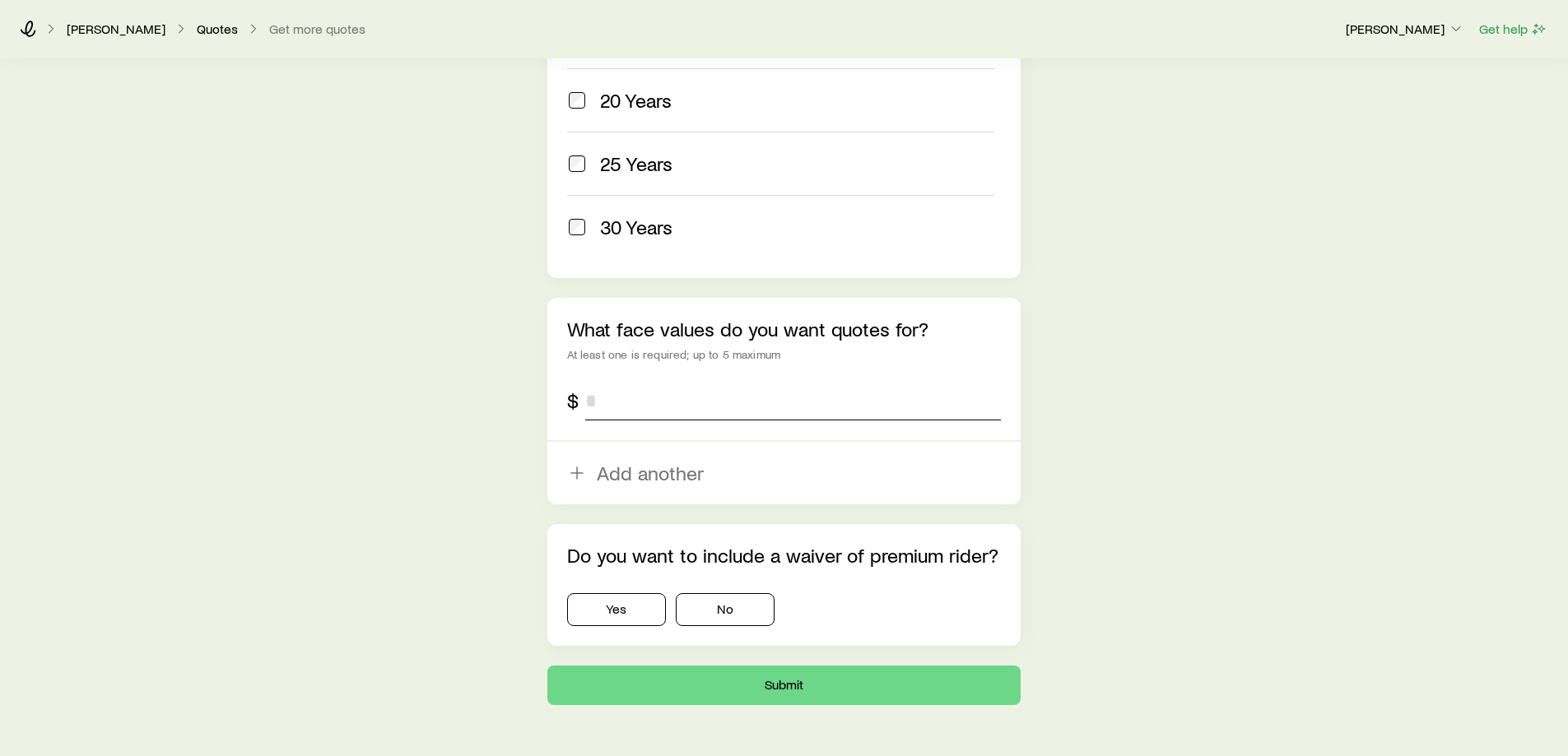 click at bounding box center (793, 401) 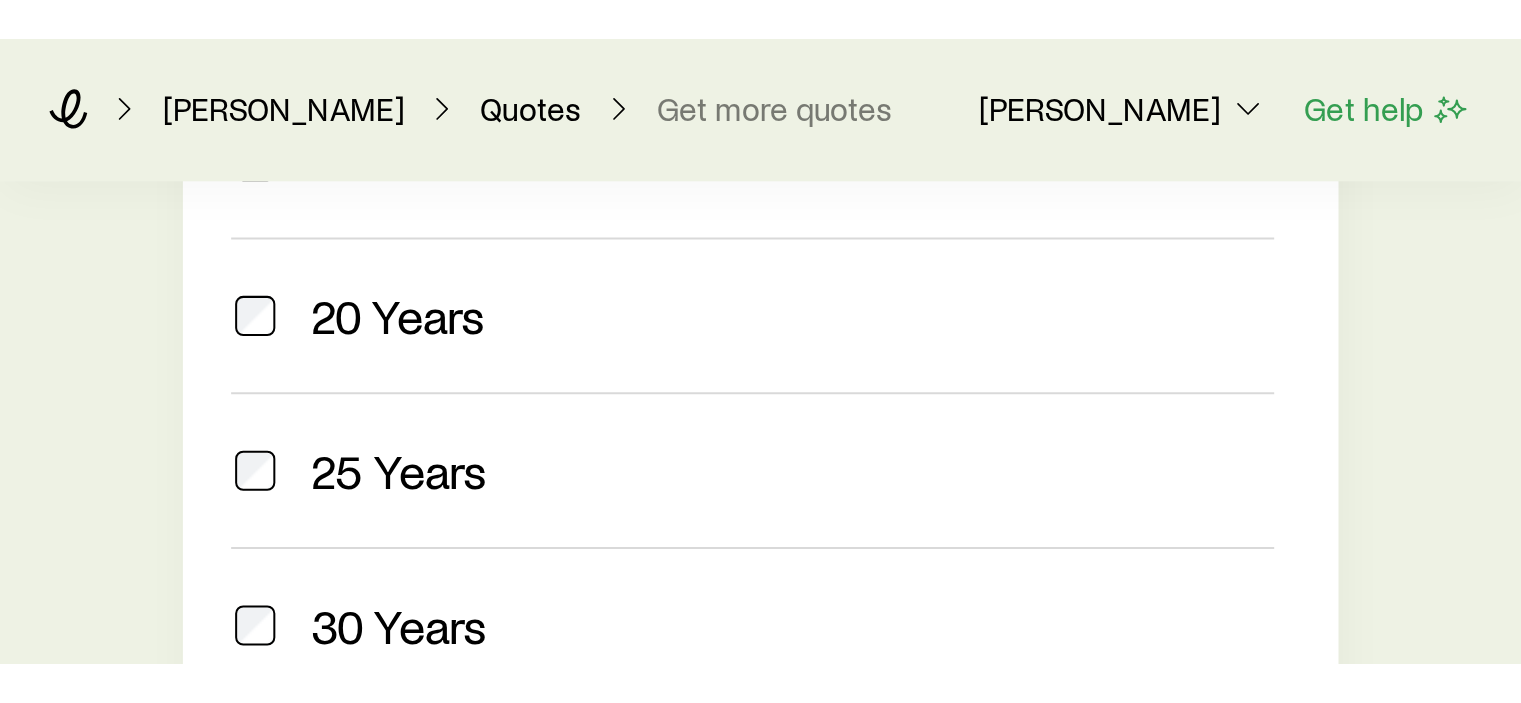 scroll, scrollTop: 1000, scrollLeft: 0, axis: vertical 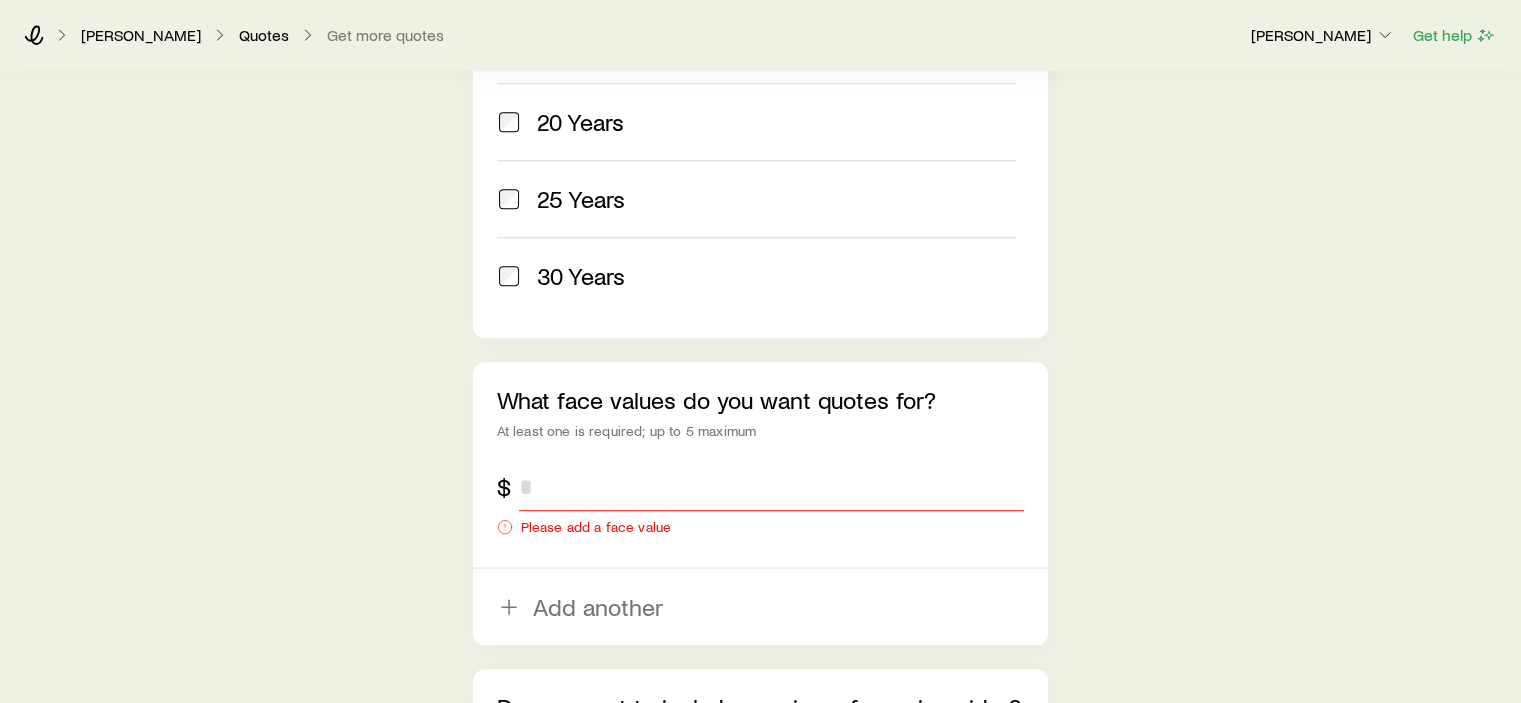 click at bounding box center (772, 487) 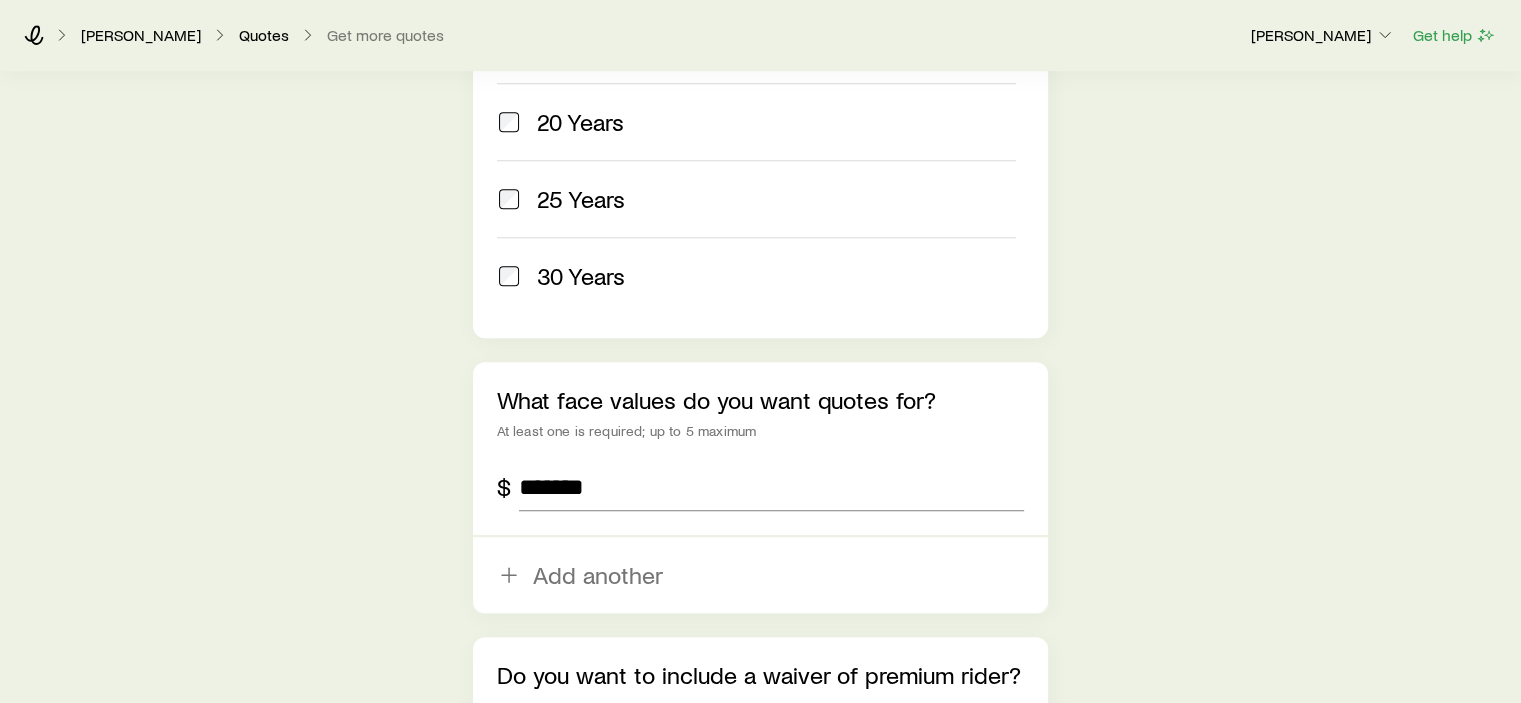 drag, startPoint x: 1092, startPoint y: 449, endPoint x: 1092, endPoint y: 433, distance: 16 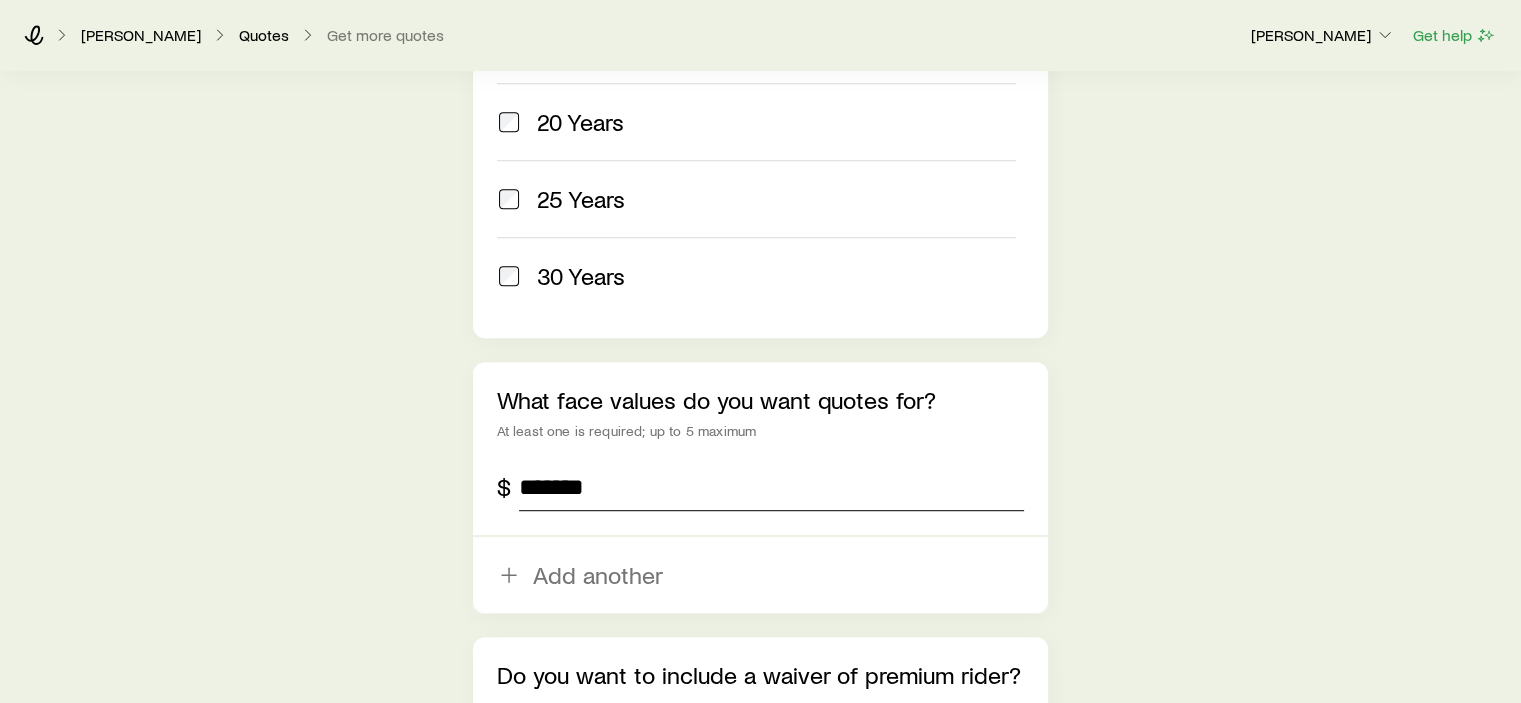 click on "*******" at bounding box center [772, 487] 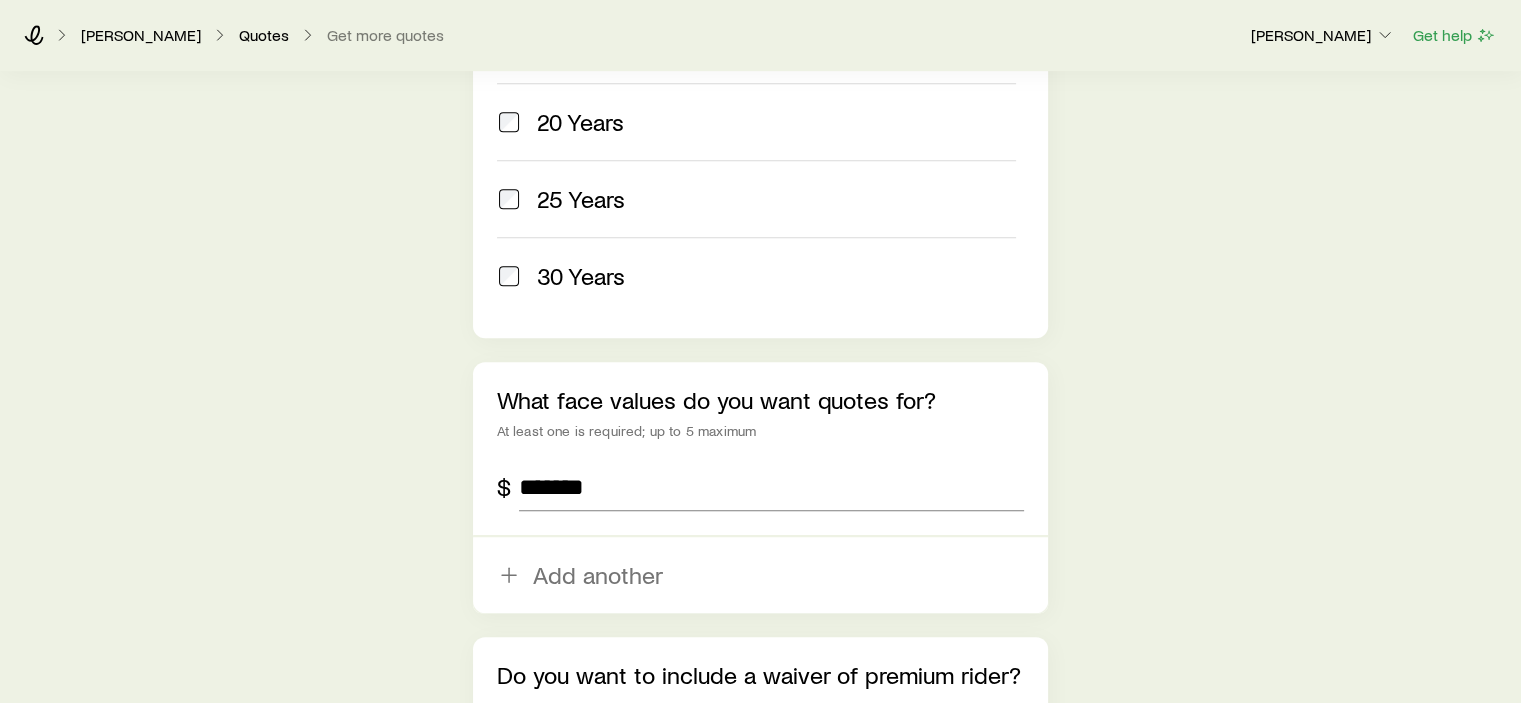click on "Insurance Selection What type of product are you looking for? At least one is required Permanent life Term life Long term care (linked benefit) Annuity Disability For disability or additional    quotes, contact your Brokerage Manager. term What term length do you want quotes for? At least one is required 10 Years 15 Years 20 Years 25 Years 30 Years What face values do you want quotes for? At least one is required; up to 5 maximum $ ******* Add another Do you want to include a waiver of premium rider? Yes No Submit" at bounding box center [760, -36] 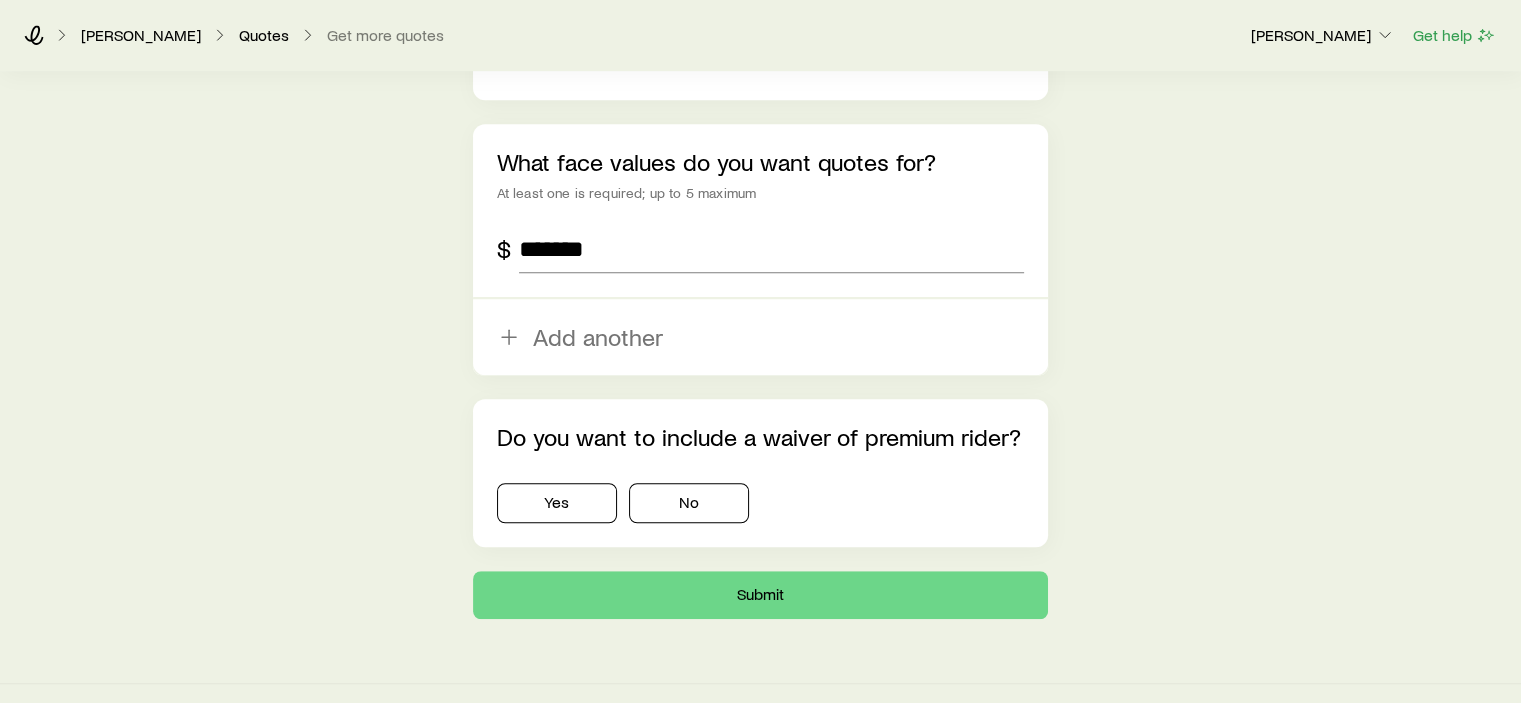 scroll, scrollTop: 1264, scrollLeft: 0, axis: vertical 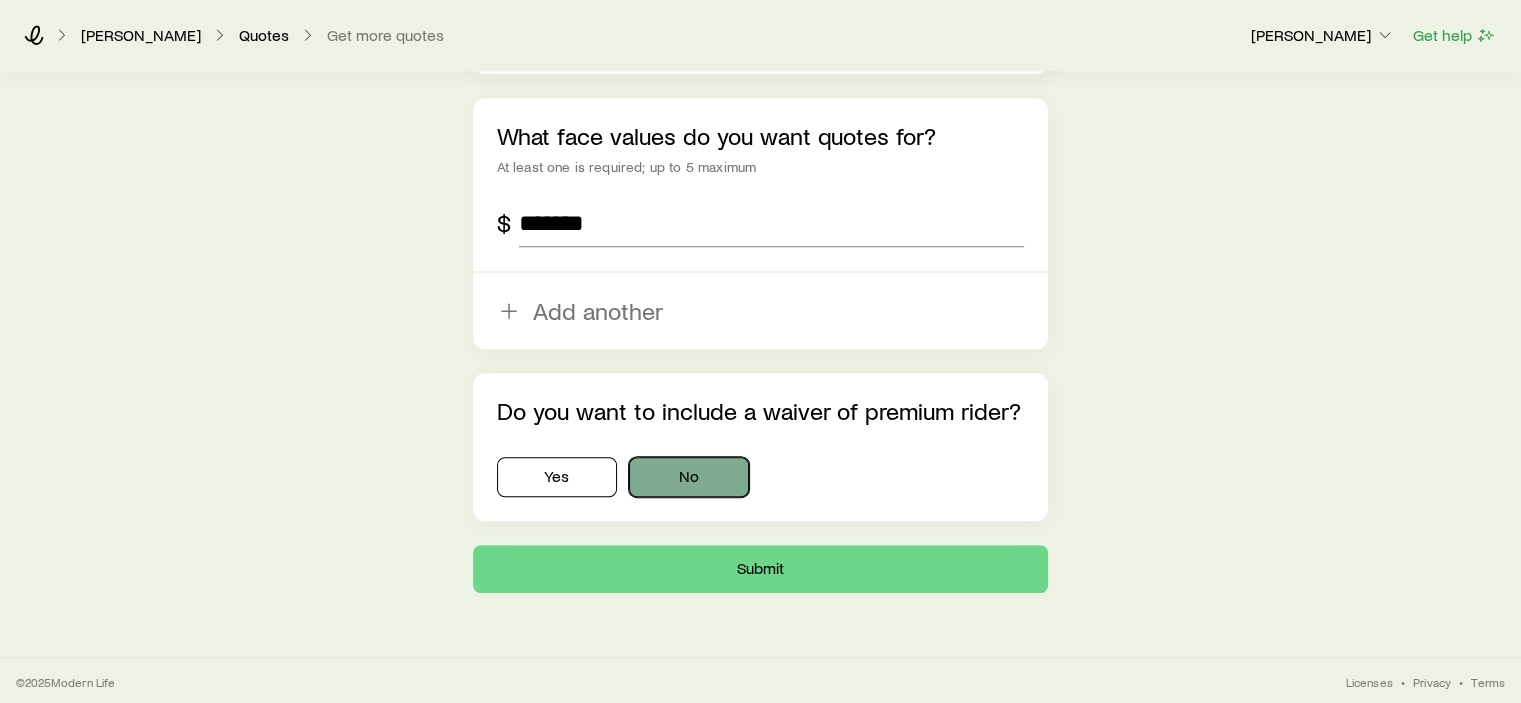 click on "No" at bounding box center (689, 477) 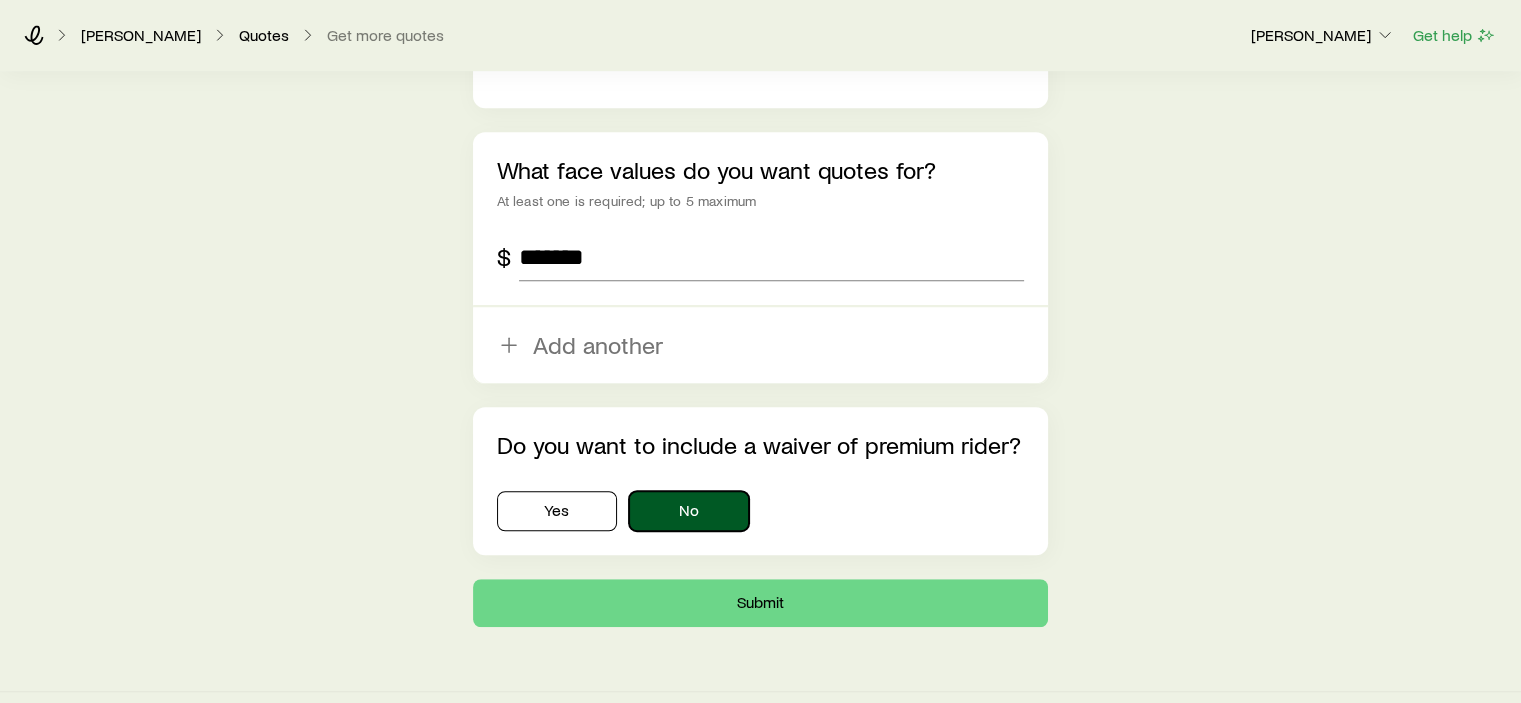 scroll, scrollTop: 1264, scrollLeft: 0, axis: vertical 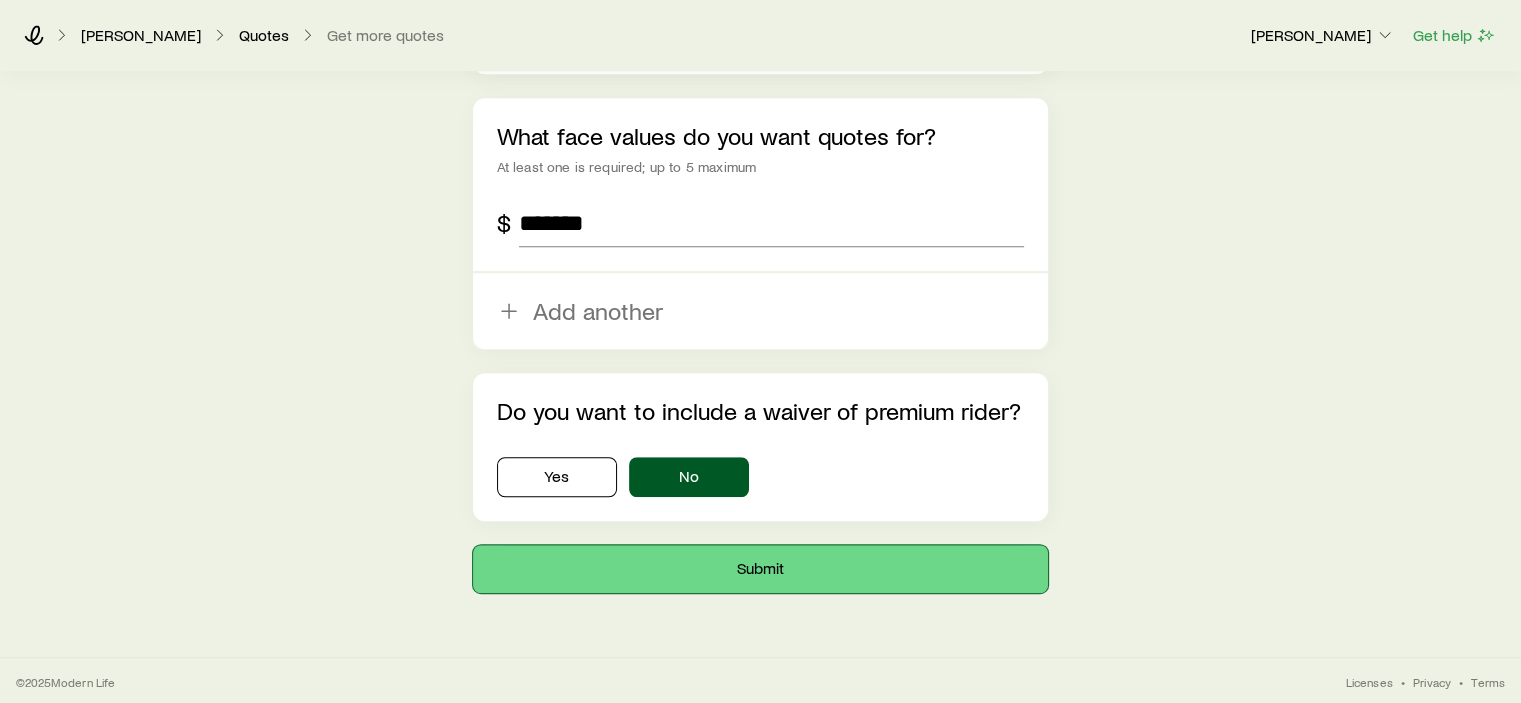 click on "Submit" at bounding box center [761, 569] 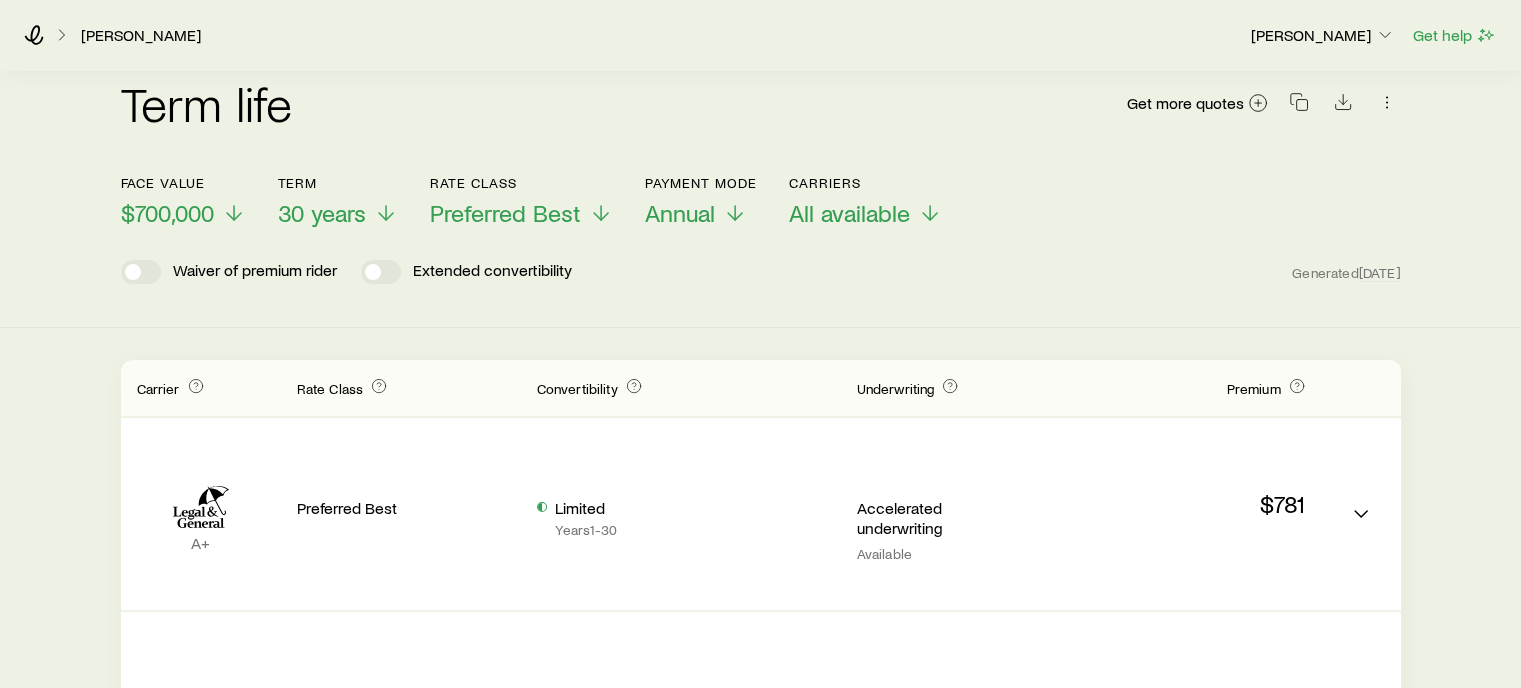 scroll, scrollTop: 200, scrollLeft: 0, axis: vertical 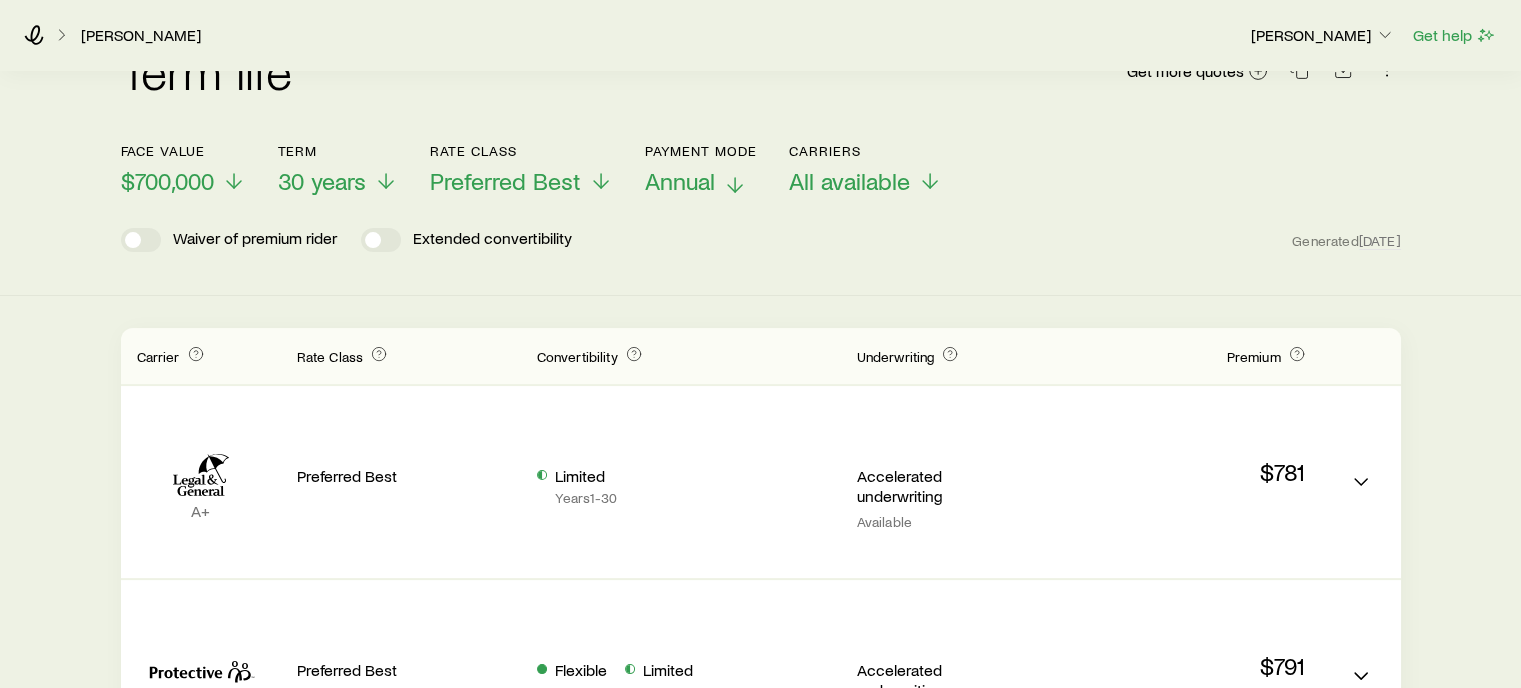 click on "Annual" at bounding box center [680, 181] 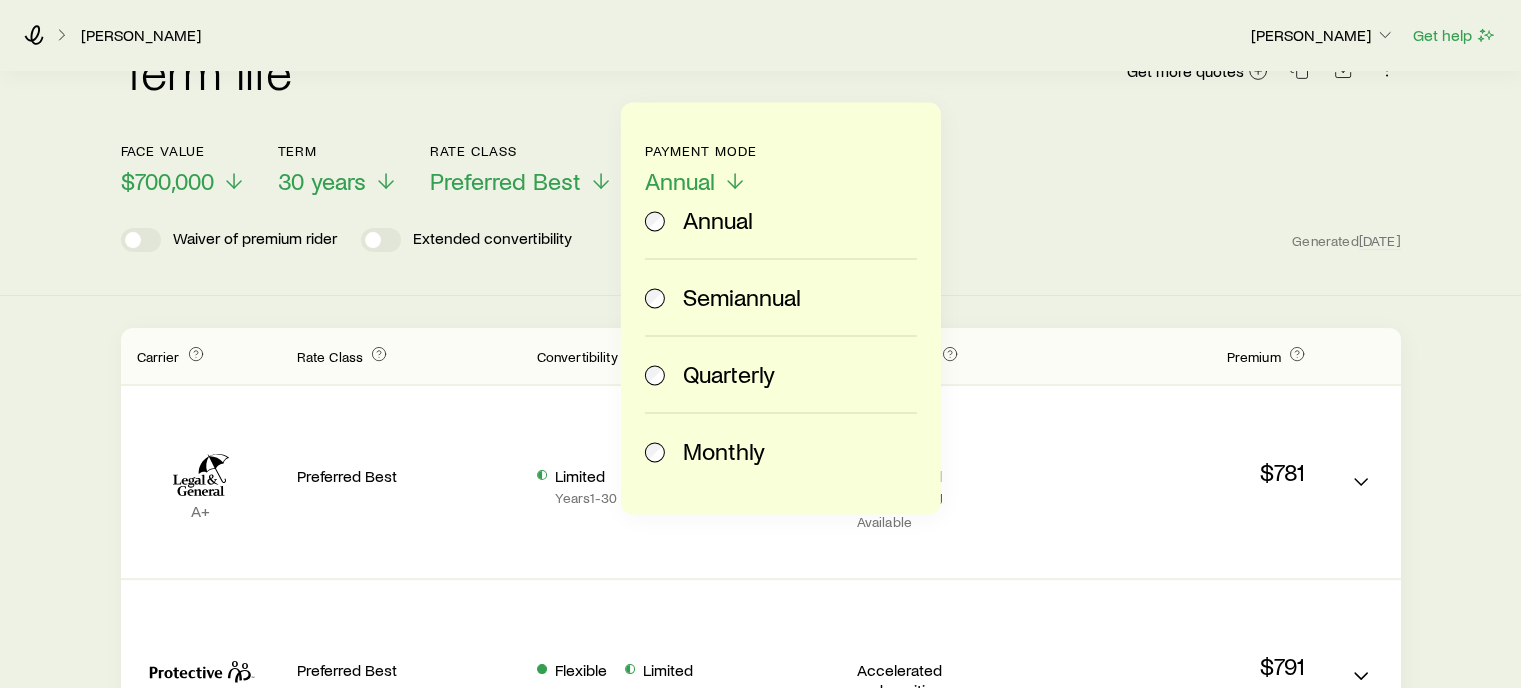 click on "Monthly" at bounding box center (724, 451) 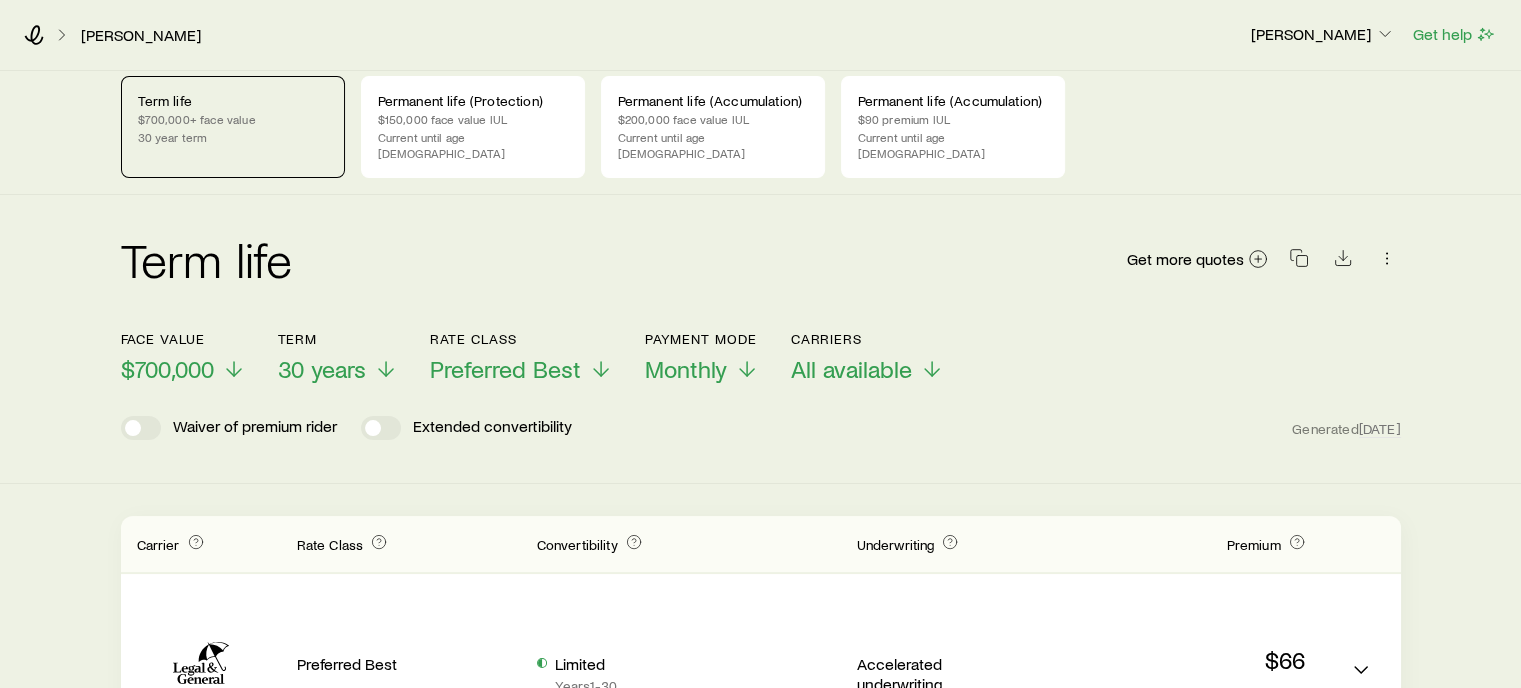 scroll, scrollTop: 0, scrollLeft: 0, axis: both 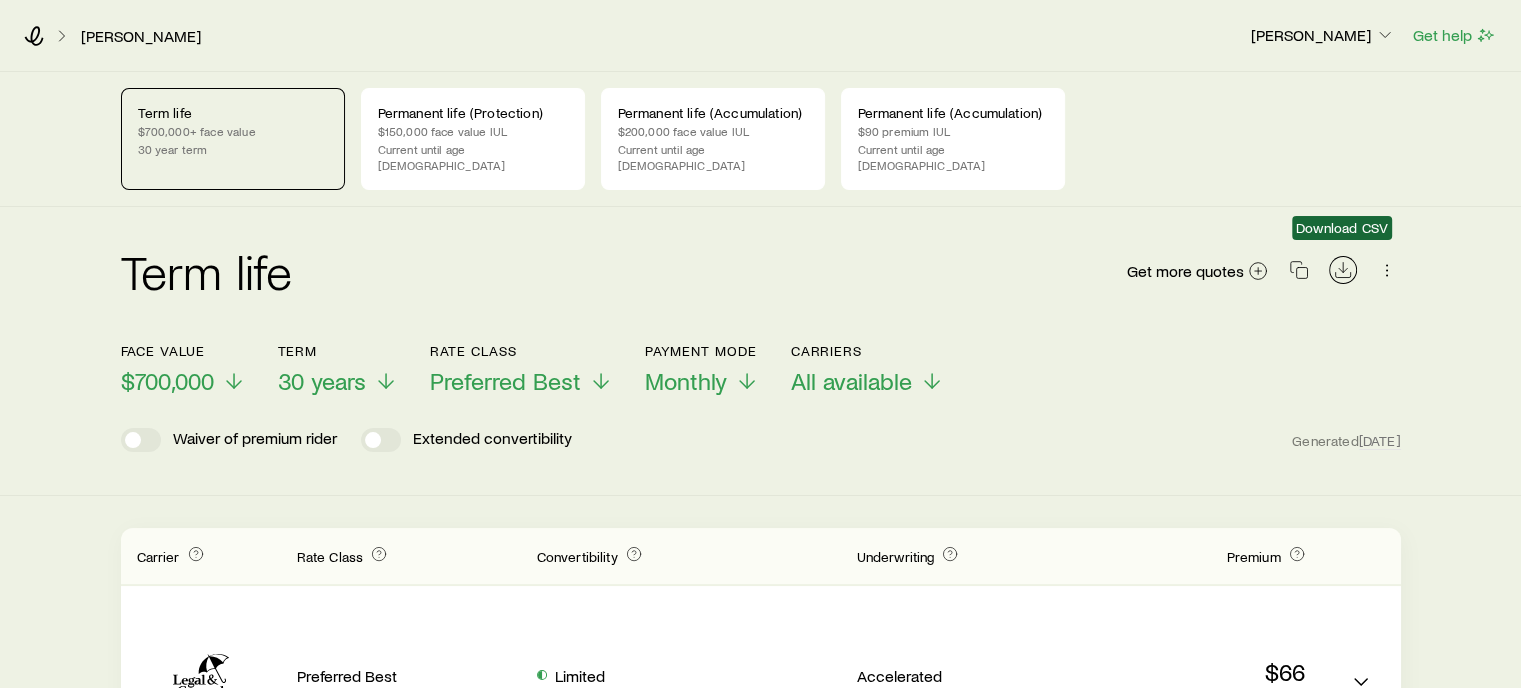 click 